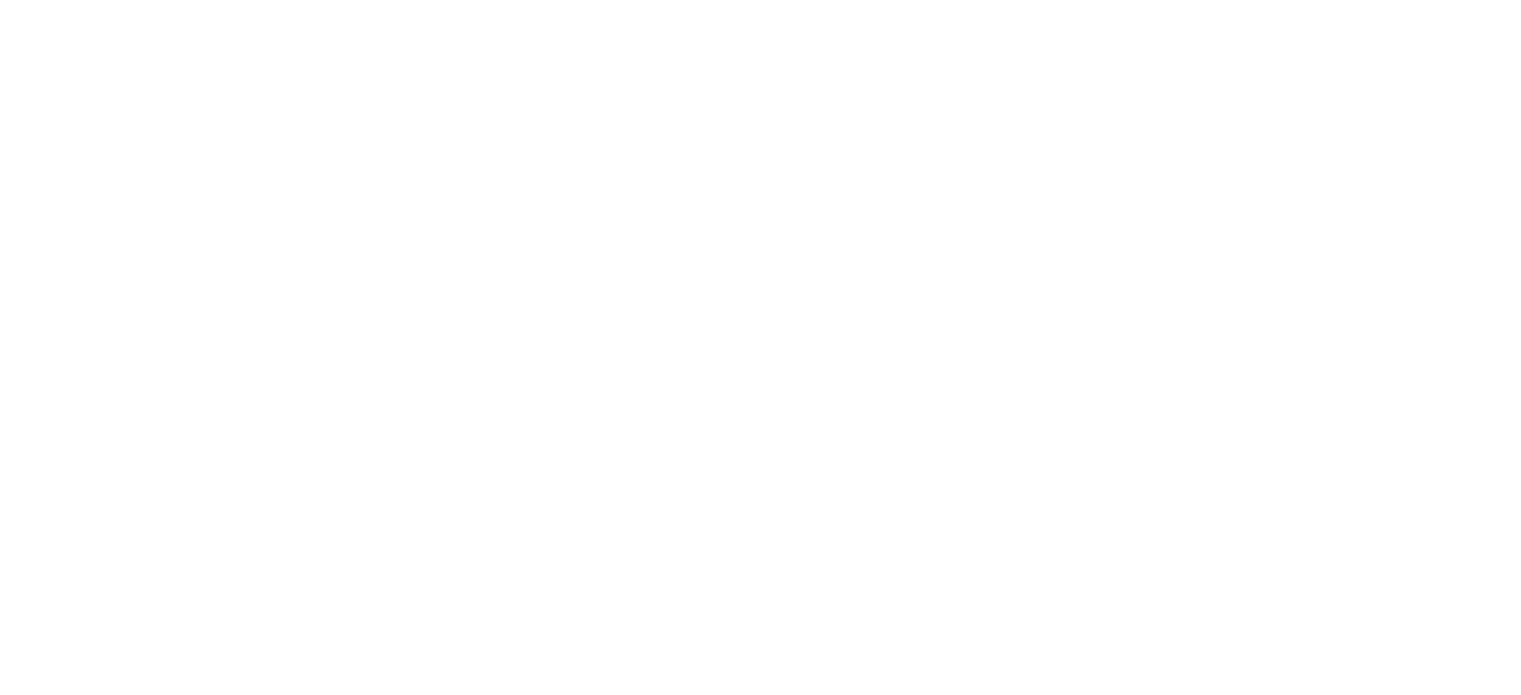 scroll, scrollTop: 0, scrollLeft: 0, axis: both 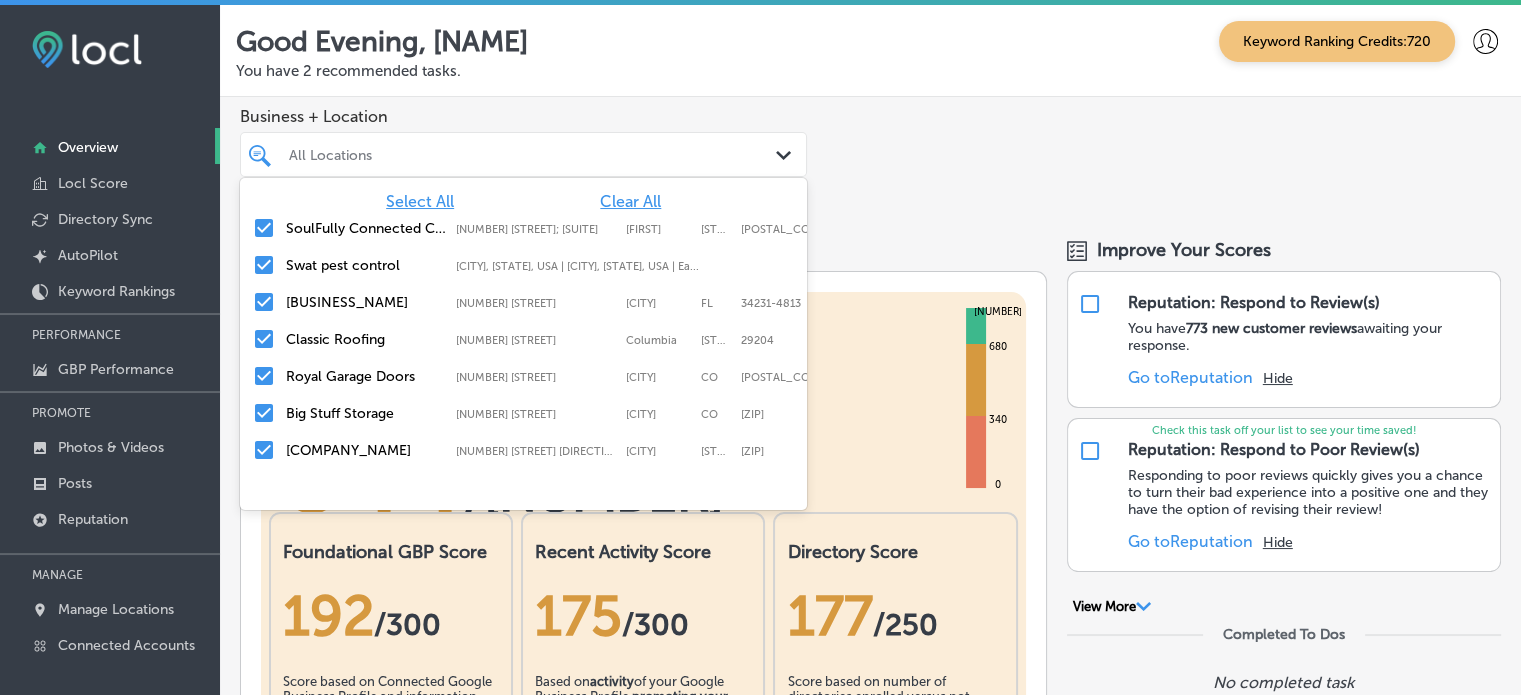 click at bounding box center (500, 154) 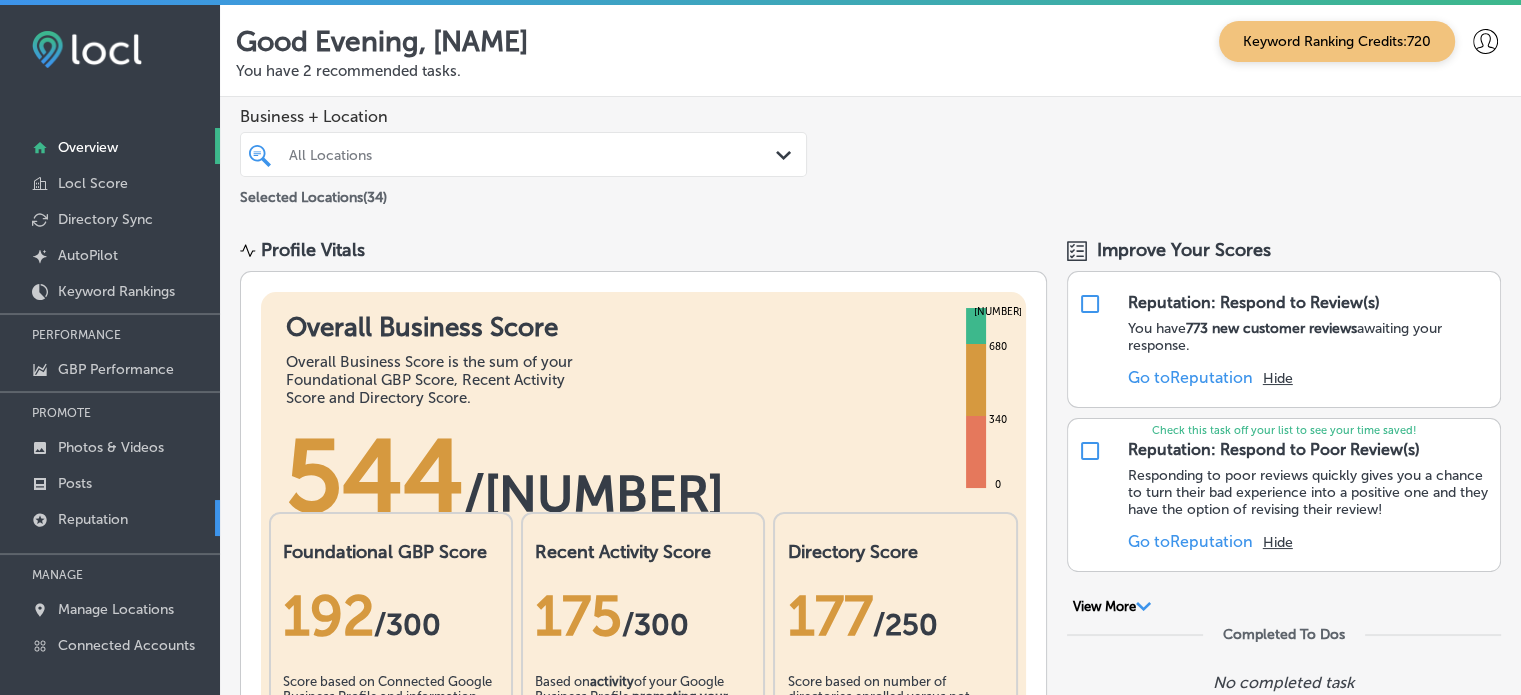 click on "Reputation" at bounding box center (110, 518) 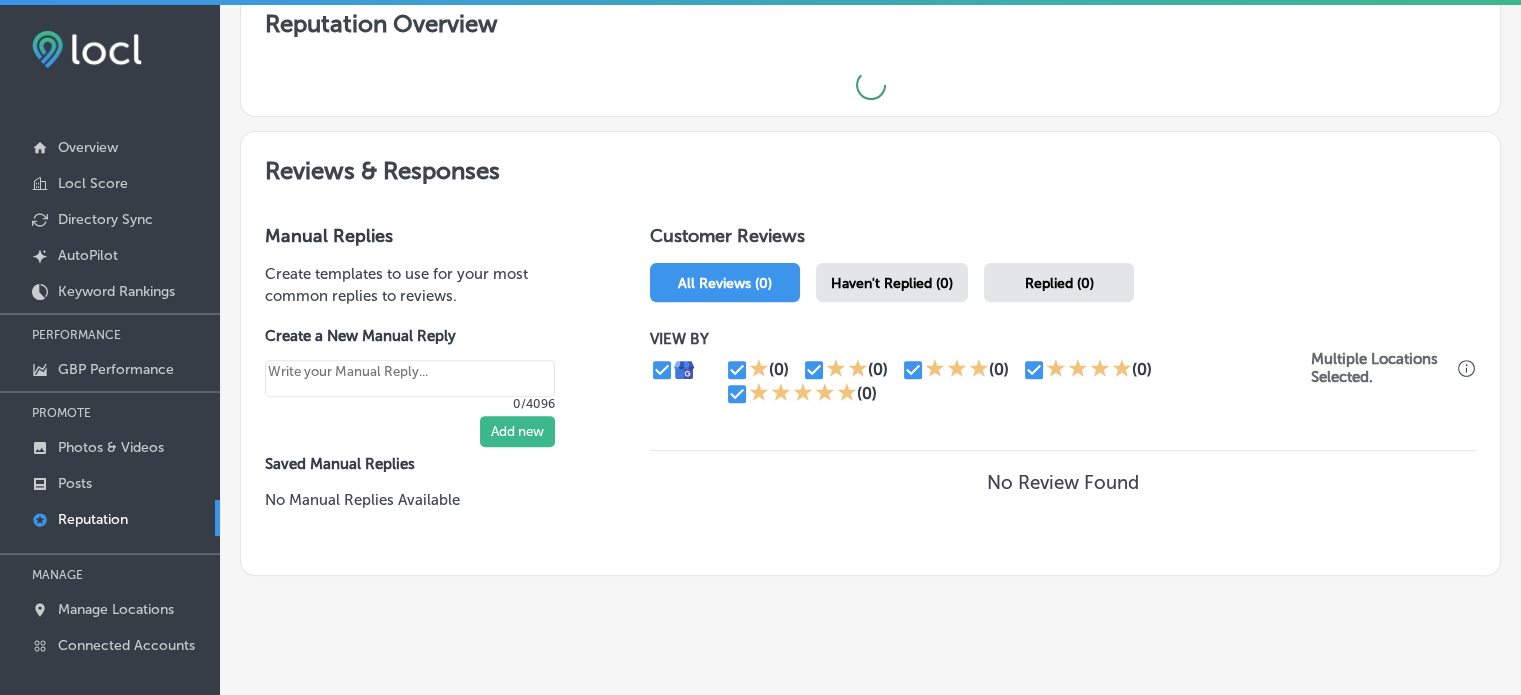 scroll, scrollTop: 660, scrollLeft: 0, axis: vertical 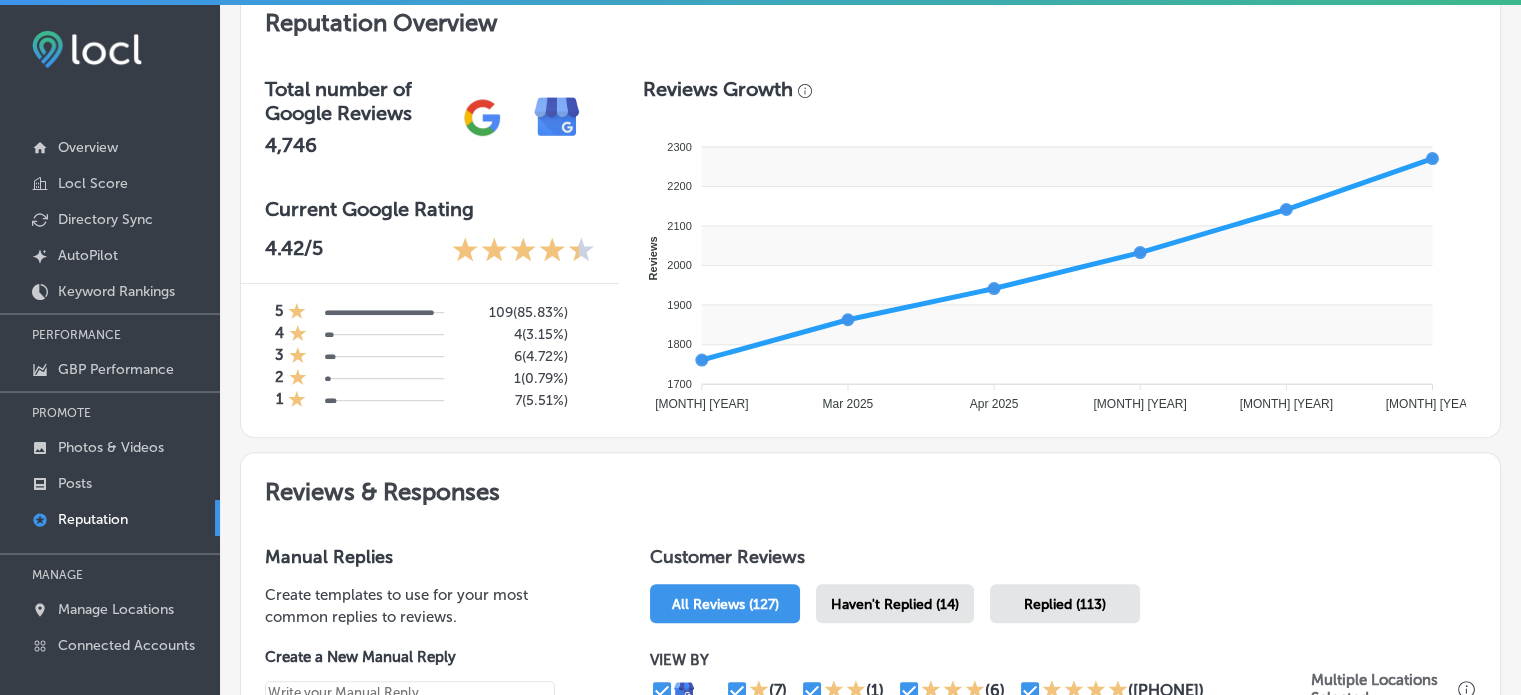 click on "Reputation Overview Total number of Google Reviews [NUMBER] Current Google Rating [RATING] /5 5 [NUMBER] ( [PERCENTAGE]% ) 4 [NUMBER] ( [PERCENTAGE]% ) 3 [NUMBER] ( [PERCENTAGE]% ) 2 [NUMBER] ( [PERCENTAGE]% ) 1 [NUMBER] ( [PERCENTAGE]% ) Reviews Growth
[NUMBER] [NUMBER] [NUMBER] [NUMBER] [NUMBER] [NUMBER] [NUMBER] [NUMBER] [NUMBER] [NUMBER] [NUMBER] [NUMBER] [NUMBER] [NUMBER] [NUMBER] [NUMBER] Reviews [MONTH] [YEAR] [MONTH] [YEAR] [MONTH] [YEAR] [MONTH] [YEAR] [MONTH] [YEAR] [MONTH] [YEAR] [RATING] [MONTH] [YEAR] [NUMBER] Reviews [MONTH] [YEAR]" at bounding box center (870, 217) 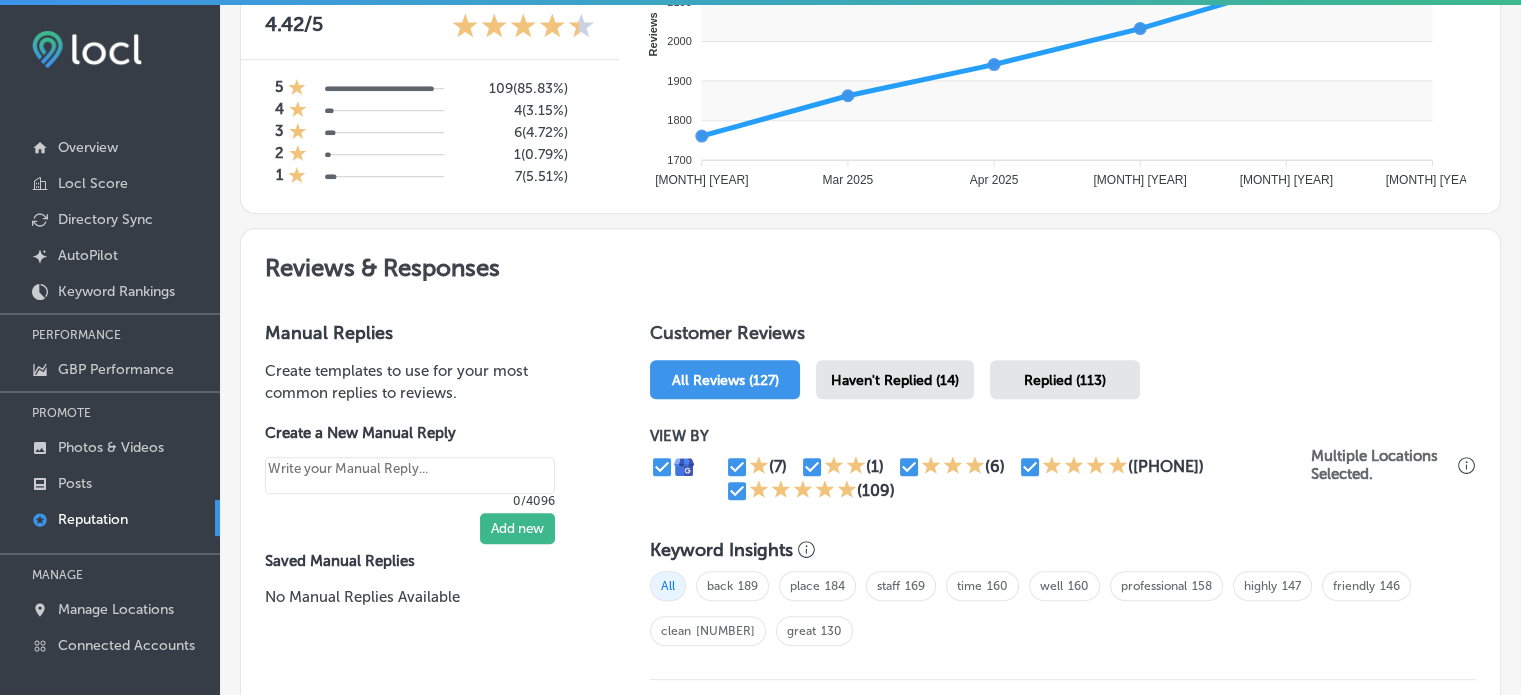 scroll, scrollTop: 886, scrollLeft: 0, axis: vertical 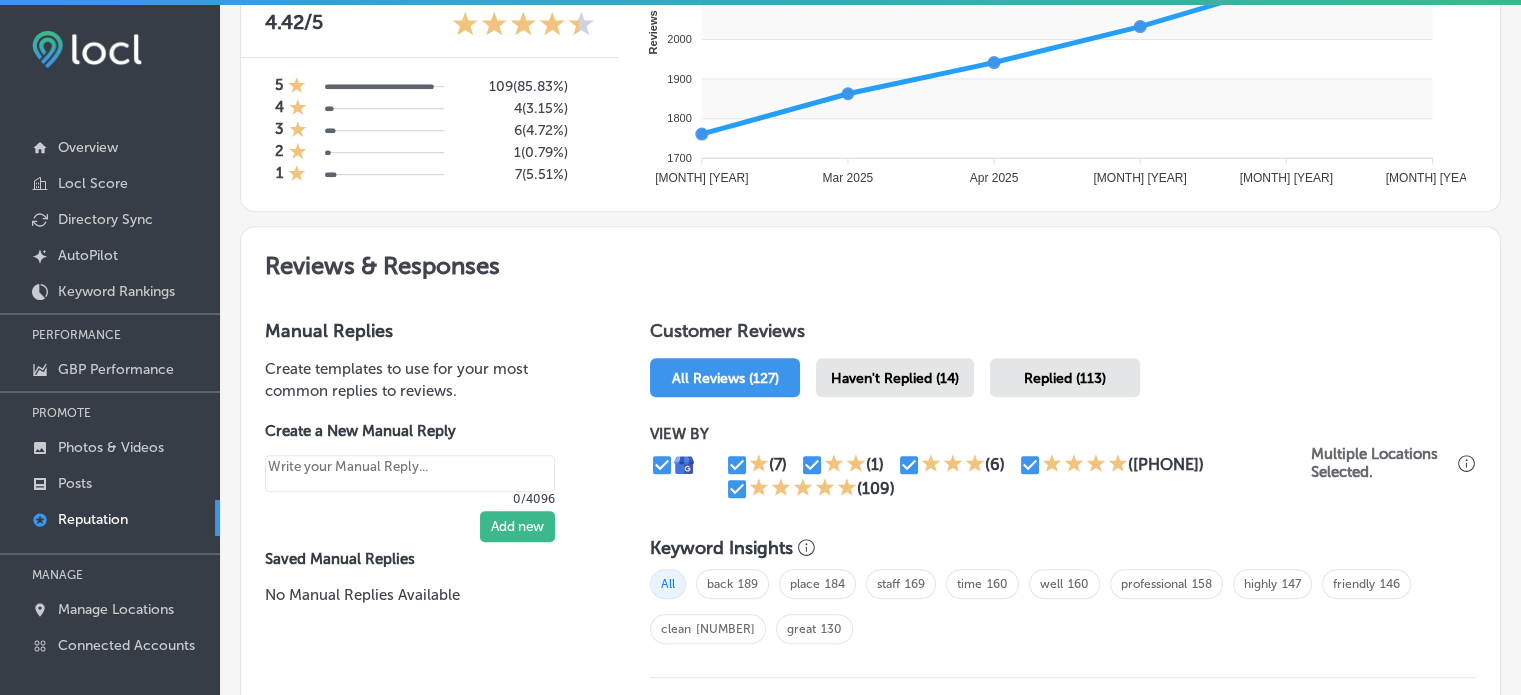 click on "Haven't Replied (14)" at bounding box center (895, 378) 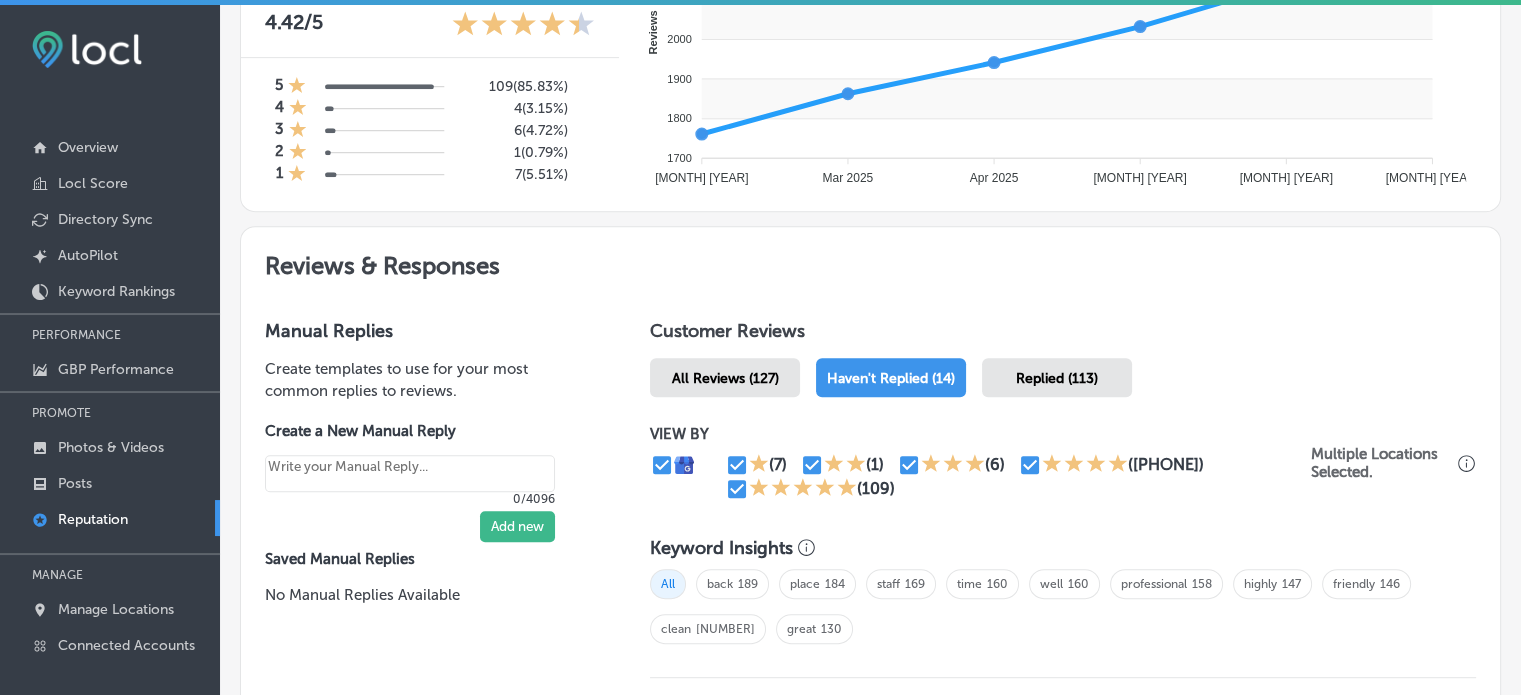 scroll, scrollTop: 1092, scrollLeft: 0, axis: vertical 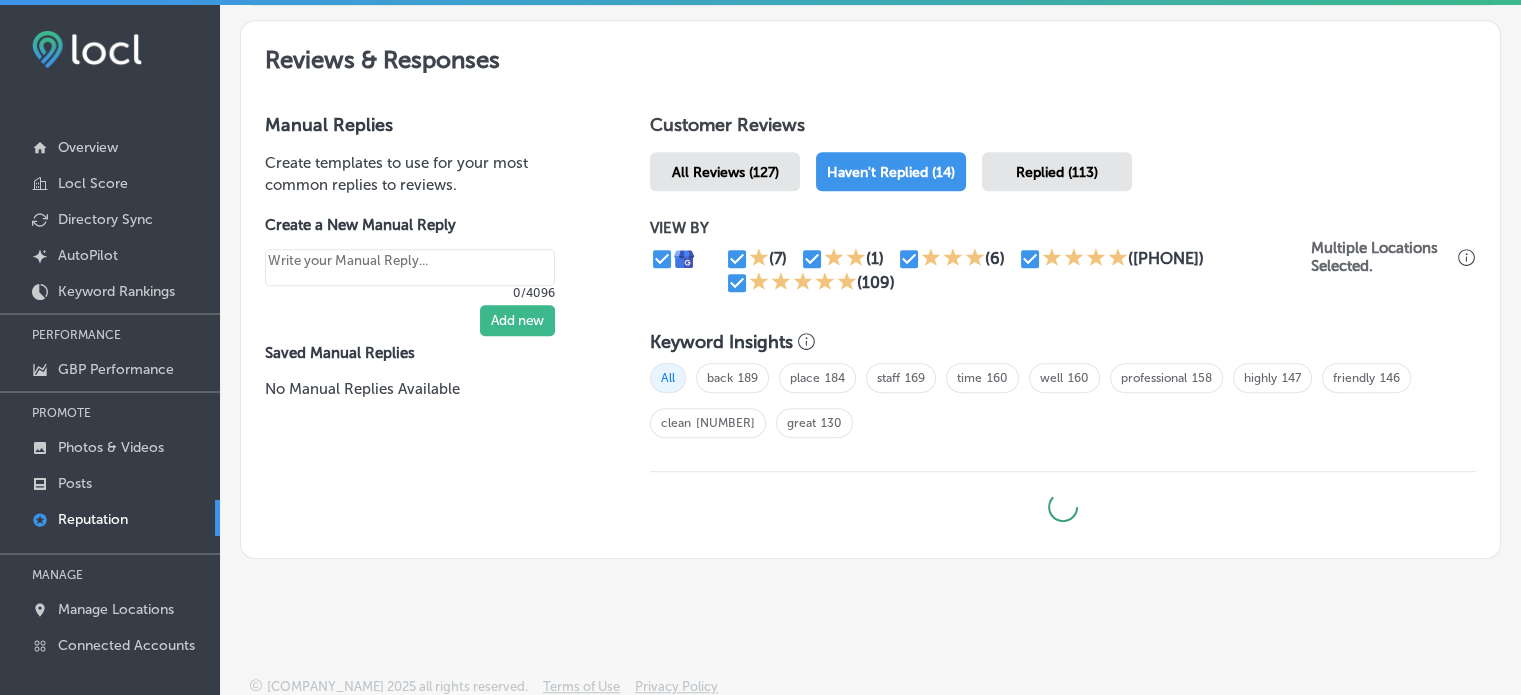 type on "x" 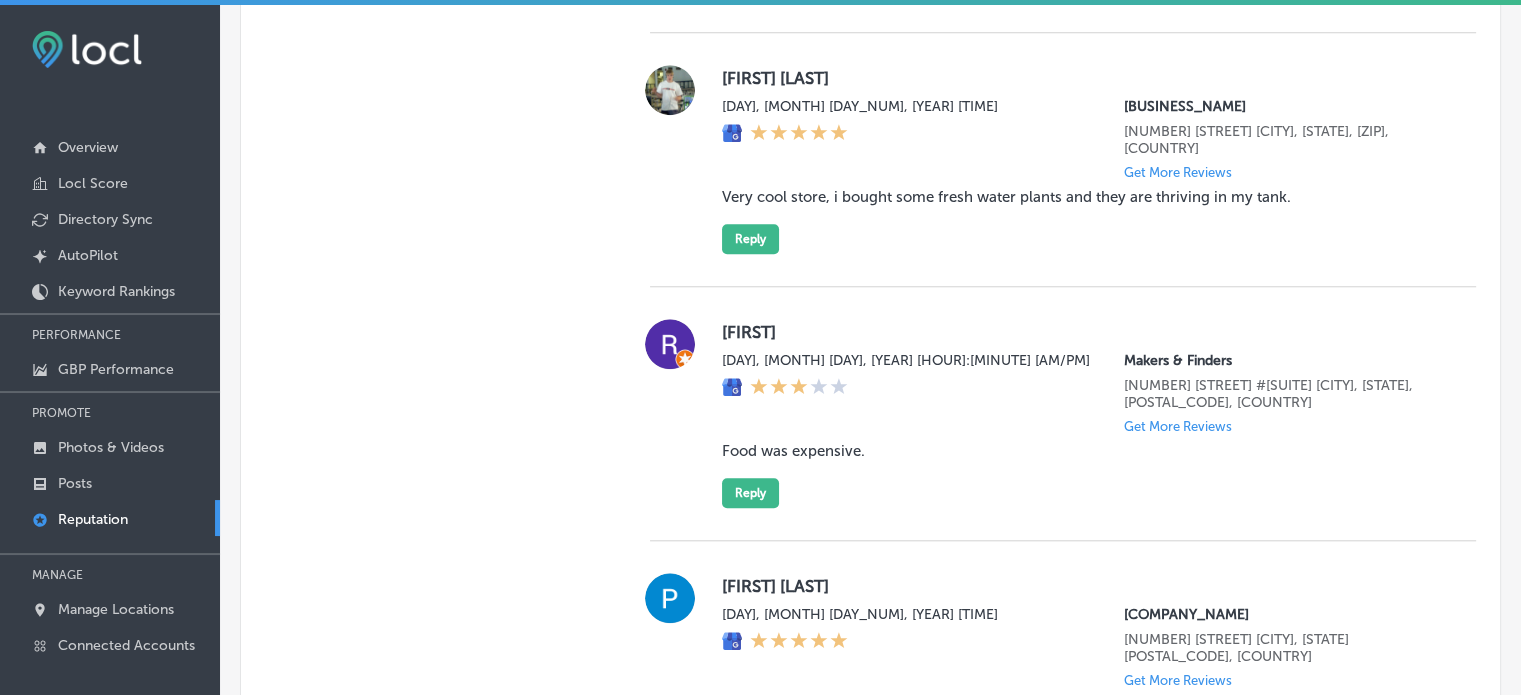 scroll, scrollTop: 1803, scrollLeft: 0, axis: vertical 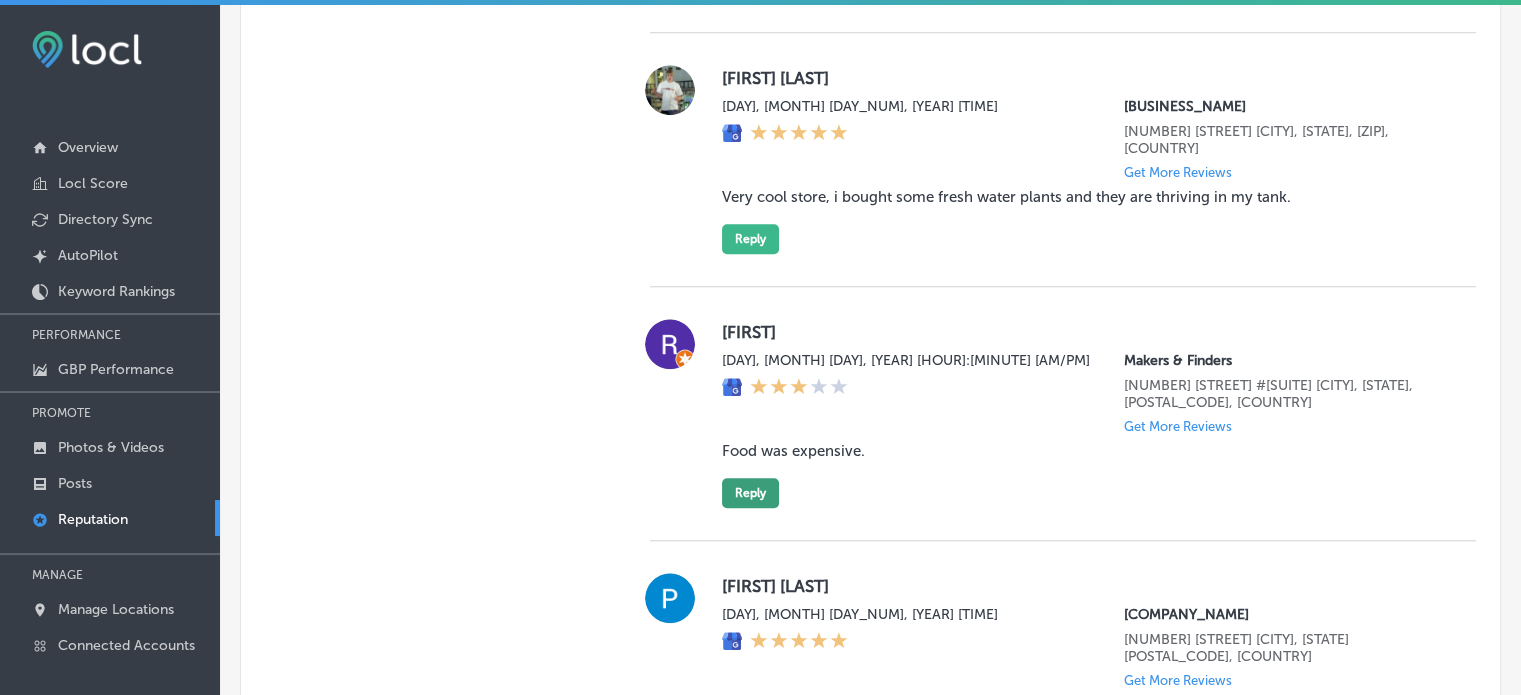 click on "Reply" at bounding box center (750, 493) 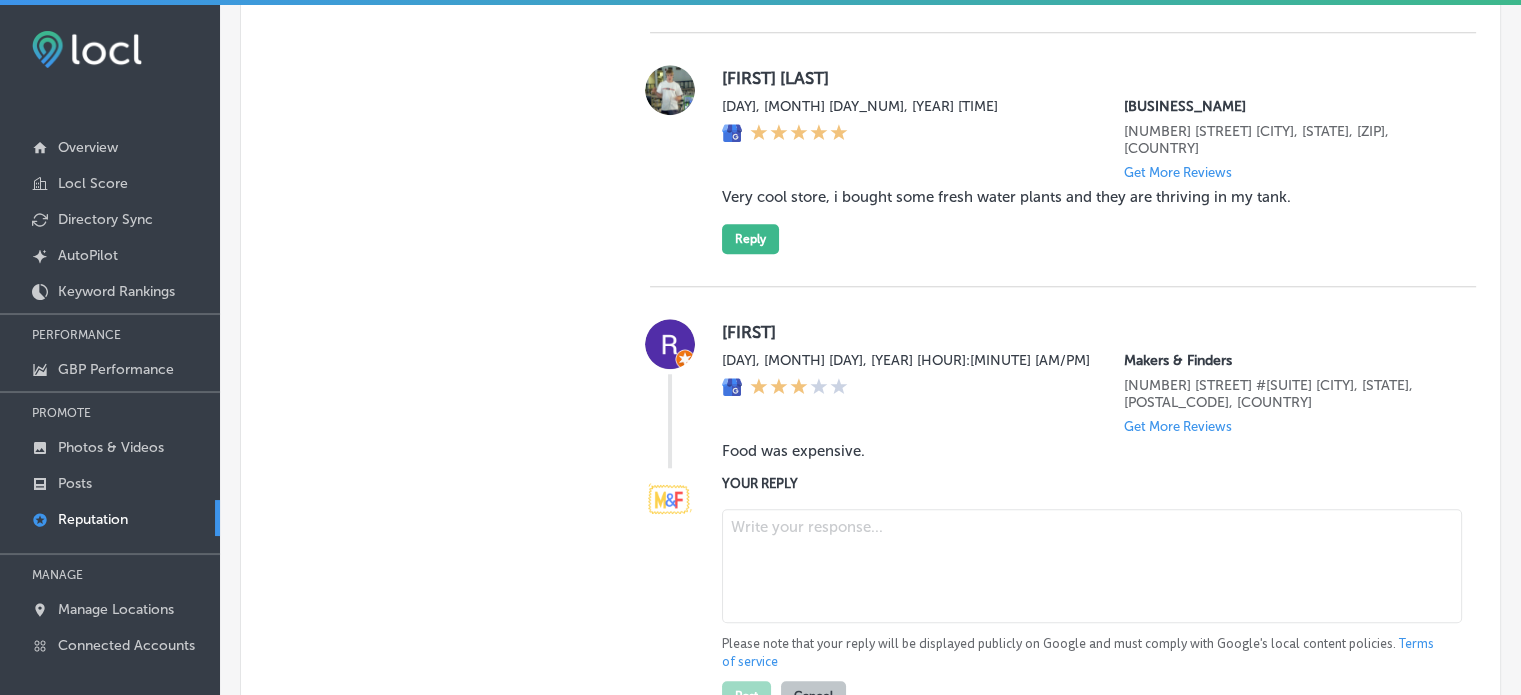 click at bounding box center [1092, 566] 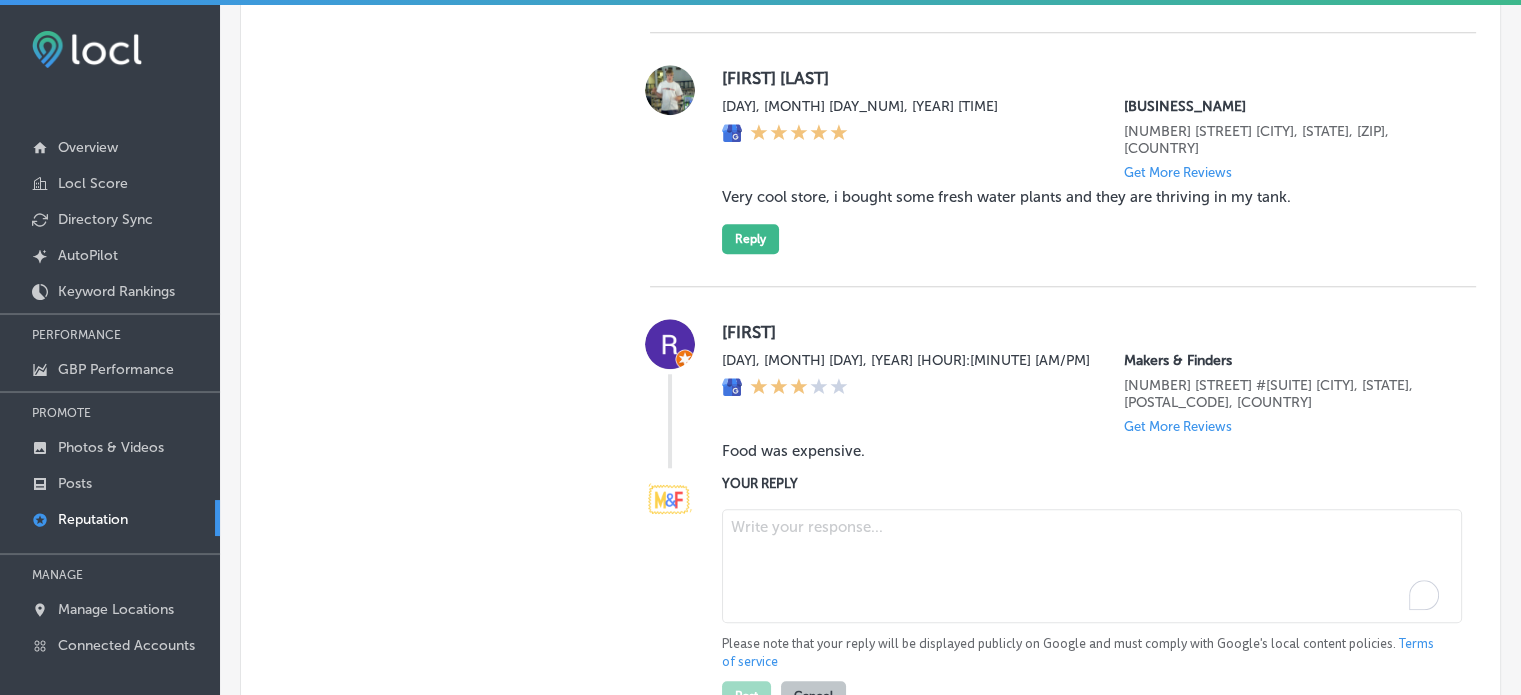 paste on "Hi Renee,
We apologize for your experience with the pricing at Makers & Finders. We understand that our prices may feel higher, but we always aim to provide high-quality Latin-inspired comfort food made with fresh ingredients. Please feel free to reach out to us at info@makerslv.com to discuss your experience further. We'd love to offer you a free coffee on your next visit—just show this message to a manager! We hope to see you soon!" 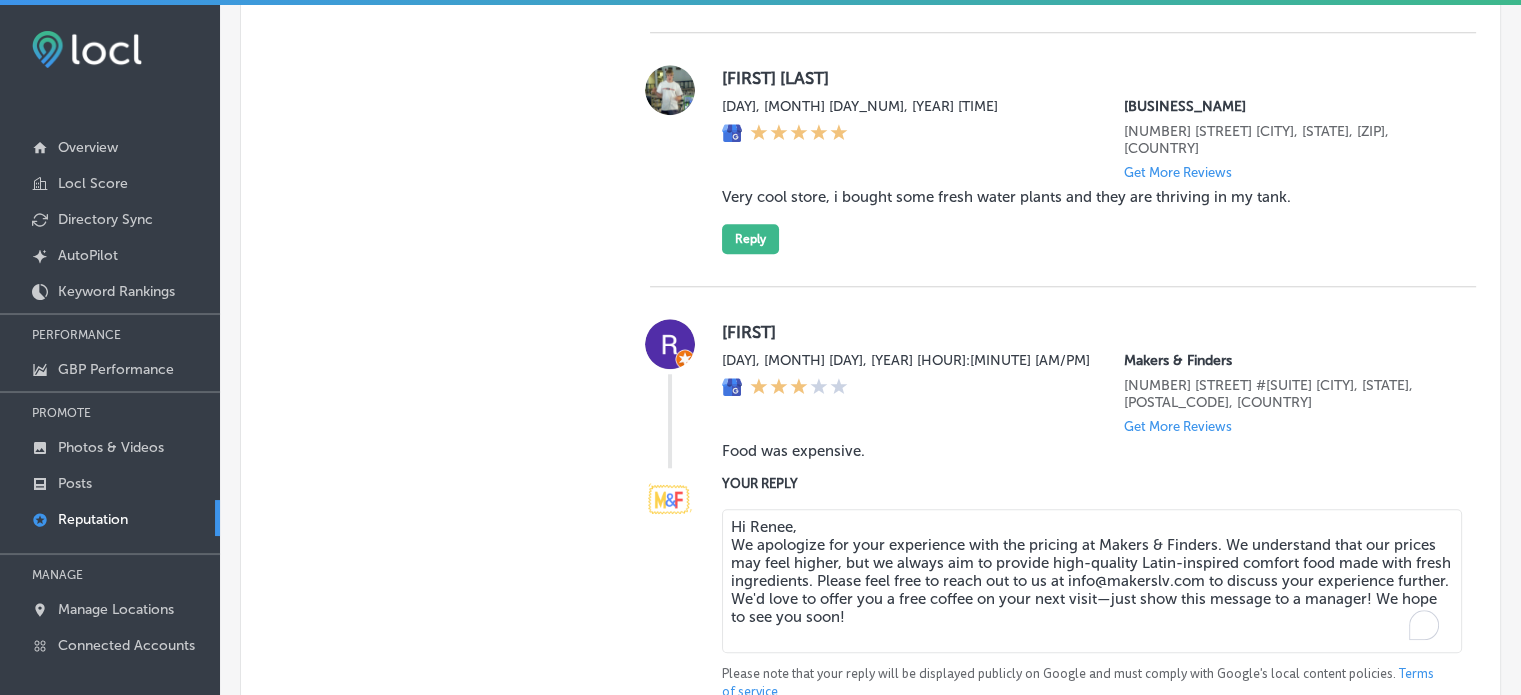 type on "x" 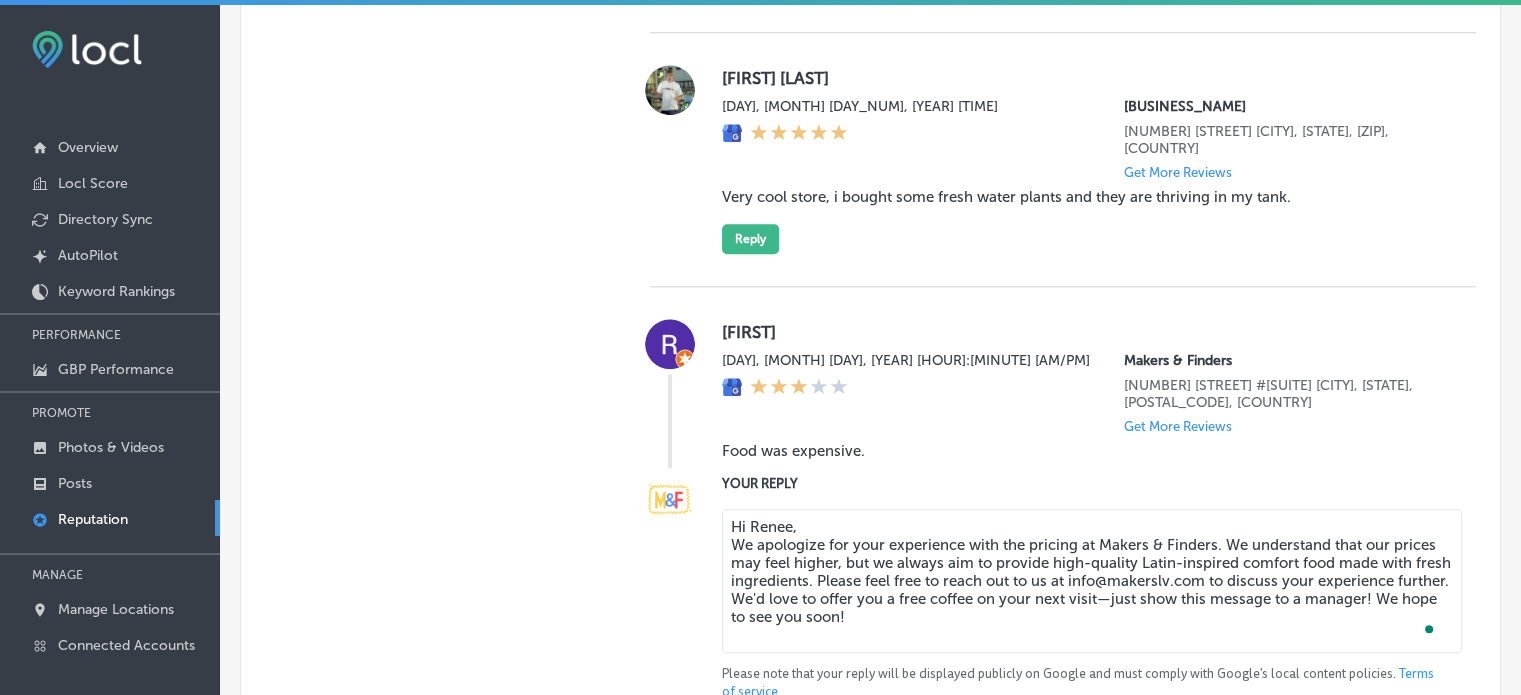 click on "Hi Renee,
We apologize for your experience with the pricing at Makers & Finders. We understand that our prices may feel higher, but we always aim to provide high-quality Latin-inspired comfort food made with fresh ingredients. Please feel free to reach out to us at info@makerslv.com to discuss your experience further. We'd love to offer you a free coffee on your next visit—just show this message to a manager! We hope to see you soon!" at bounding box center (1092, 581) 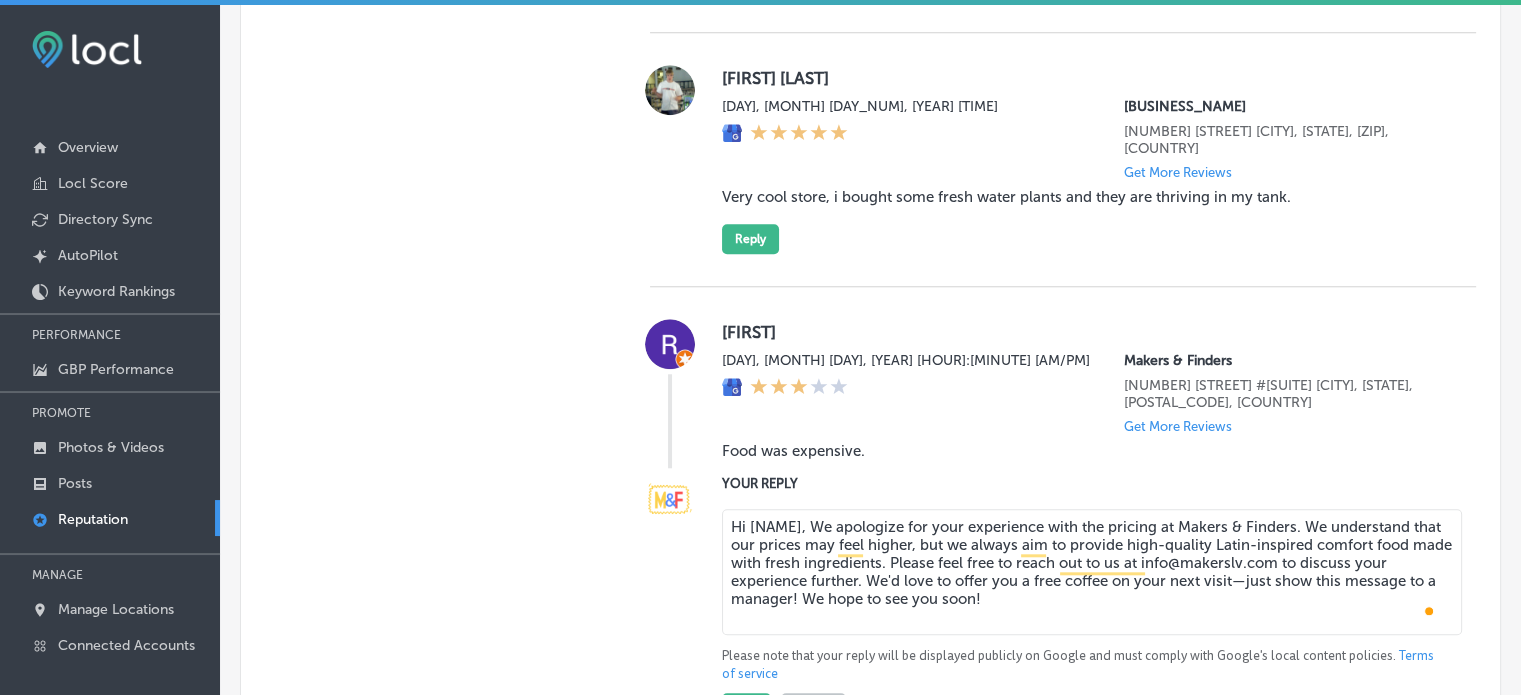 click on "Hi [NAME], We apologize for your experience with the pricing at Makers & Finders. We understand that our prices may feel higher, but we always aim to provide high-quality Latin-inspired comfort food made with fresh ingredients. Please feel free to reach out to us at info@makerslv.com to discuss your experience further. We'd love to offer you a free coffee on your next visit—just show this message to a manager! We hope to see you soon!" at bounding box center [1092, 572] 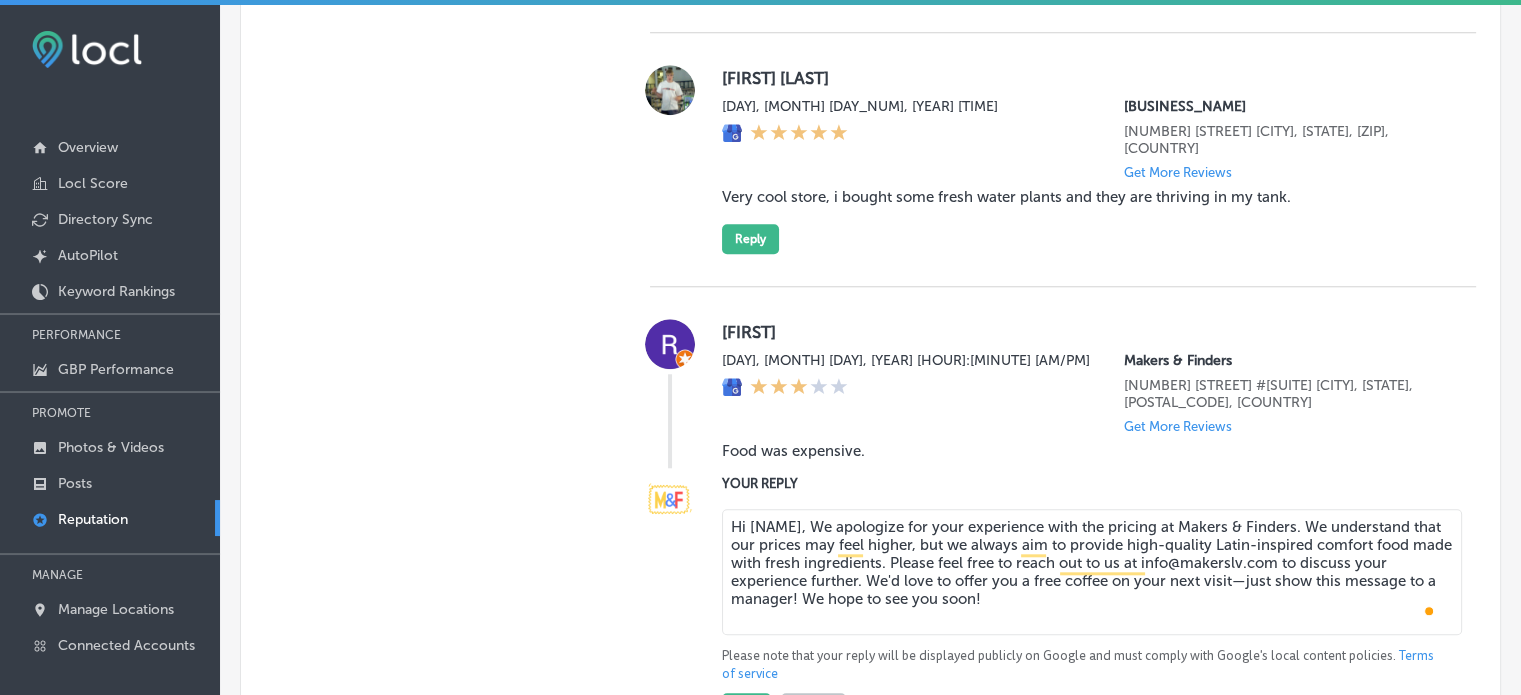 type on "Hi [NAME], We apologize for your experience with the pricing at Makers & Finders. We understand that our prices may feel higher, but we always aim to provide high-quality Latin-inspired comfort food made with fresh ingredients. Please feel free to reach out to us at info@makerslv.com to discuss your experience further. We'd love to offer you a free coffee on your next visit—just show this message to a manager! We hope to see you soon!" 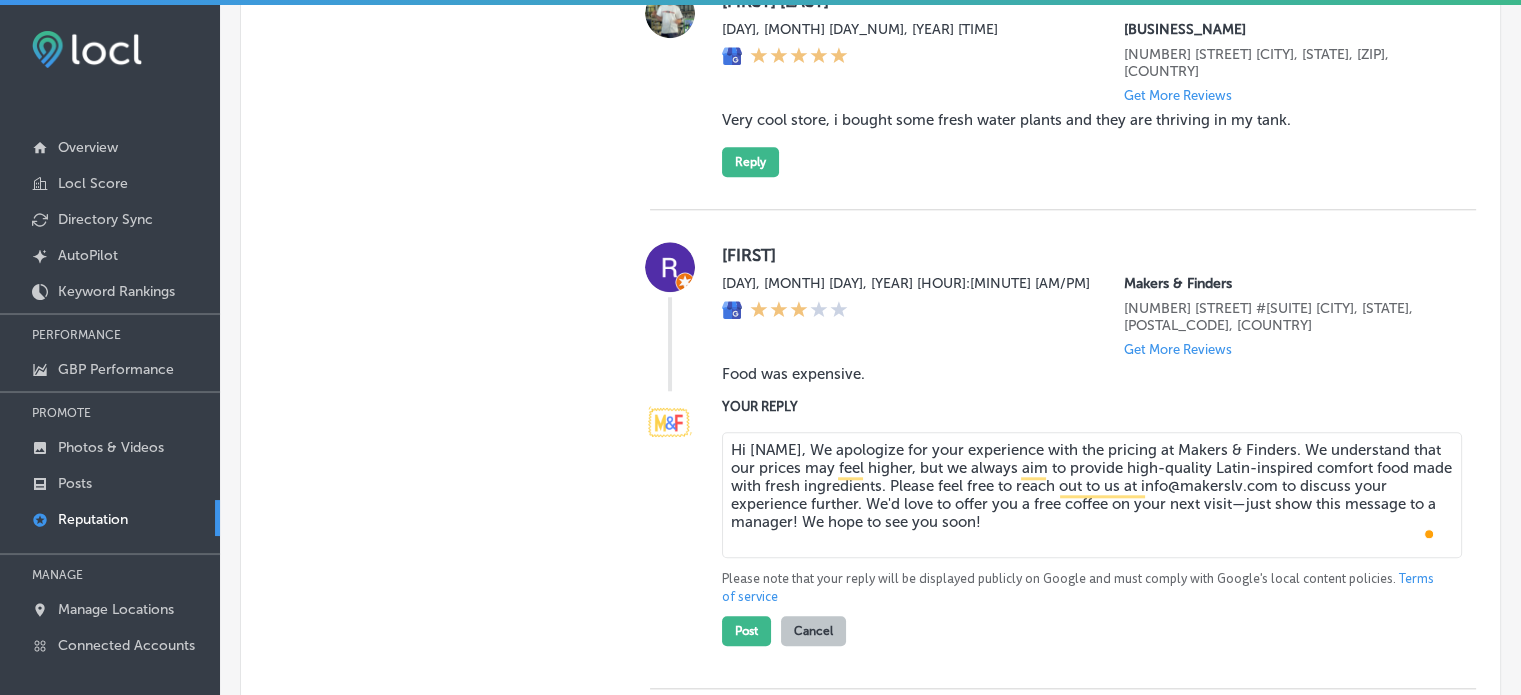 scroll, scrollTop: 1886, scrollLeft: 0, axis: vertical 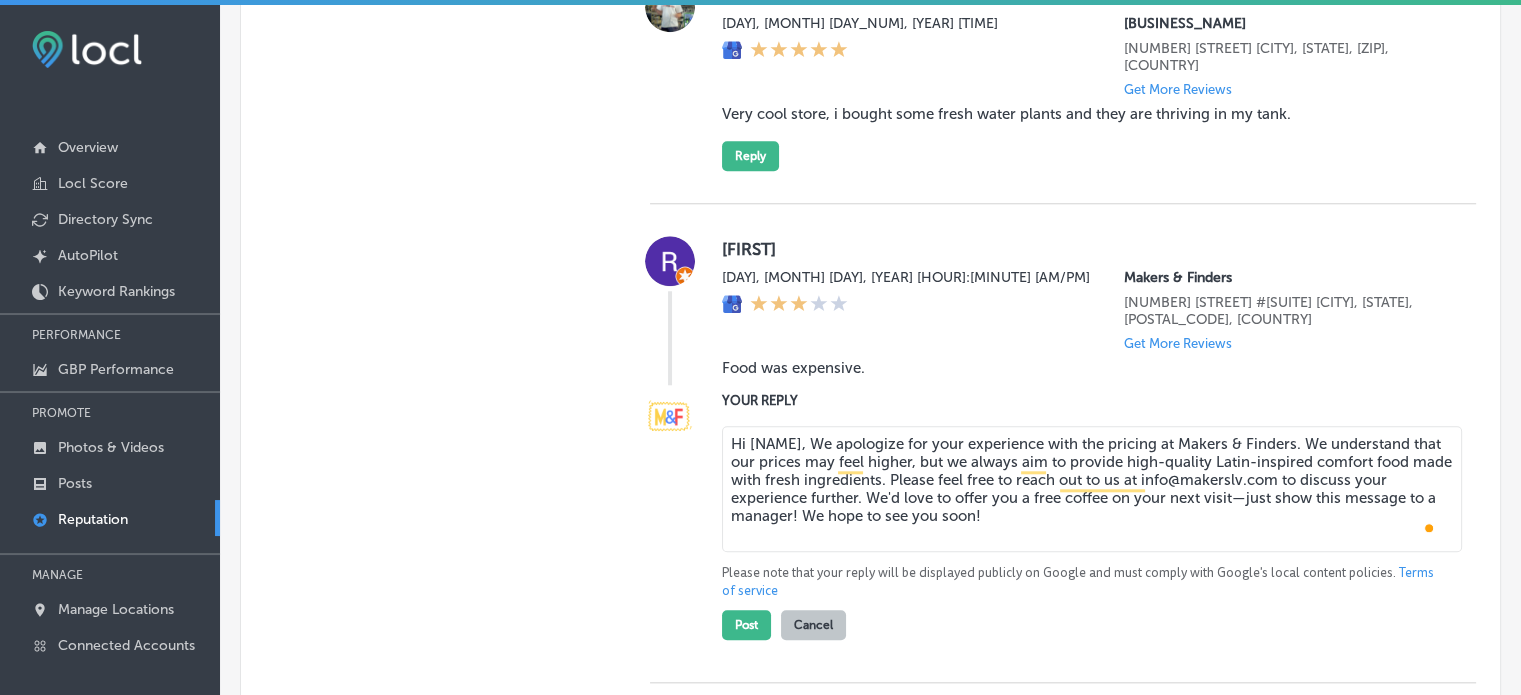 click on "Hi [NAME], We apologize for your experience with the pricing at Makers & Finders. We understand that our prices may feel higher, but we always aim to provide high-quality Latin-inspired comfort food made with fresh ingredients. Please feel free to reach out to us at info@makerslv.com to discuss your experience further. We'd love to offer you a free coffee on your next visit—just show this message to a manager! We hope to see you soon!" at bounding box center (1092, 489) 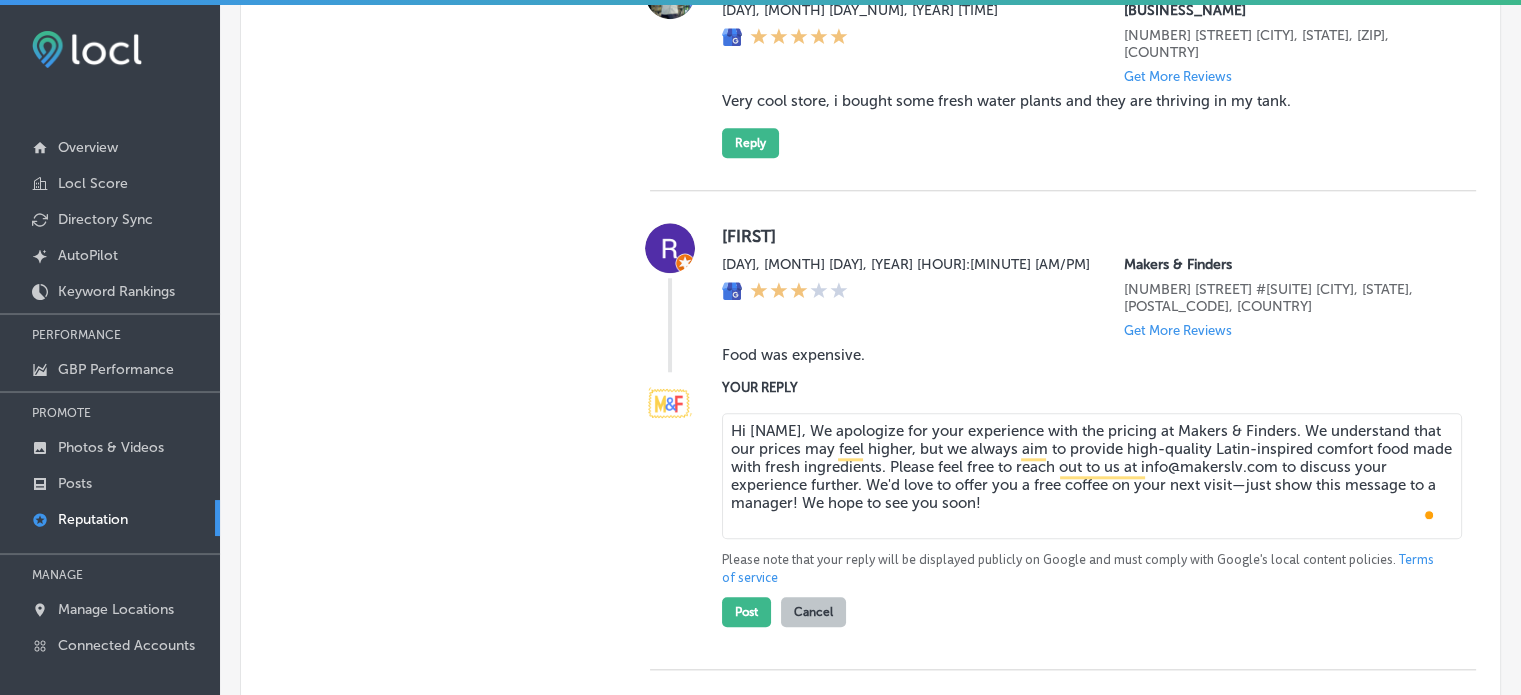 scroll, scrollTop: 1900, scrollLeft: 0, axis: vertical 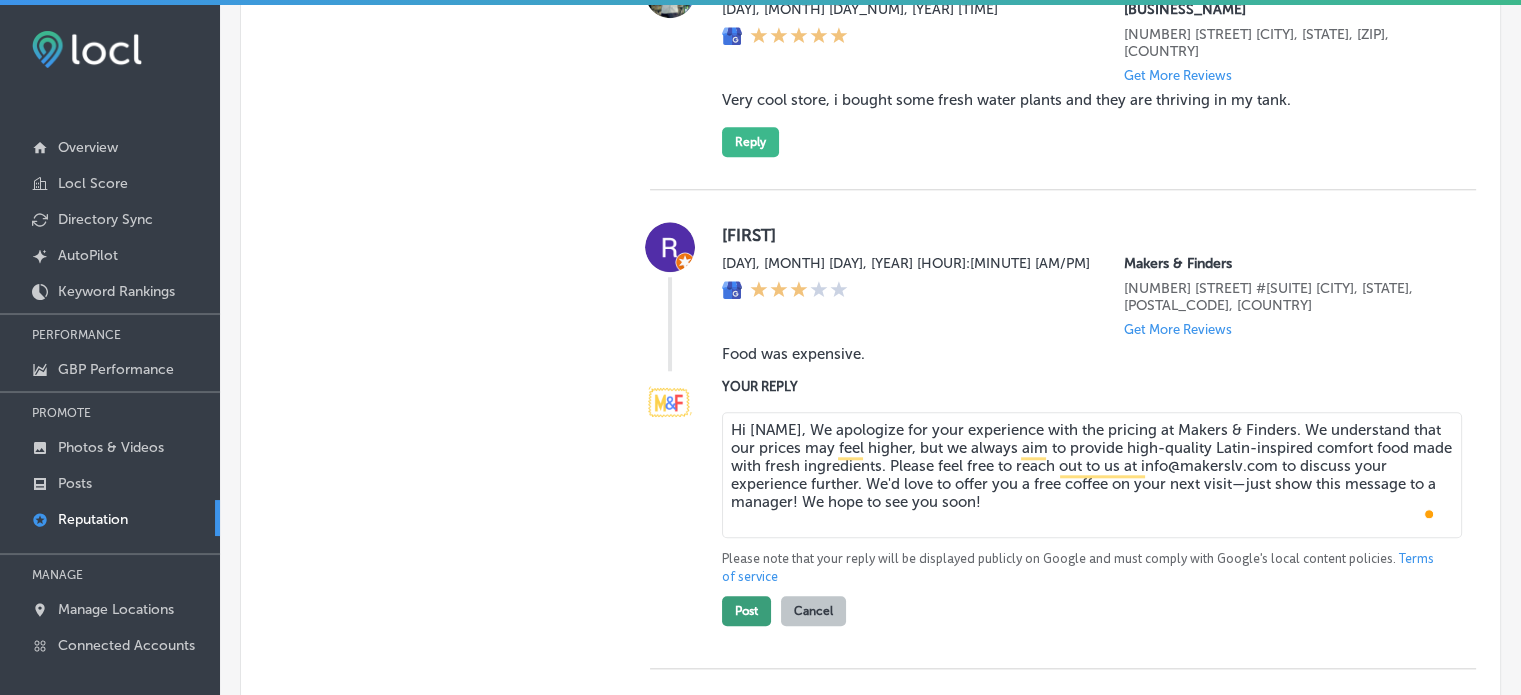 click on "Post" at bounding box center [746, 611] 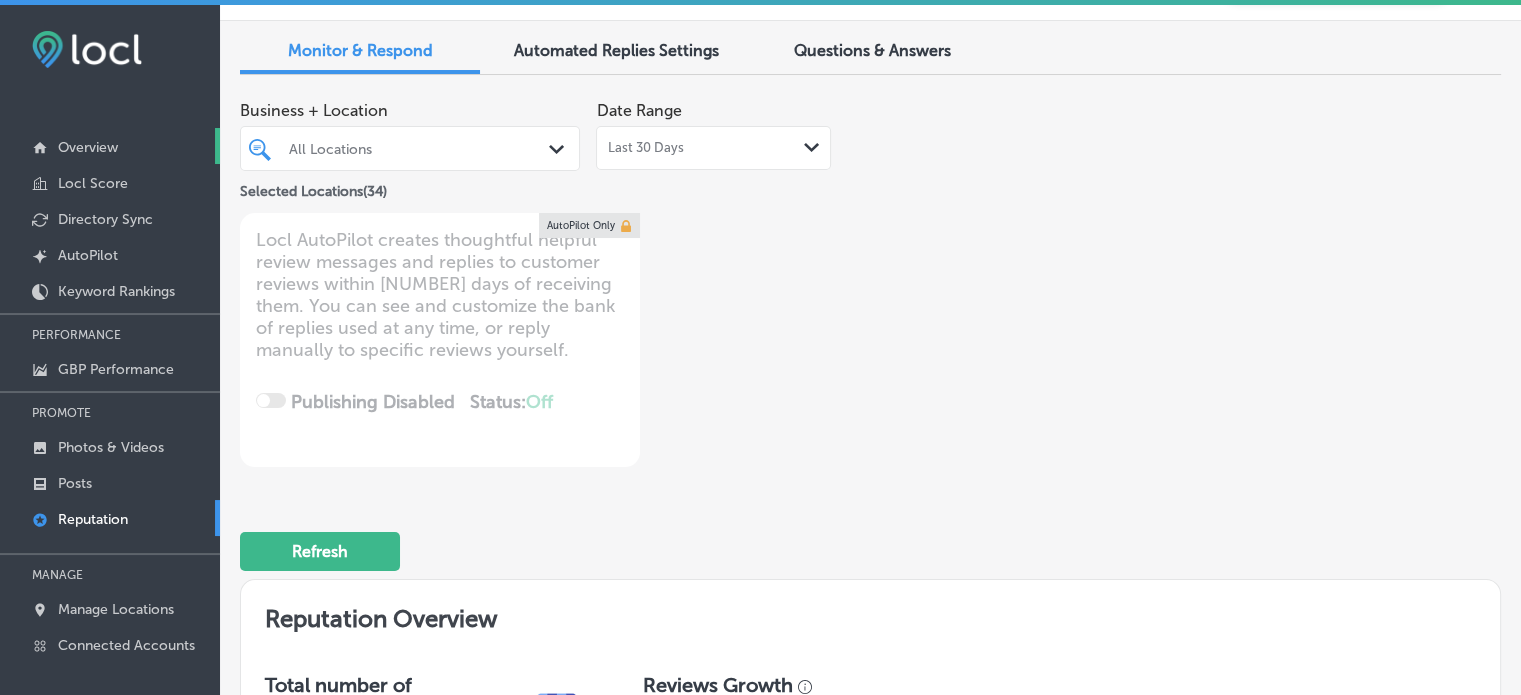 scroll, scrollTop: 60, scrollLeft: 0, axis: vertical 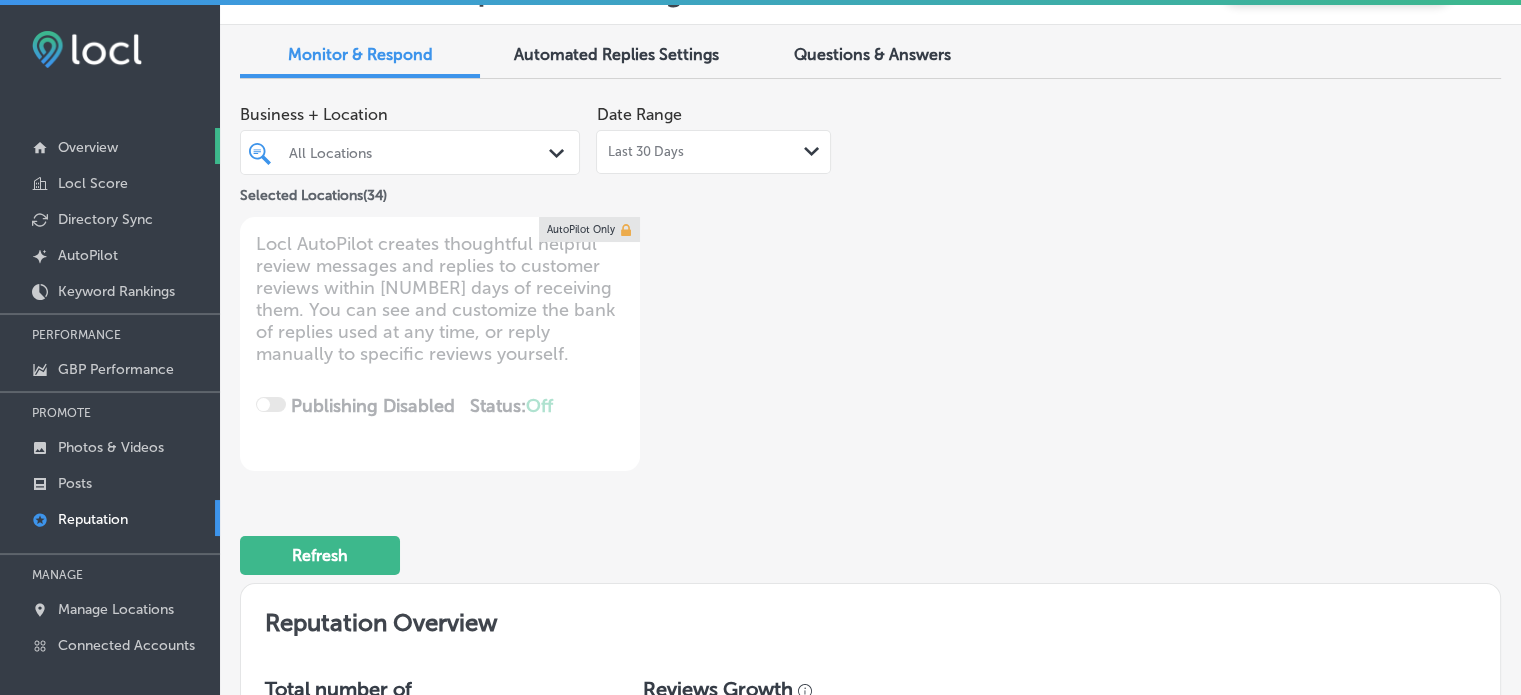 click on "Overview" at bounding box center [88, 147] 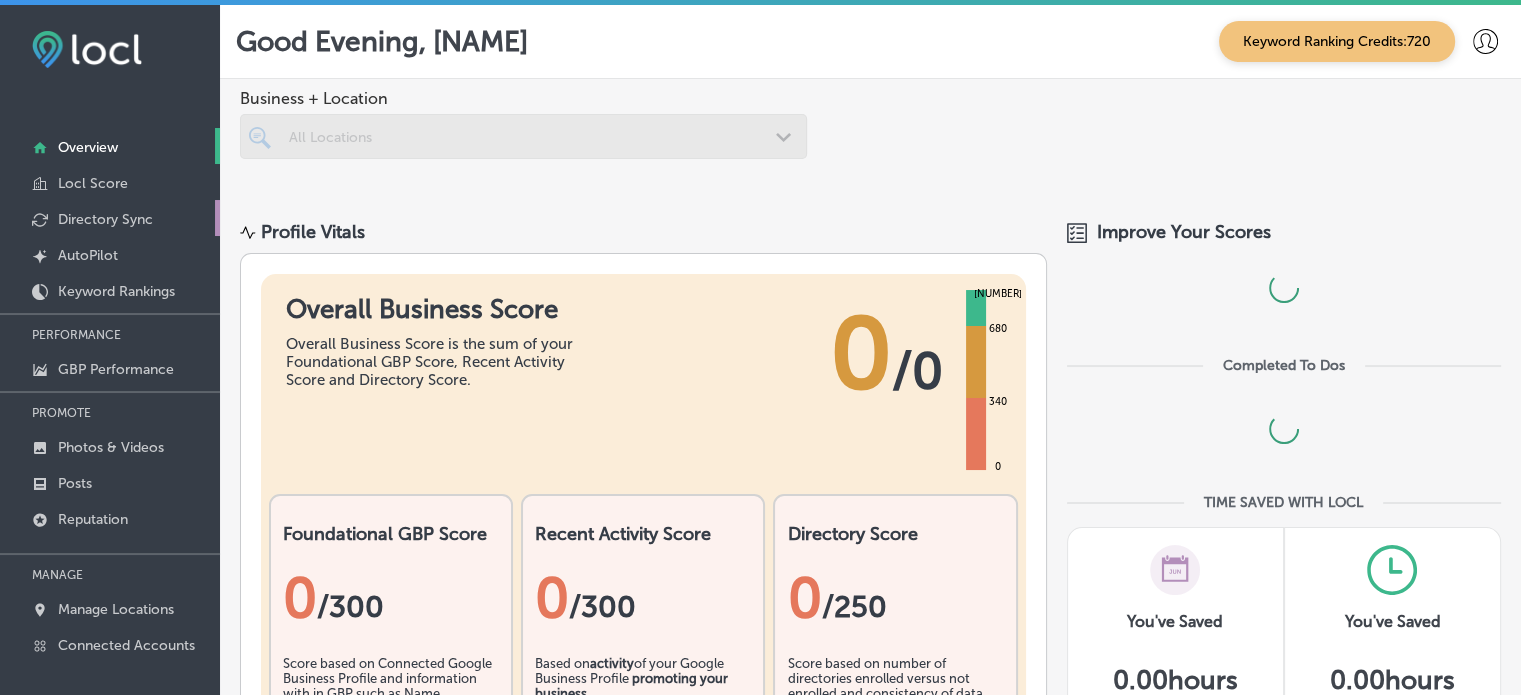 click on "Directory Sync" at bounding box center [105, 219] 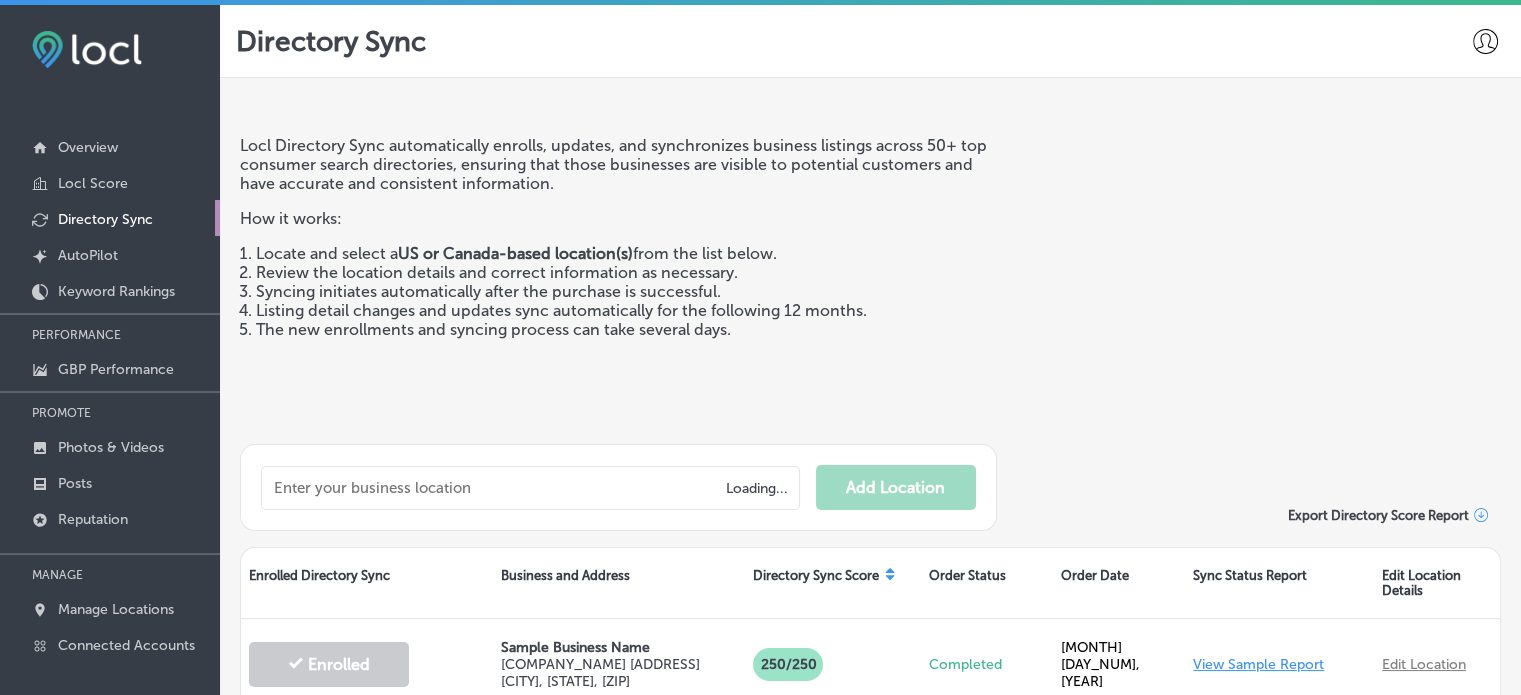 scroll, scrollTop: 208, scrollLeft: 0, axis: vertical 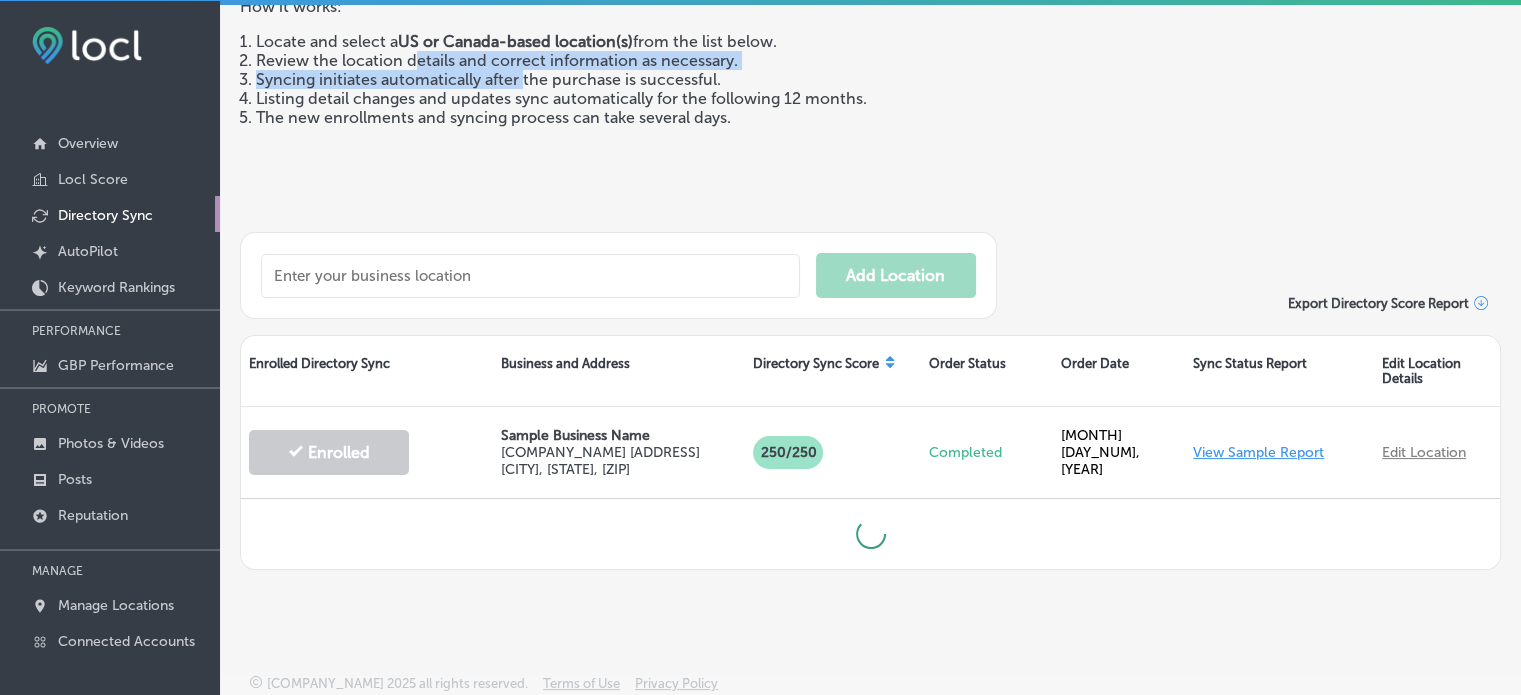 drag, startPoint x: 415, startPoint y: 55, endPoint x: 525, endPoint y: 75, distance: 111.8034 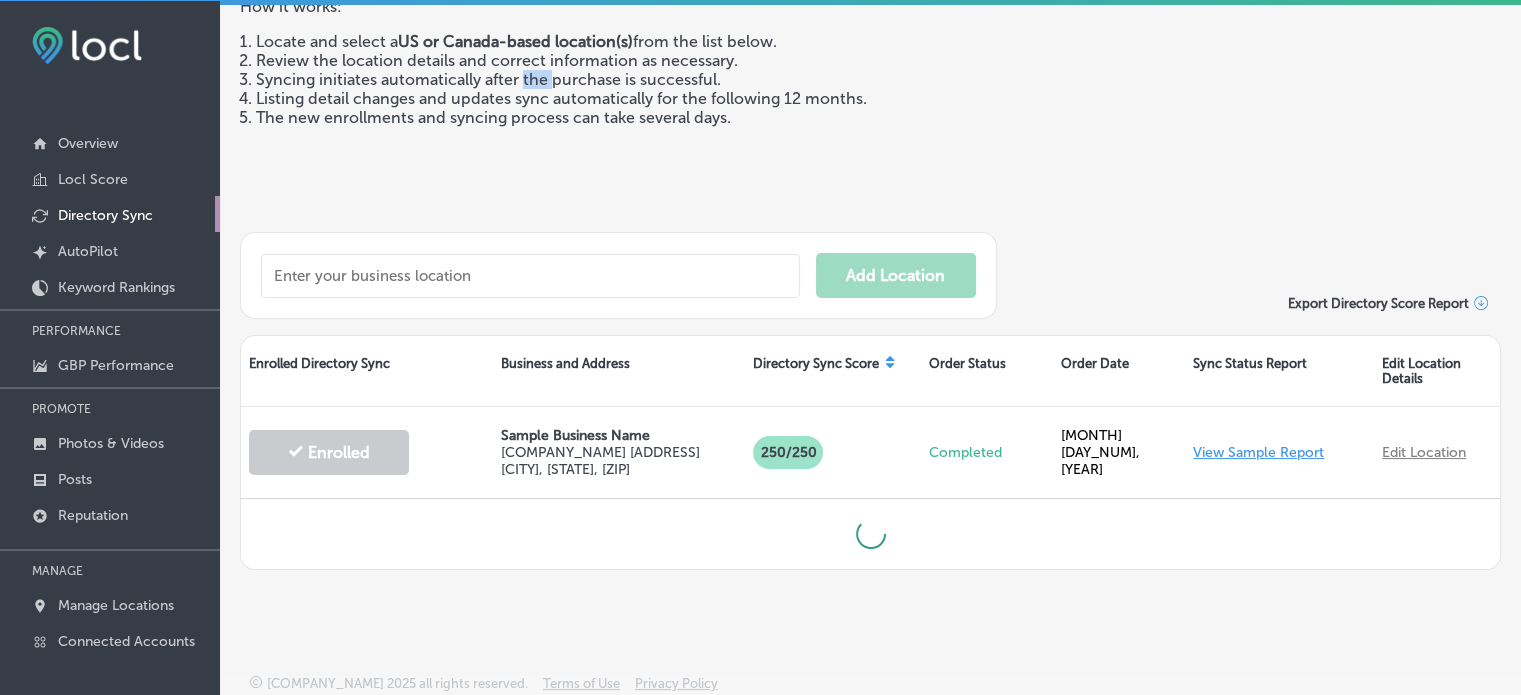 click on "Syncing initiates automatically after the purchase is successful." at bounding box center (621, 79) 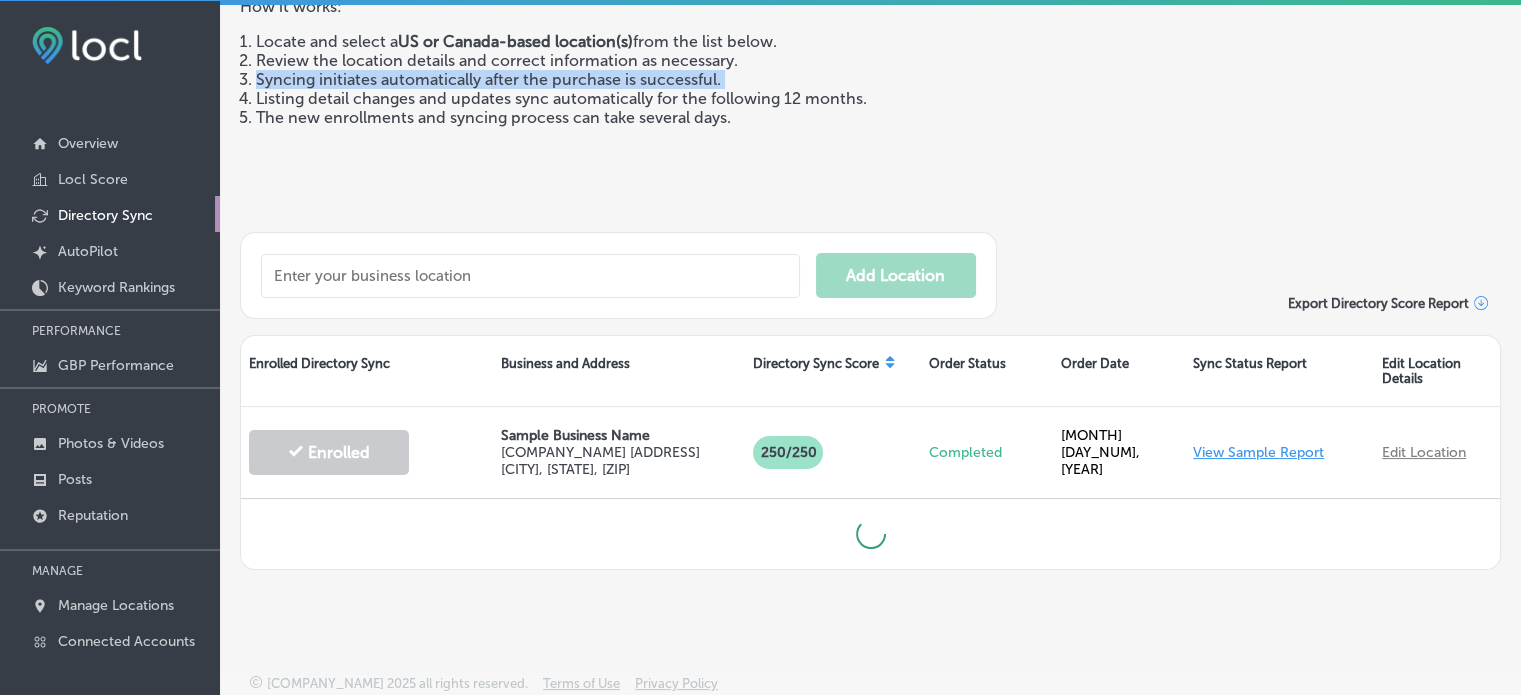 drag, startPoint x: 525, startPoint y: 75, endPoint x: 571, endPoint y: 83, distance: 46.69047 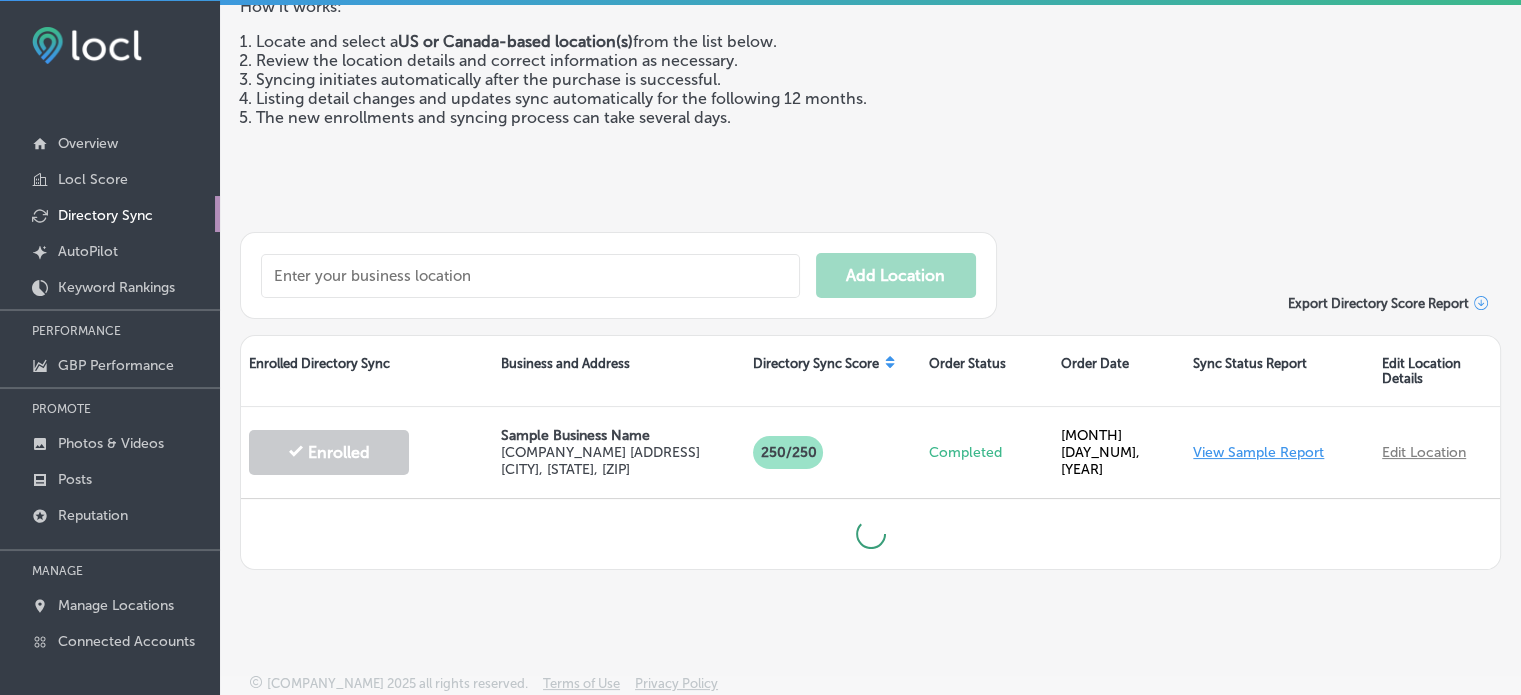 click on "Listing detail changes and updates sync automatically for the following 12 months." at bounding box center (621, 98) 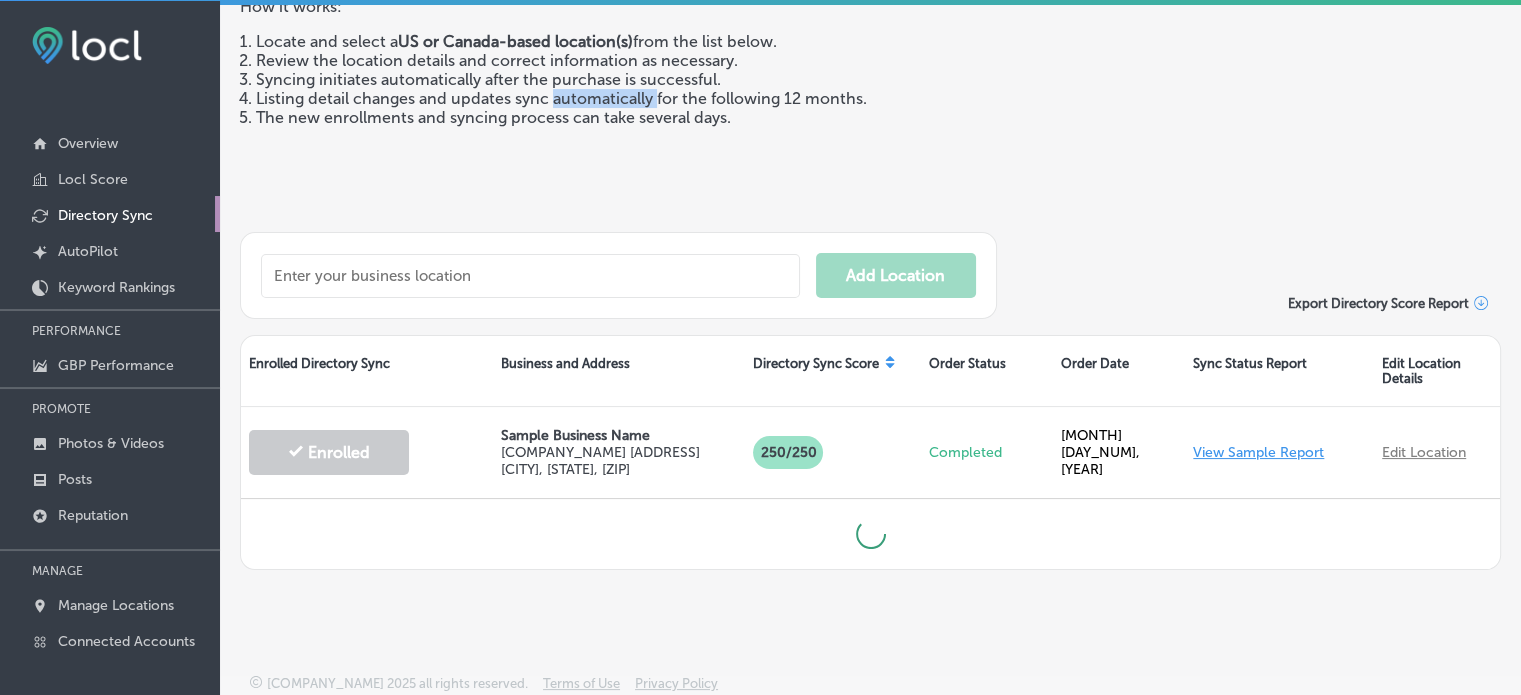 click on "Listing detail changes and updates sync automatically for the following 12 months." at bounding box center [621, 98] 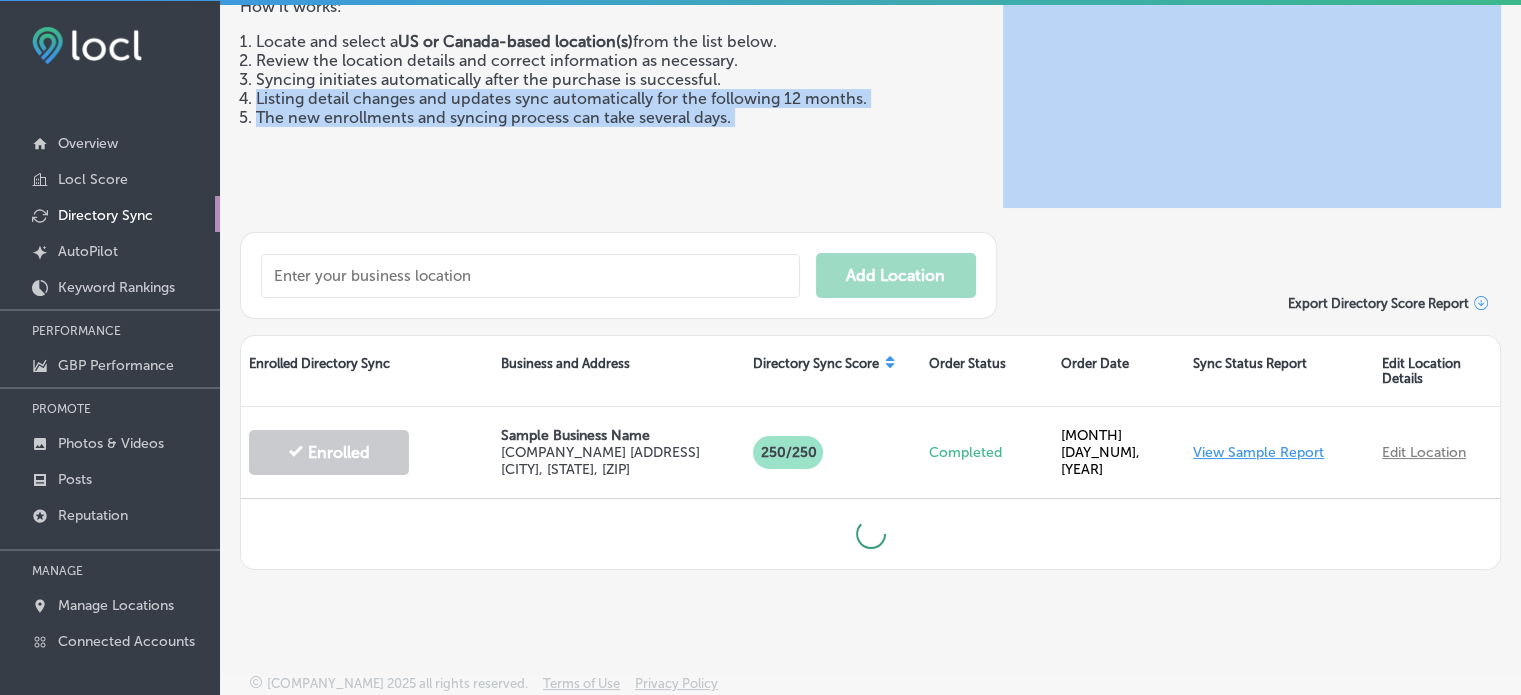 drag, startPoint x: 558, startPoint y: 103, endPoint x: 593, endPoint y: 115, distance: 37 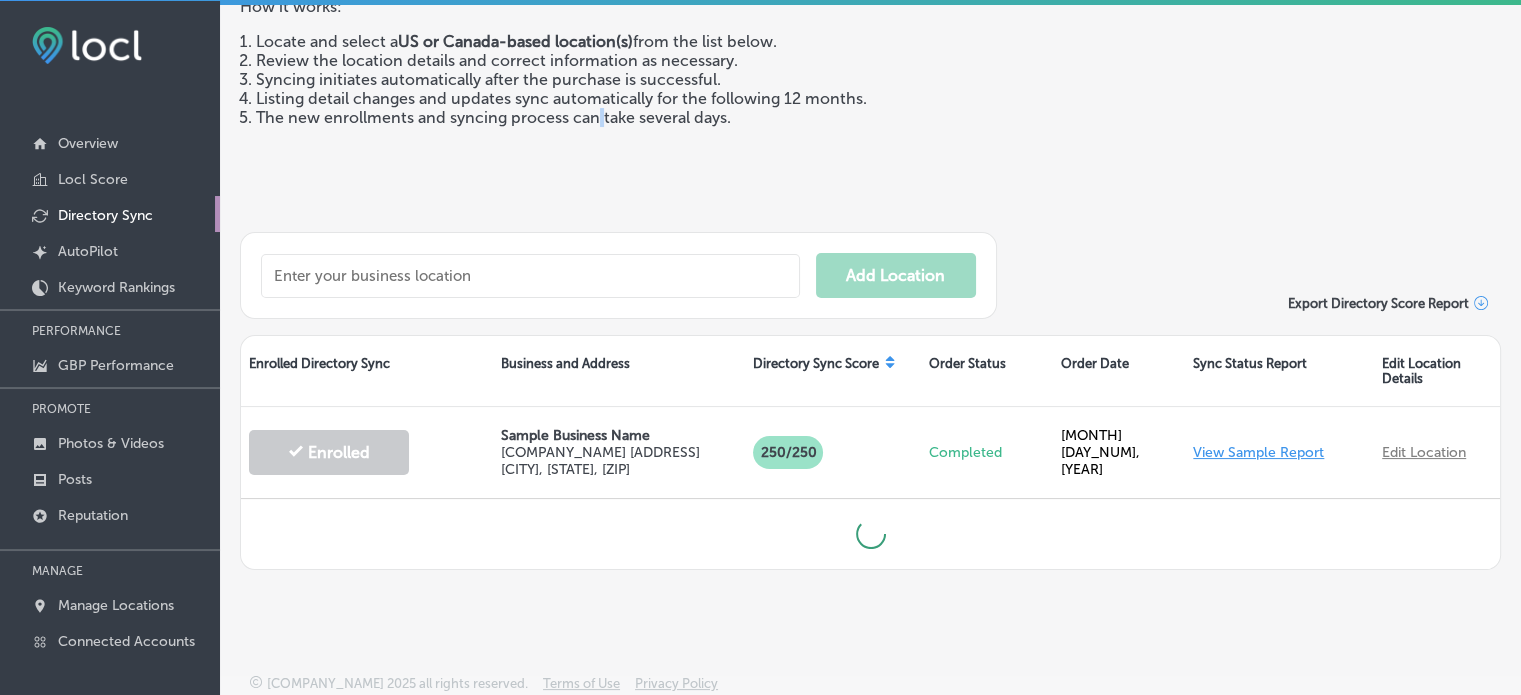 click on "The new enrollments and syncing process can take several days." at bounding box center (621, 117) 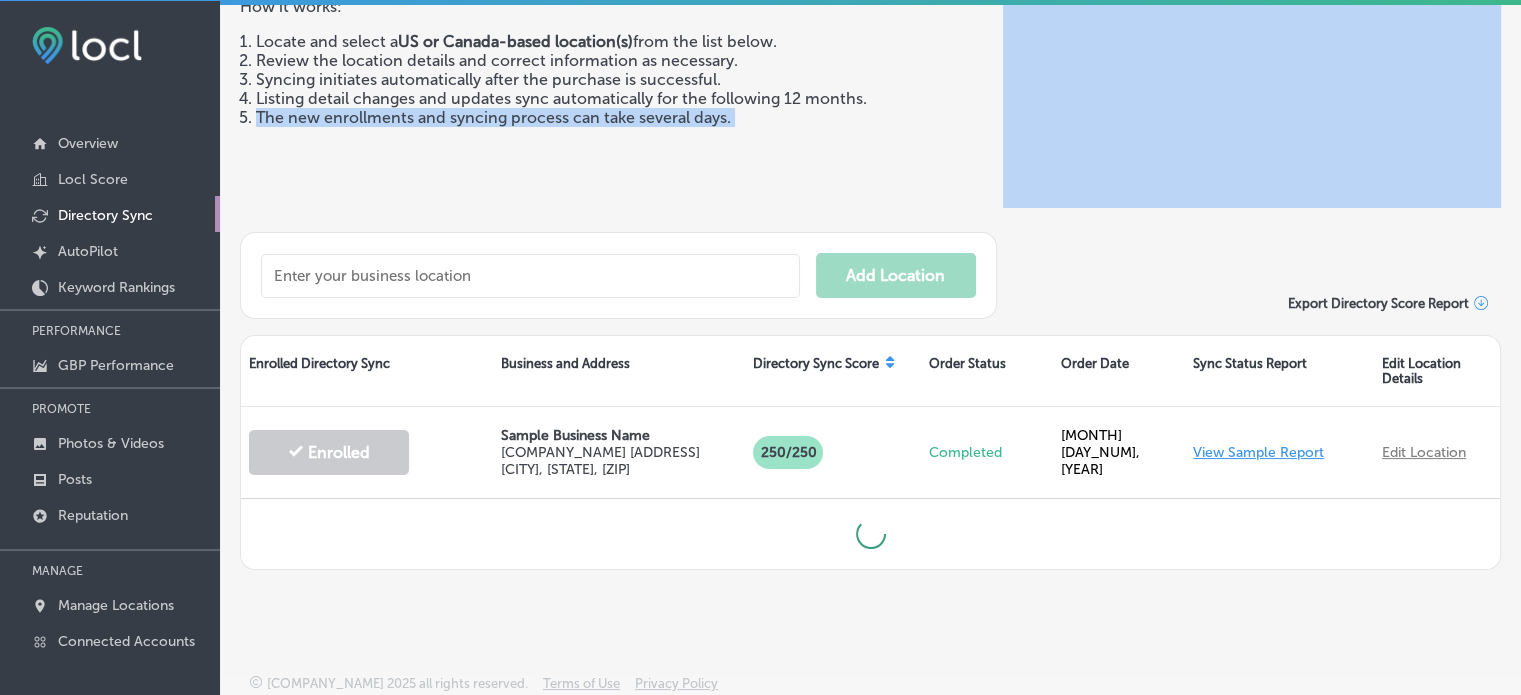 click on "The new enrollments and syncing process can take several days." at bounding box center [621, 117] 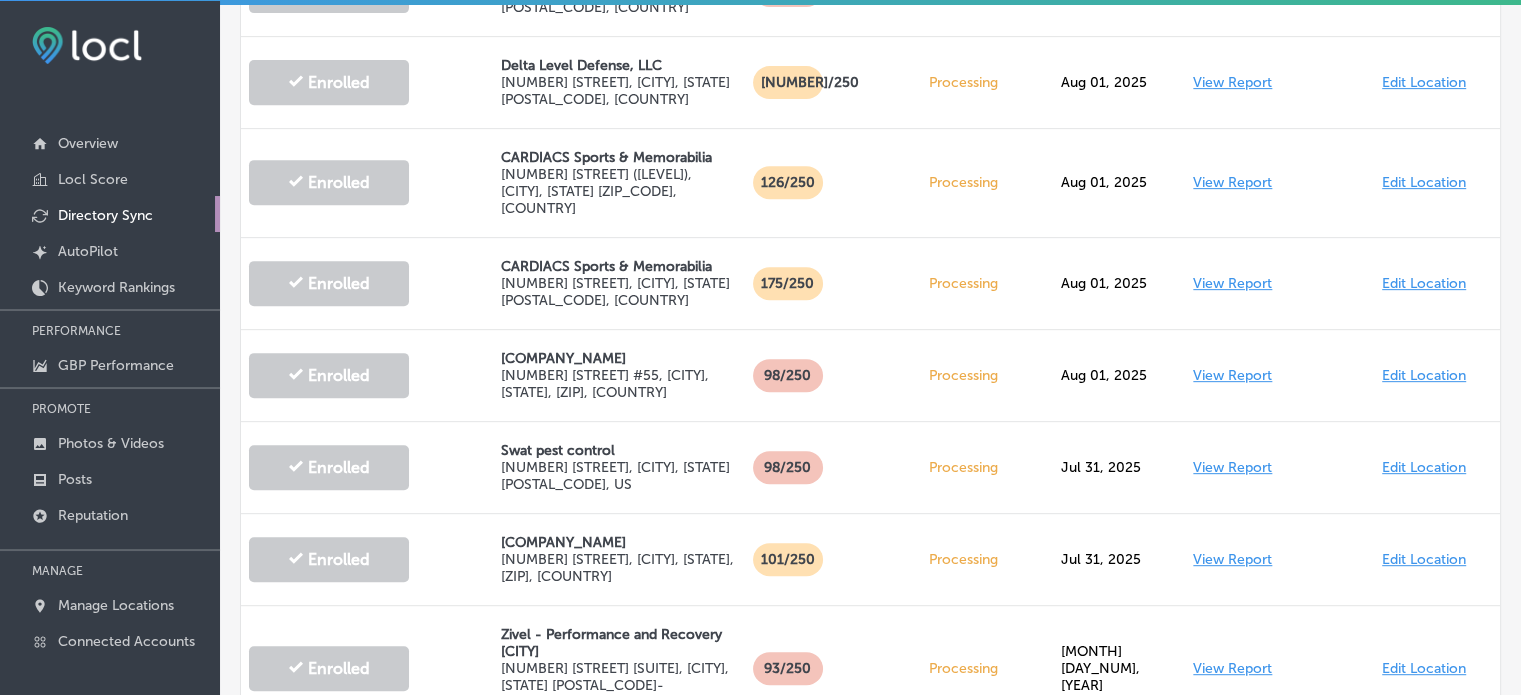 scroll, scrollTop: 852, scrollLeft: 0, axis: vertical 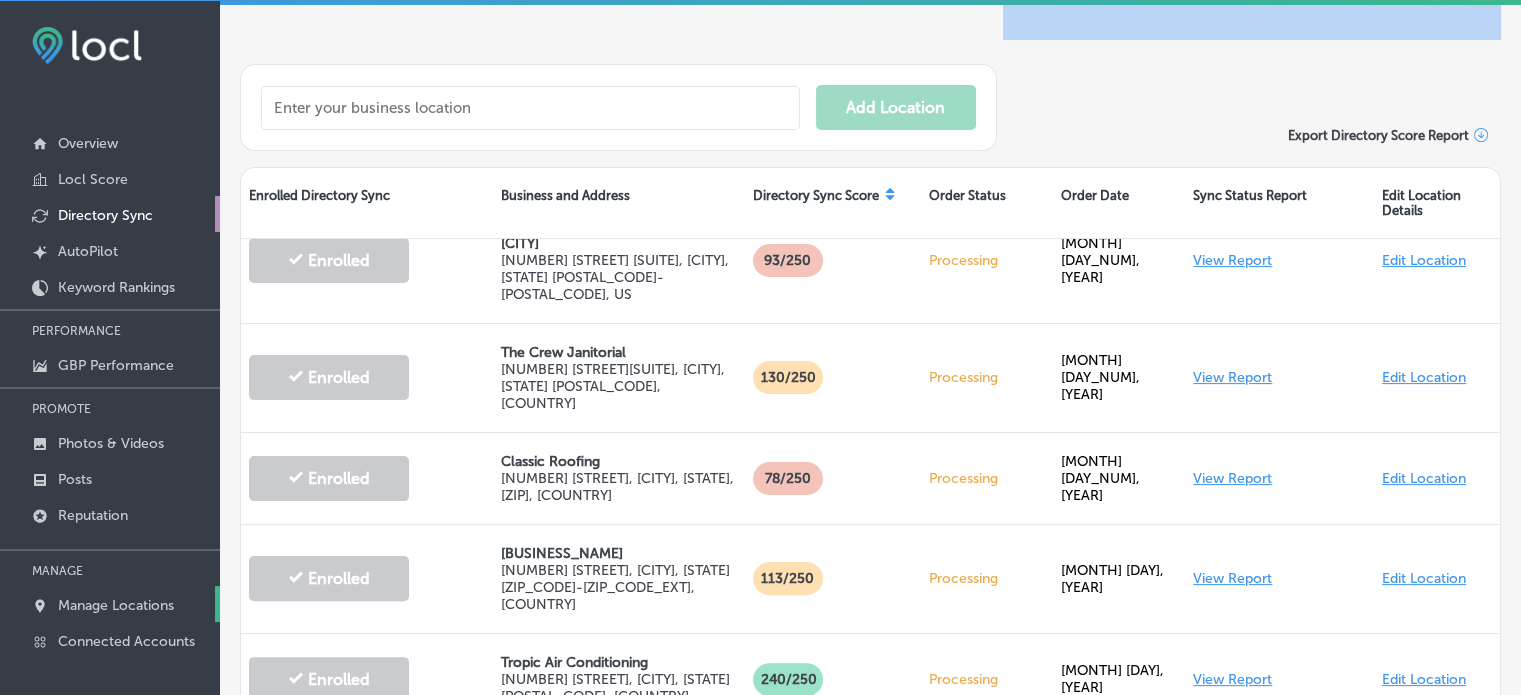 click on "Manage Locations" at bounding box center [116, 605] 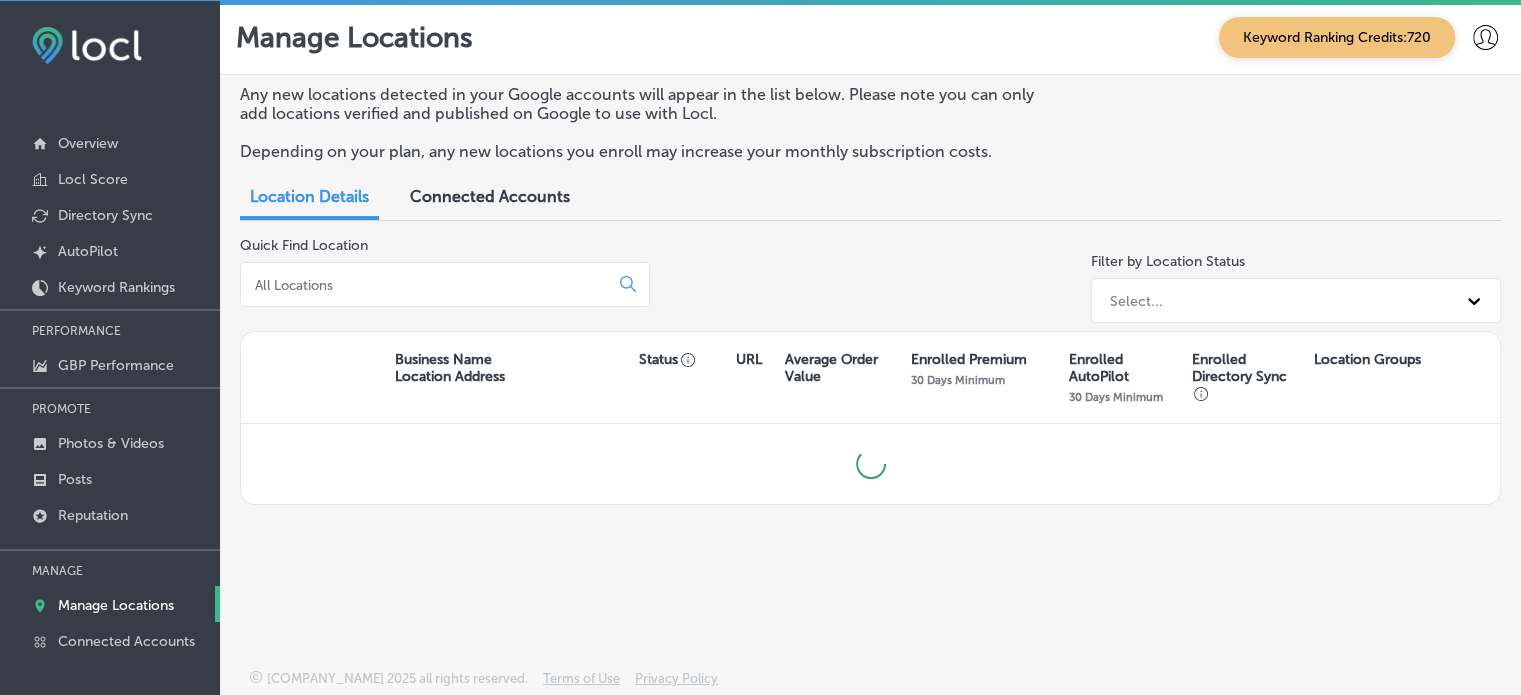 click on "iconmonstr-menu-thin copy
Created with Sketch.
Overview
Locl Score
Directory Sync
Created by potrace 1.10, written by Peter Selinger 2001-2011
AutoPilot
Keyword Rankings PERFORMANCE
GBP Performance PROMOTE
Photos & Videos
Posts
Reputation MANAGE
Manage Locations
Connected Accounts" at bounding box center [110, 334] 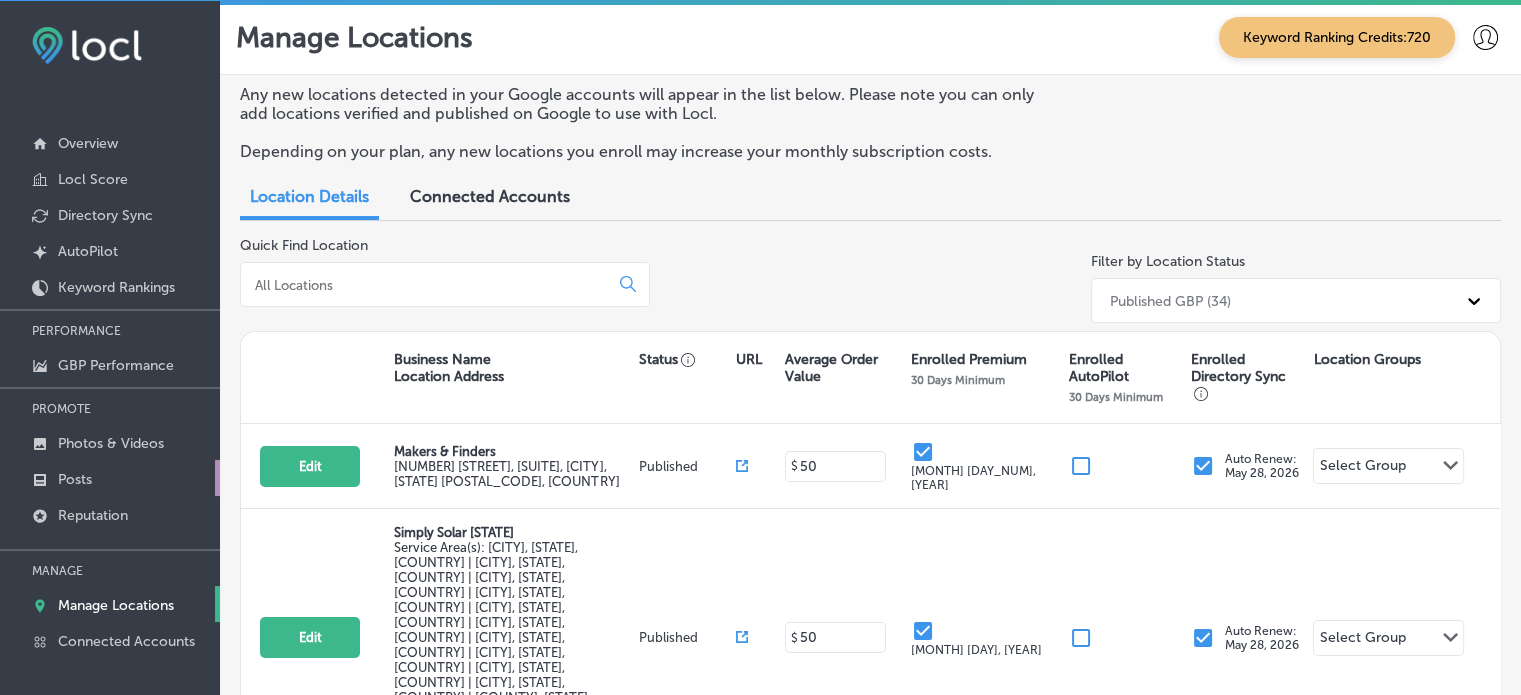 click on "Posts" at bounding box center (110, 478) 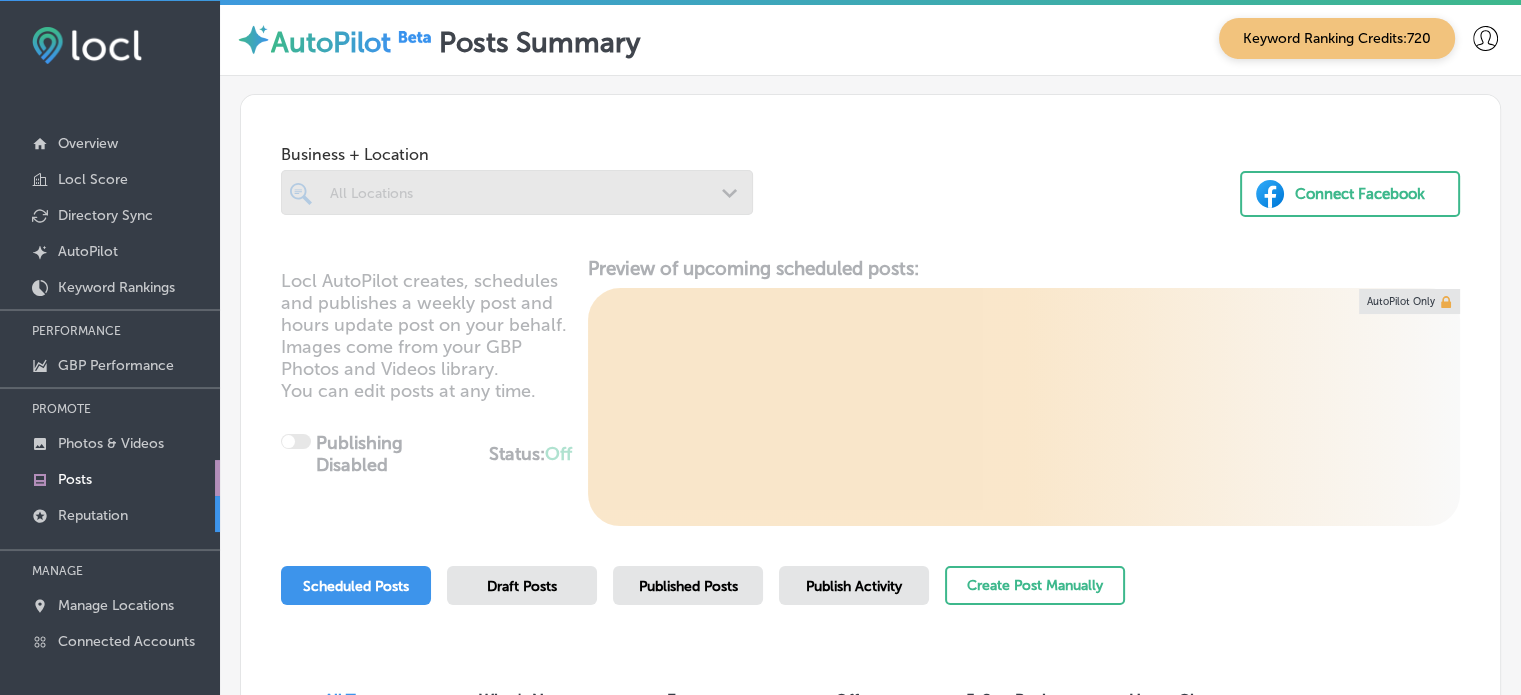 click on "Reputation" at bounding box center (93, 515) 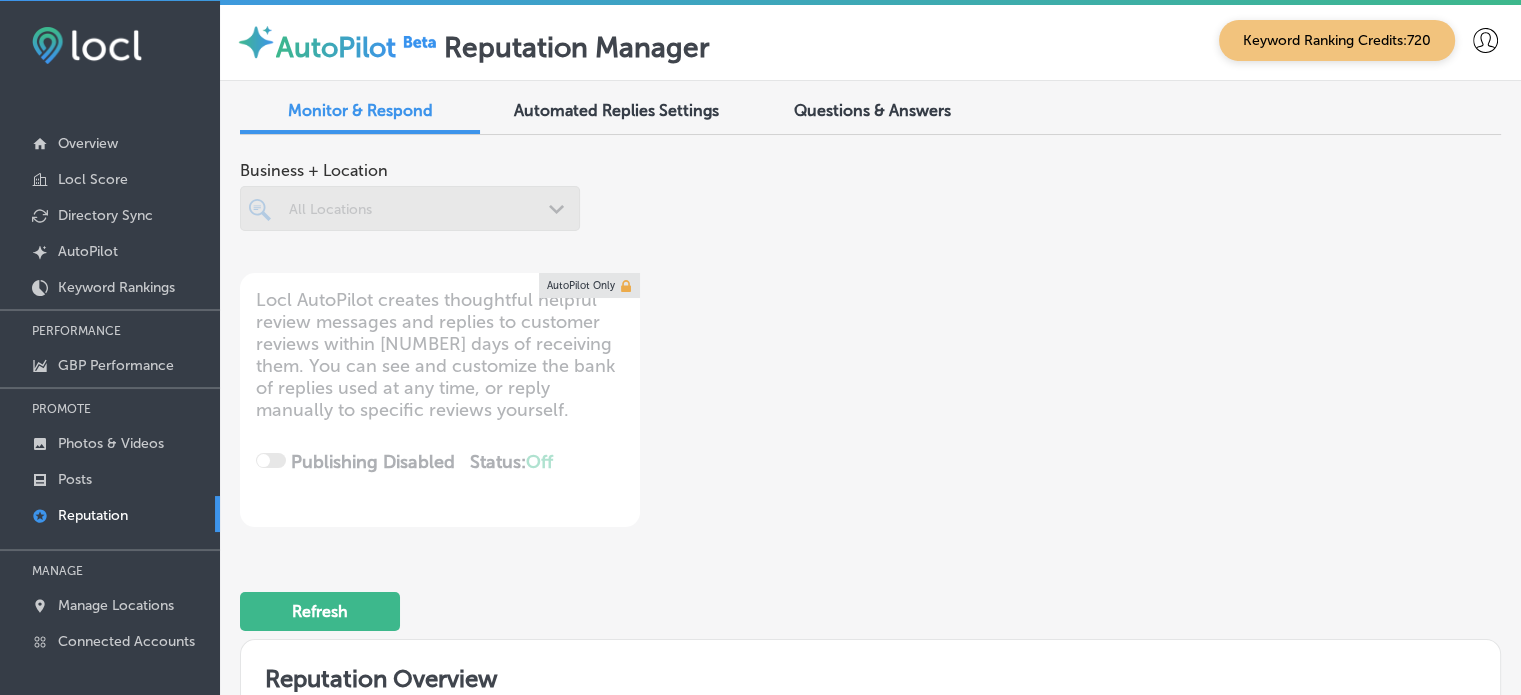 click on "Questions & Answers" at bounding box center [872, 110] 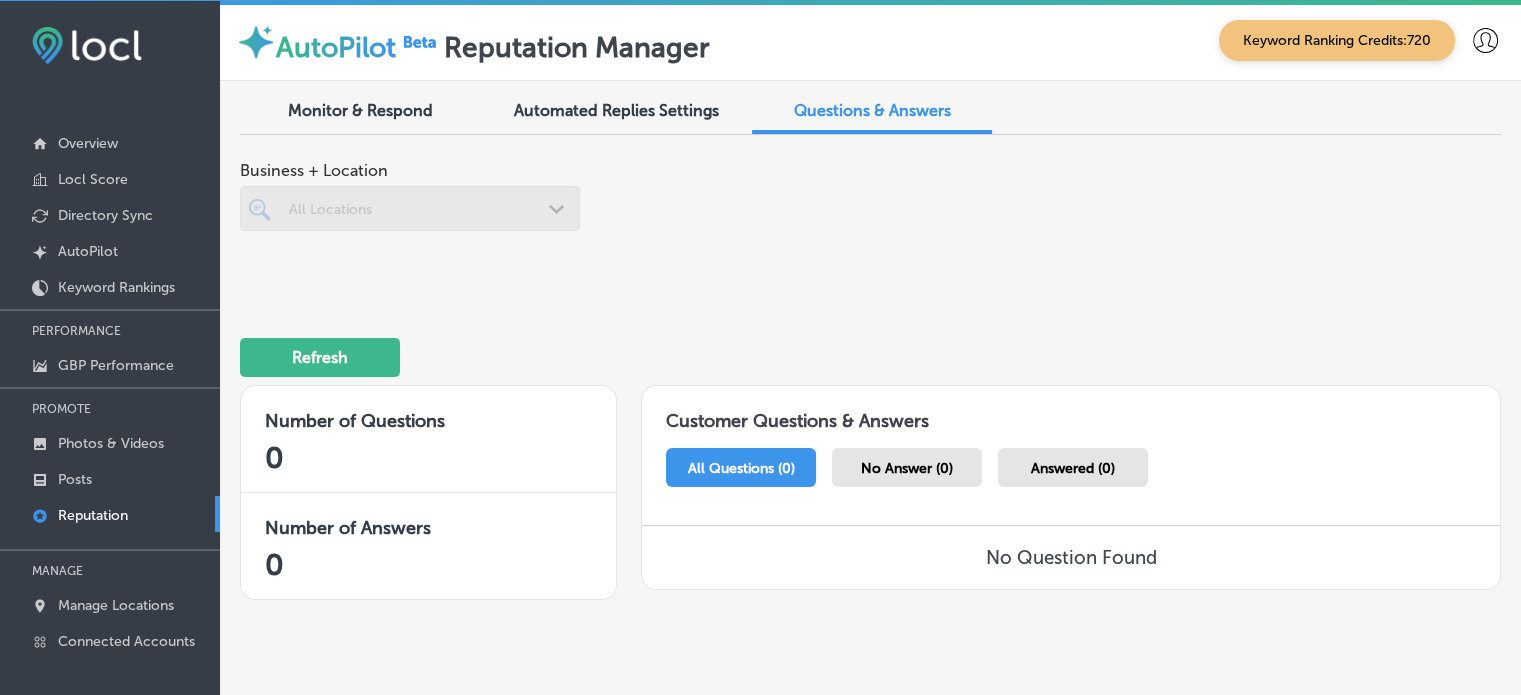 scroll, scrollTop: 0, scrollLeft: 0, axis: both 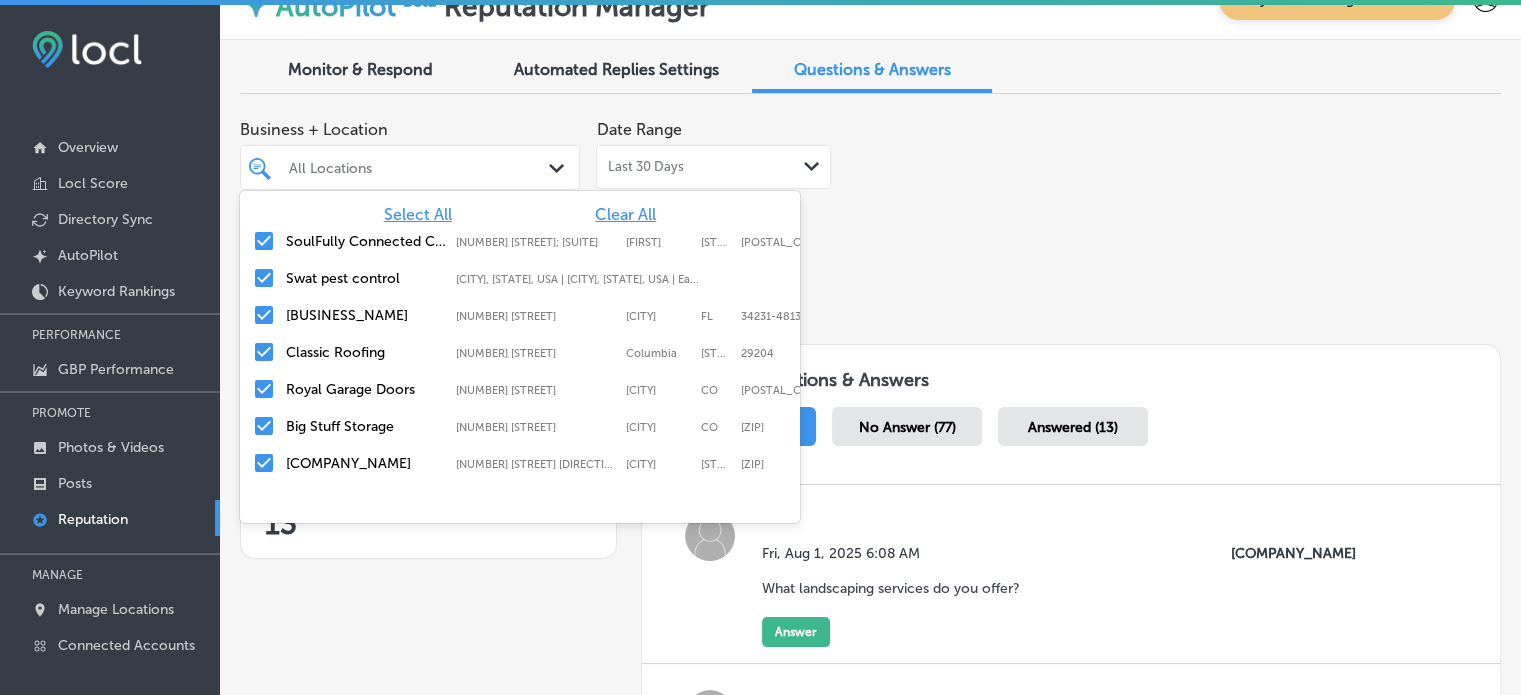 click on "All Locations" at bounding box center [420, 167] 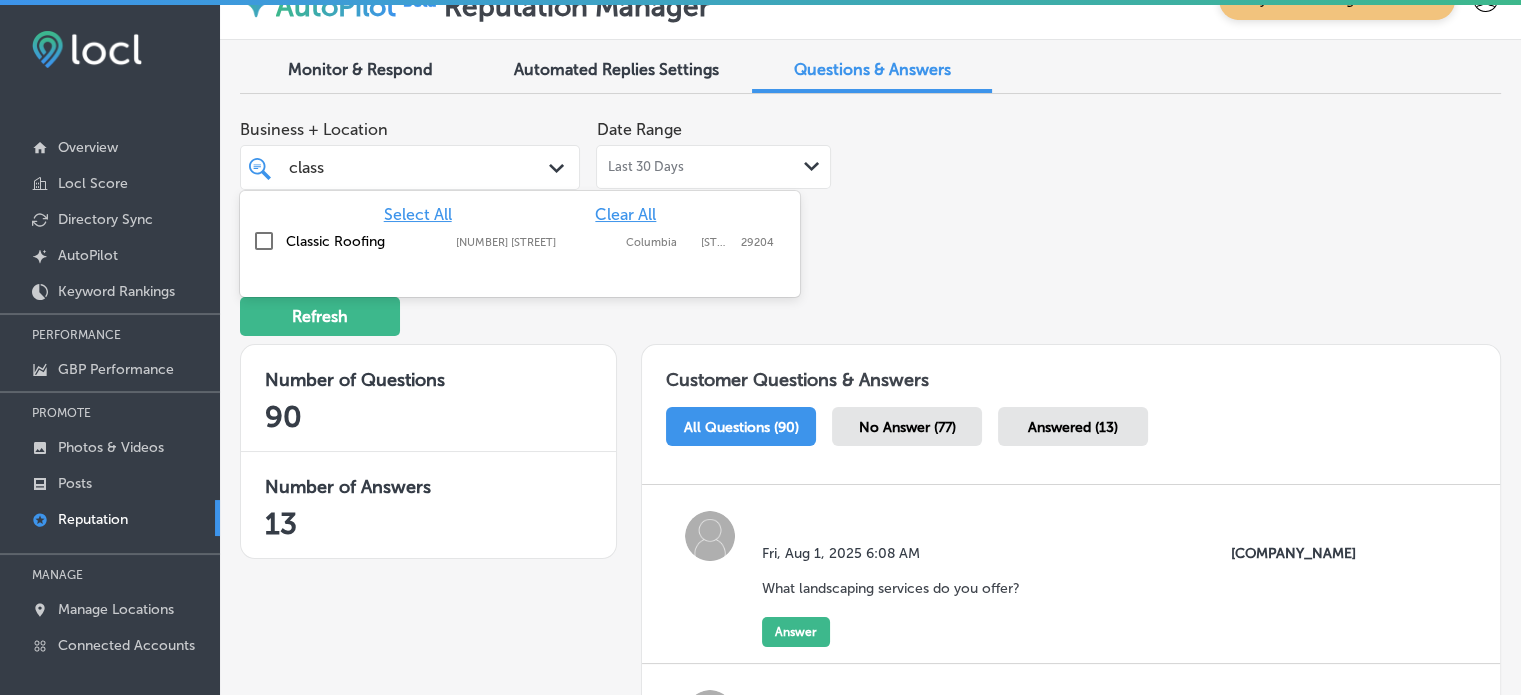 click on "Classic Roofing" at bounding box center [366, 241] 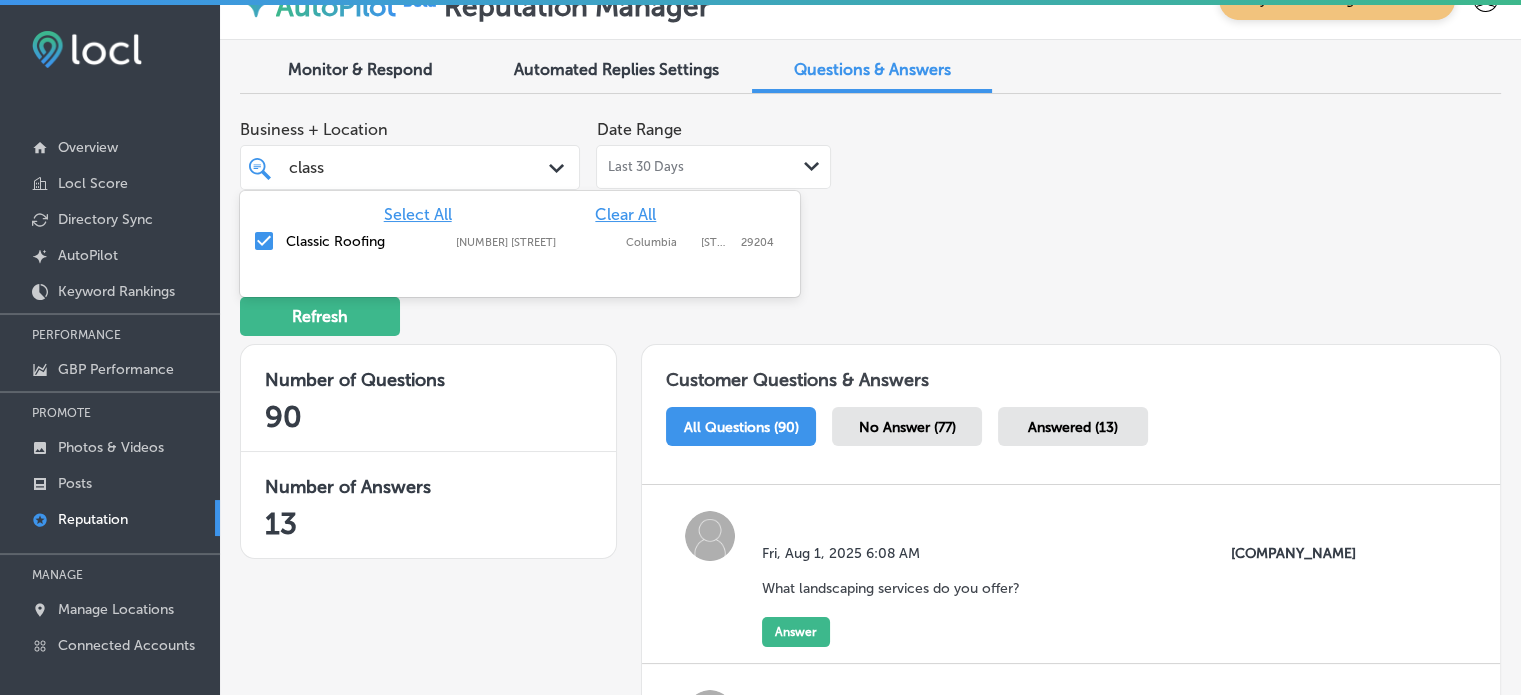 type on "class" 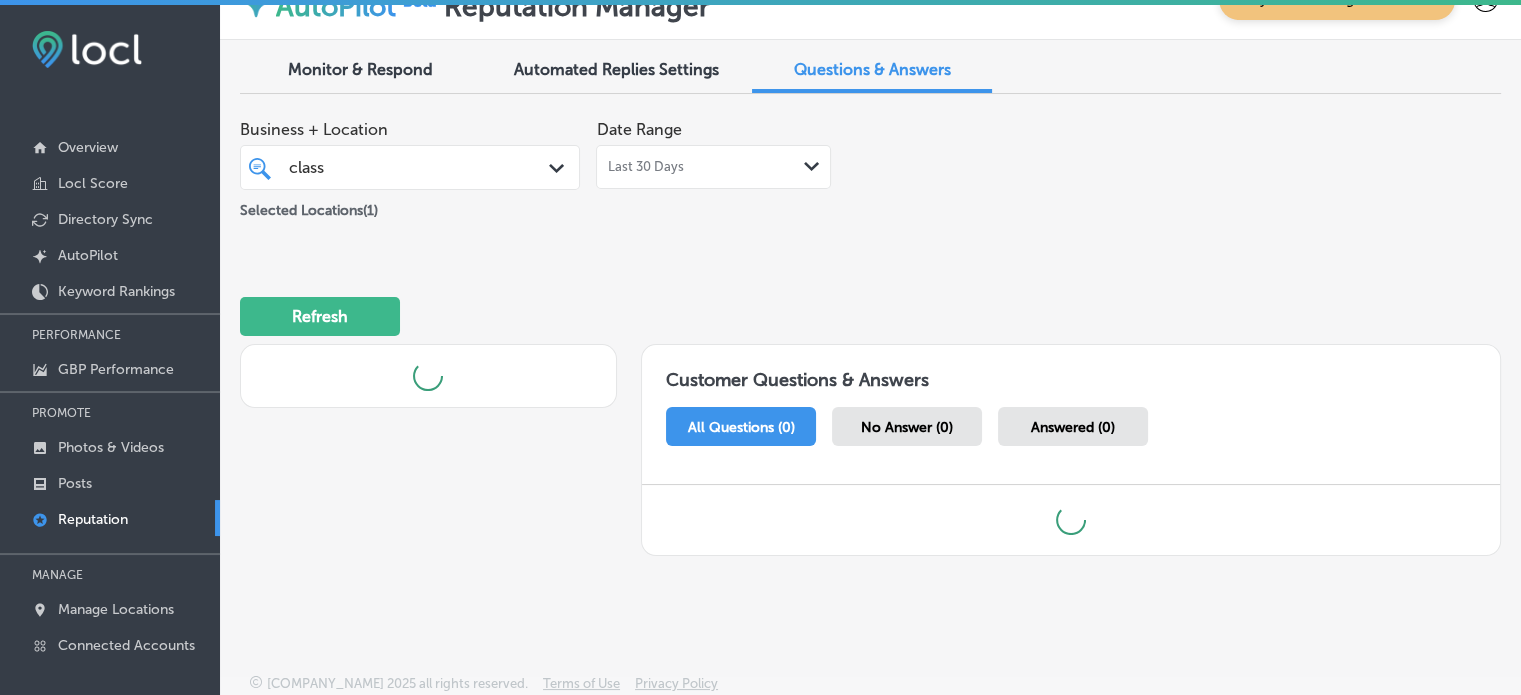 click on "Business and Location
class class
Path
Created with Sketch.
Selected Locations  ( 1 ) Date Range Last 30 Days
Path
Created with Sketch.
Refresh Customer Questions & Answers All Questions (0) No Answer (0) Answered (0)" at bounding box center [870, 340] 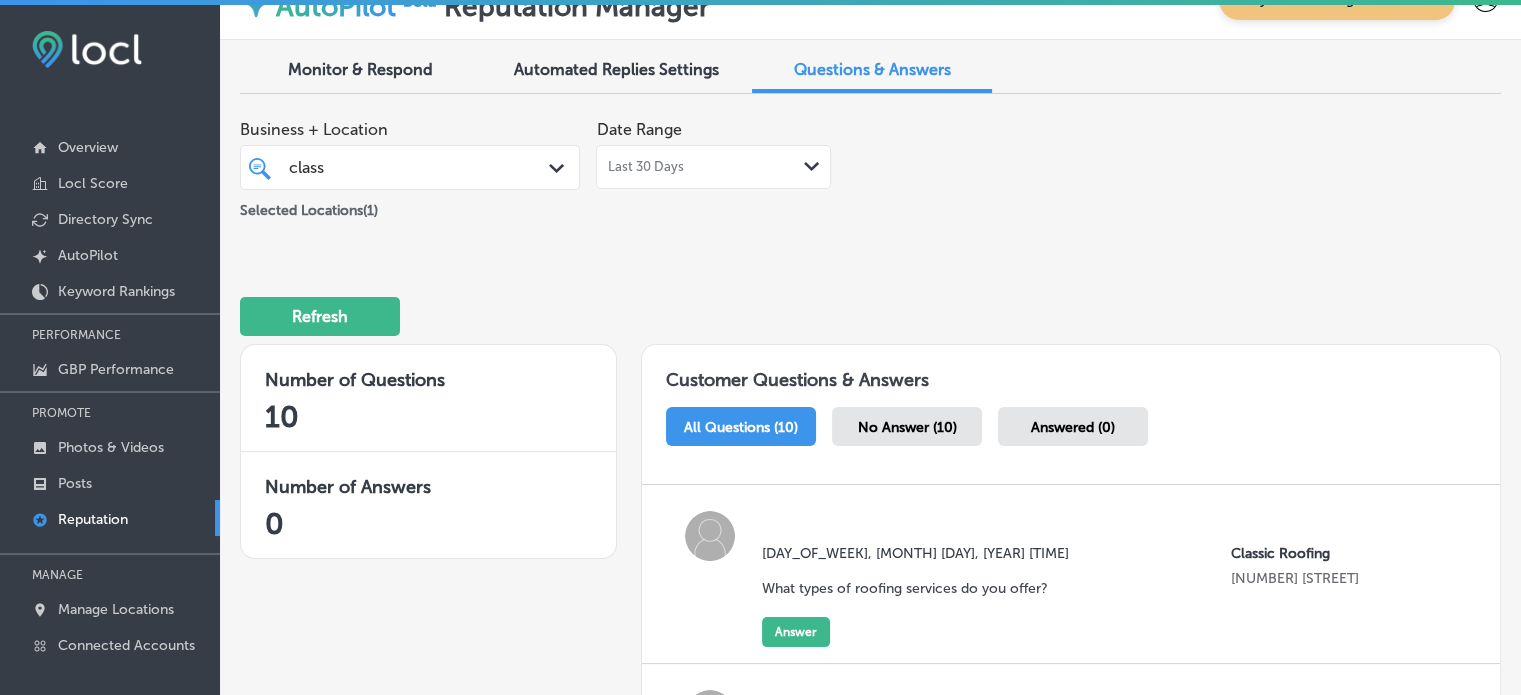 scroll, scrollTop: 58, scrollLeft: 0, axis: vertical 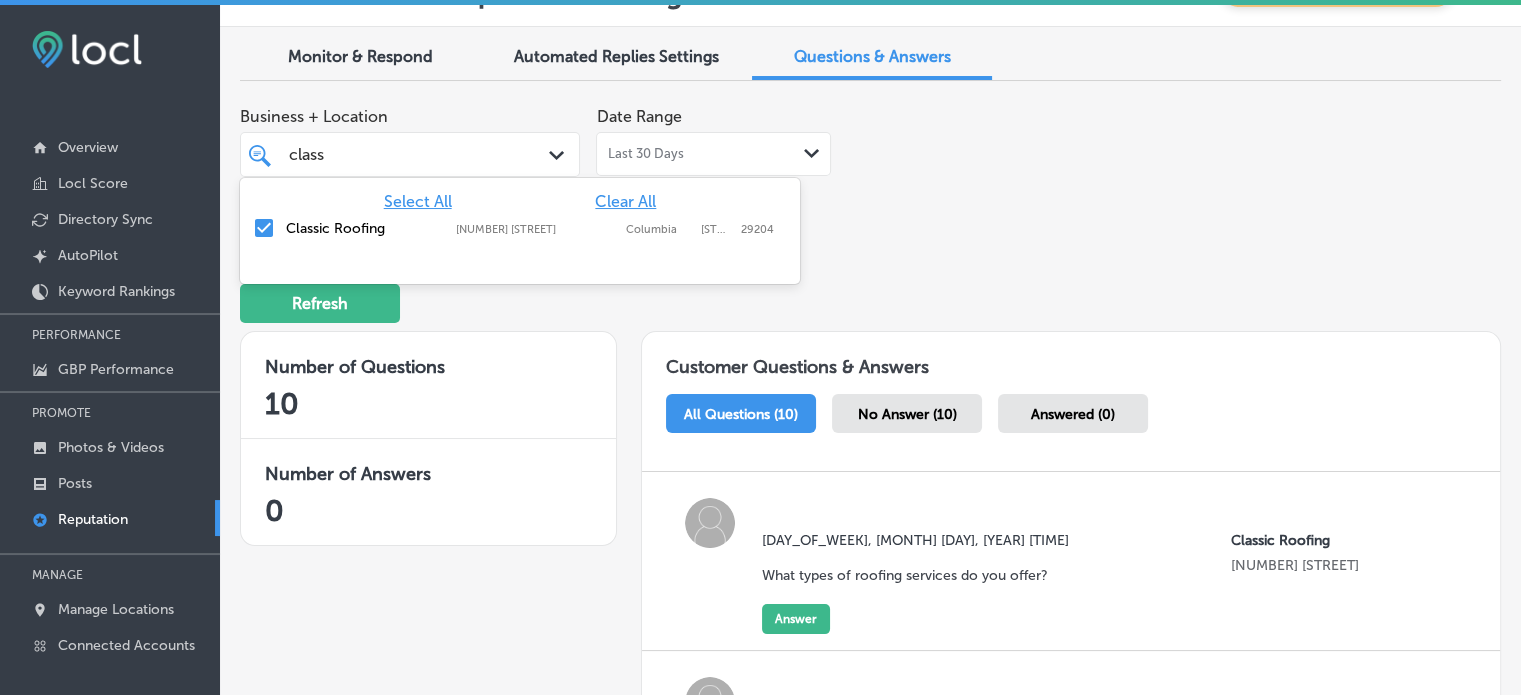 click on "class class" at bounding box center (410, 154) 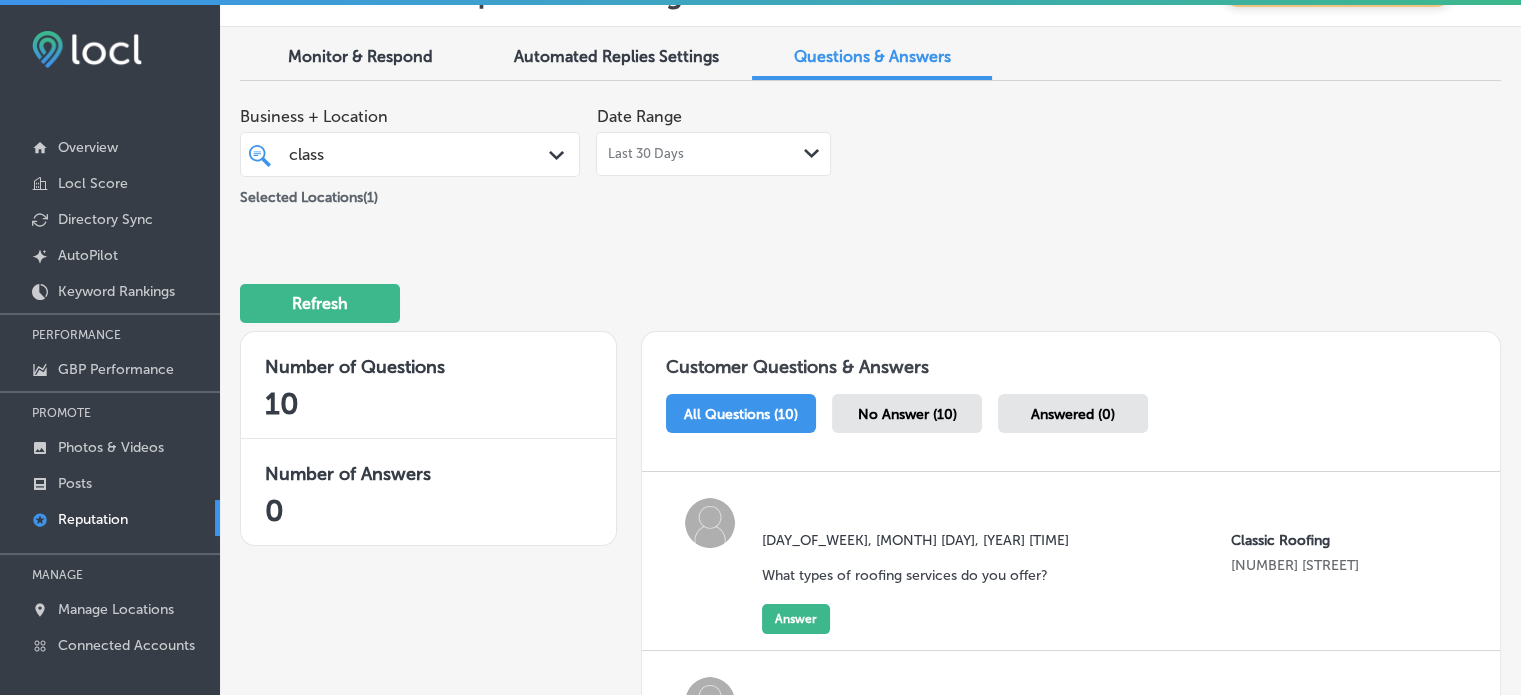 click on "class class" at bounding box center [410, 154] 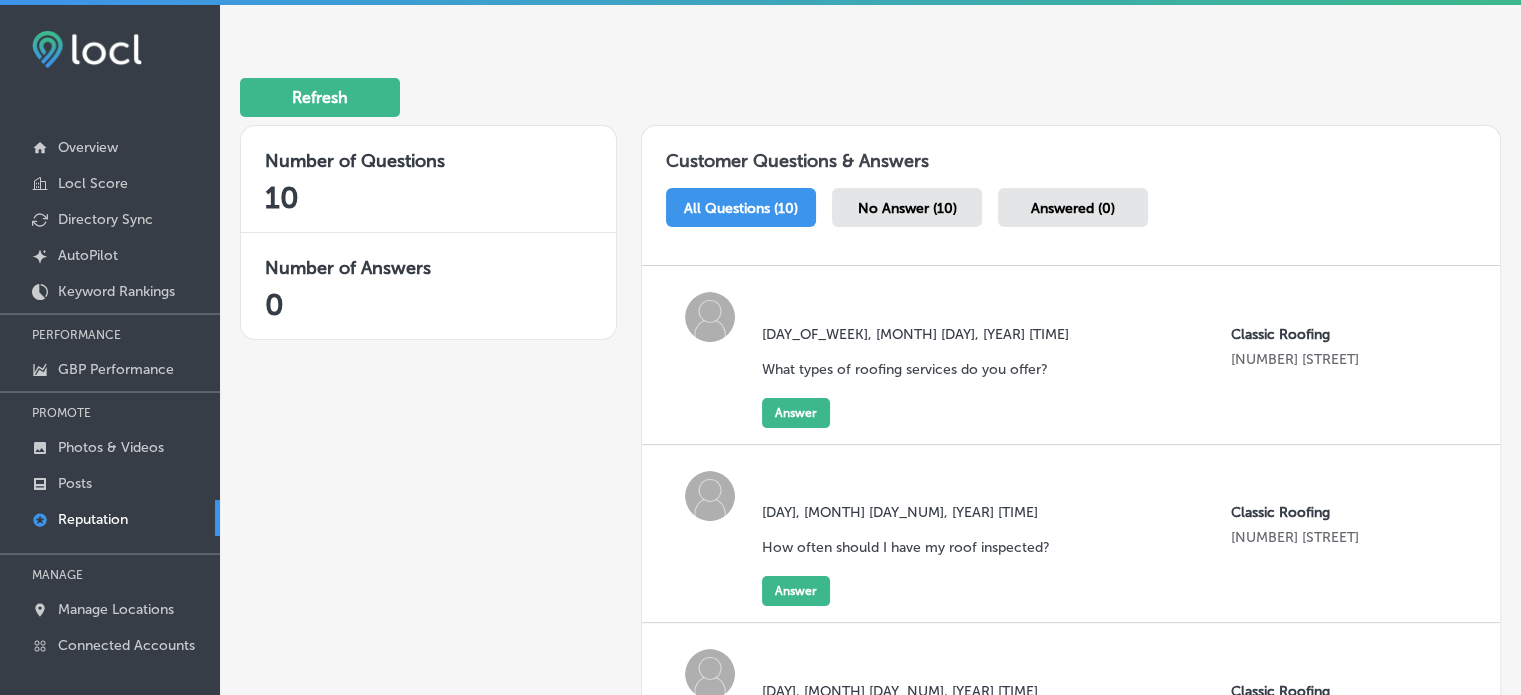scroll, scrollTop: 266, scrollLeft: 0, axis: vertical 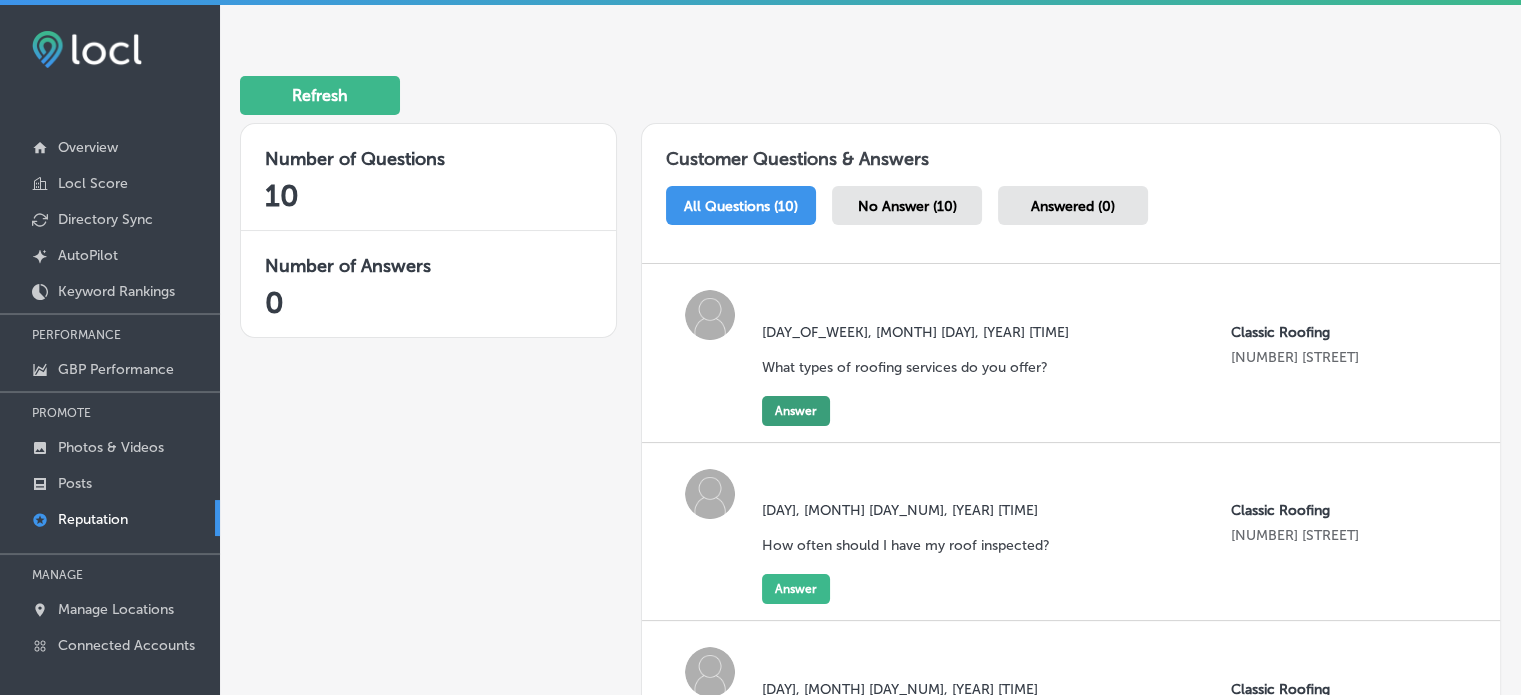 click on "Answer" 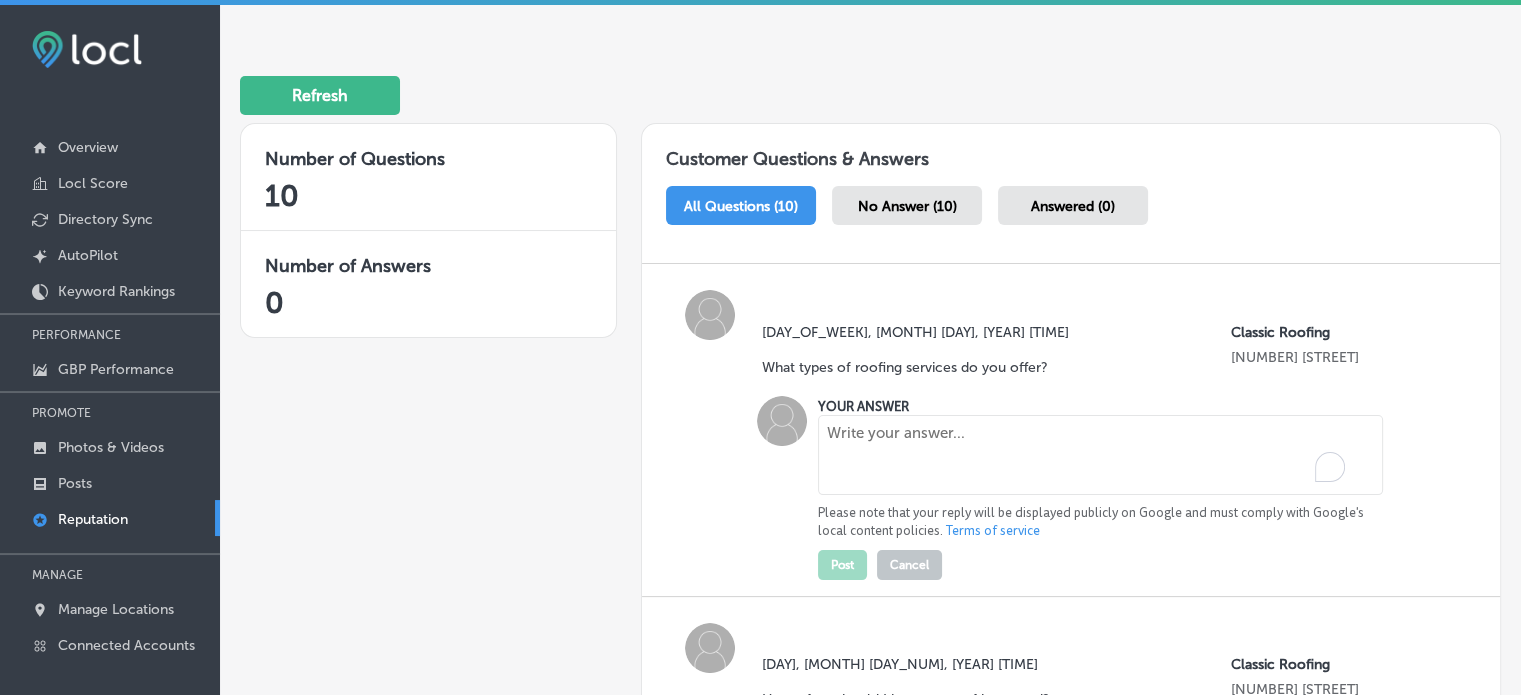 click at bounding box center (1100, 455) 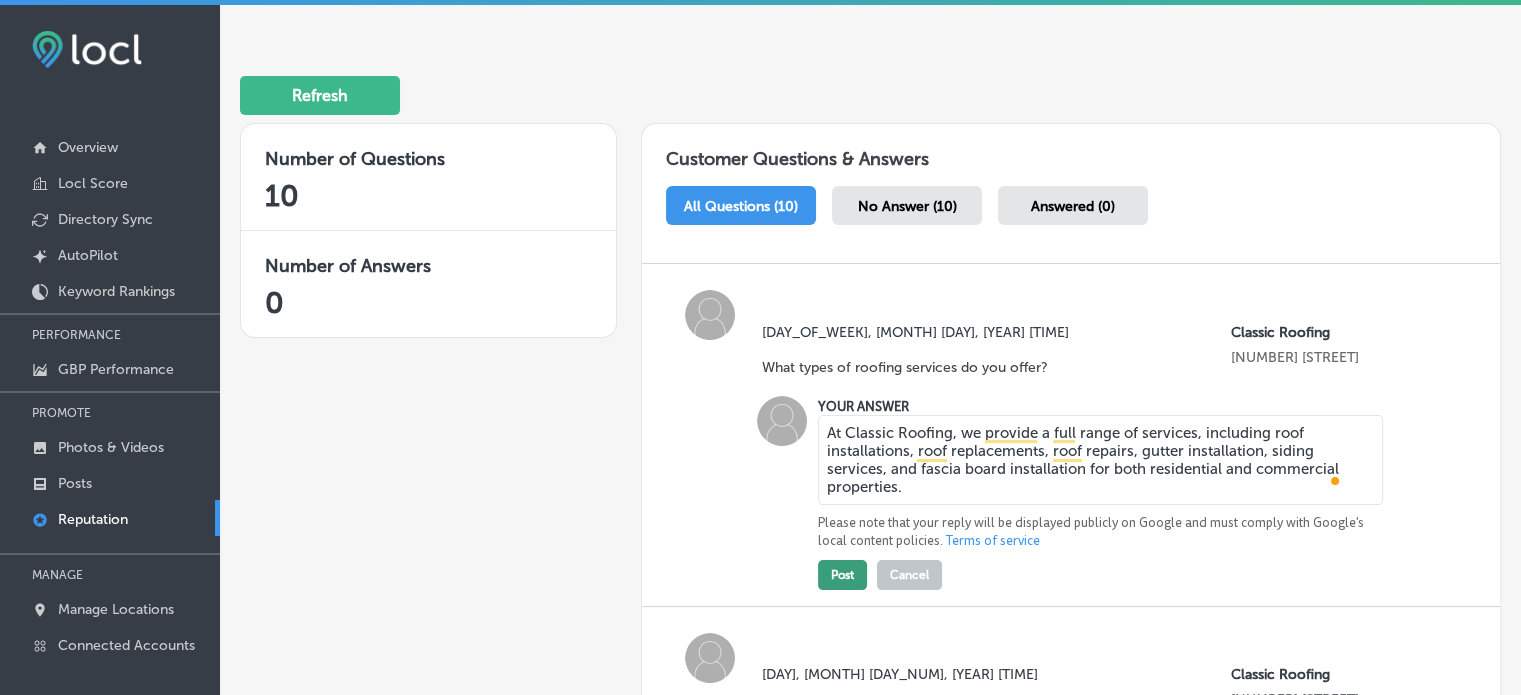 type on "At Classic Roofing, we provide a full range of services, including roof installations, roof replacements, roof repairs, gutter installation, siding services, and fascia board installation for both residential and commercial properties." 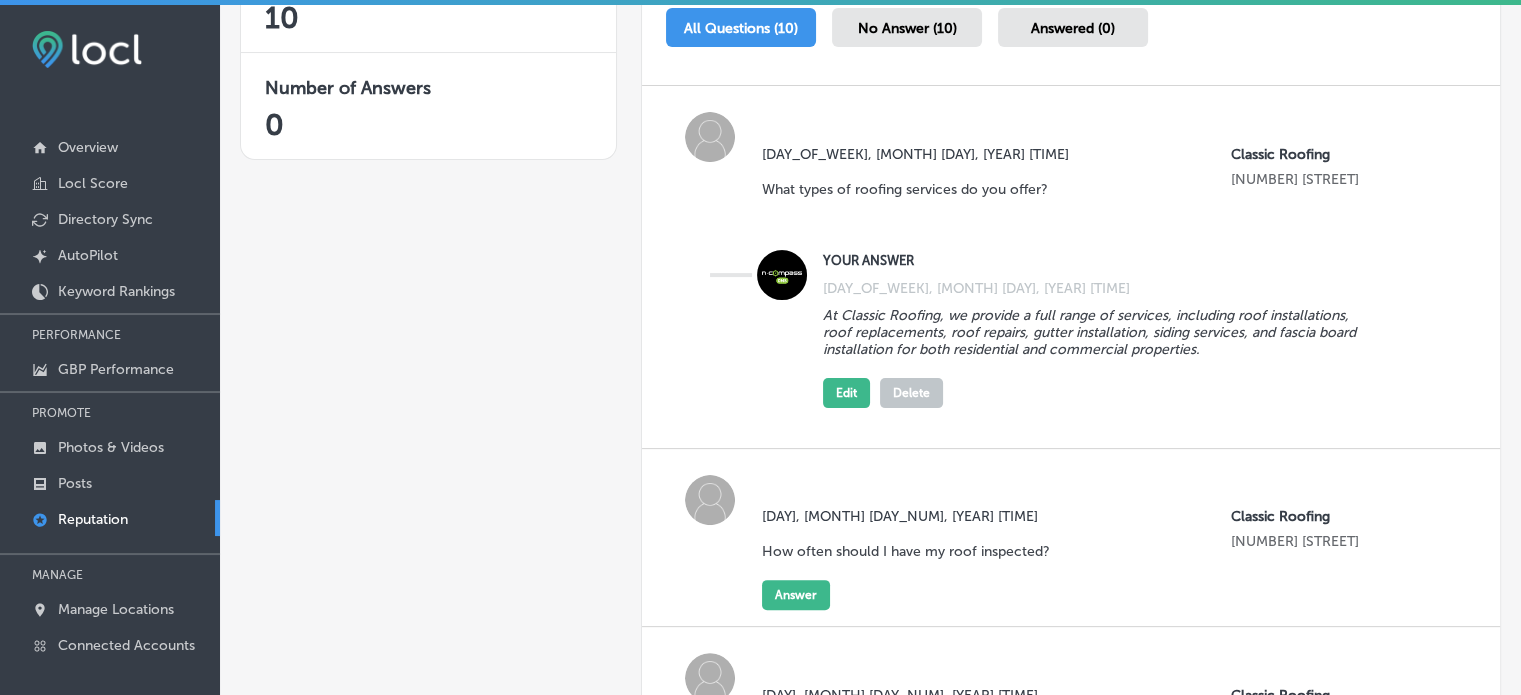 scroll, scrollTop: 504, scrollLeft: 0, axis: vertical 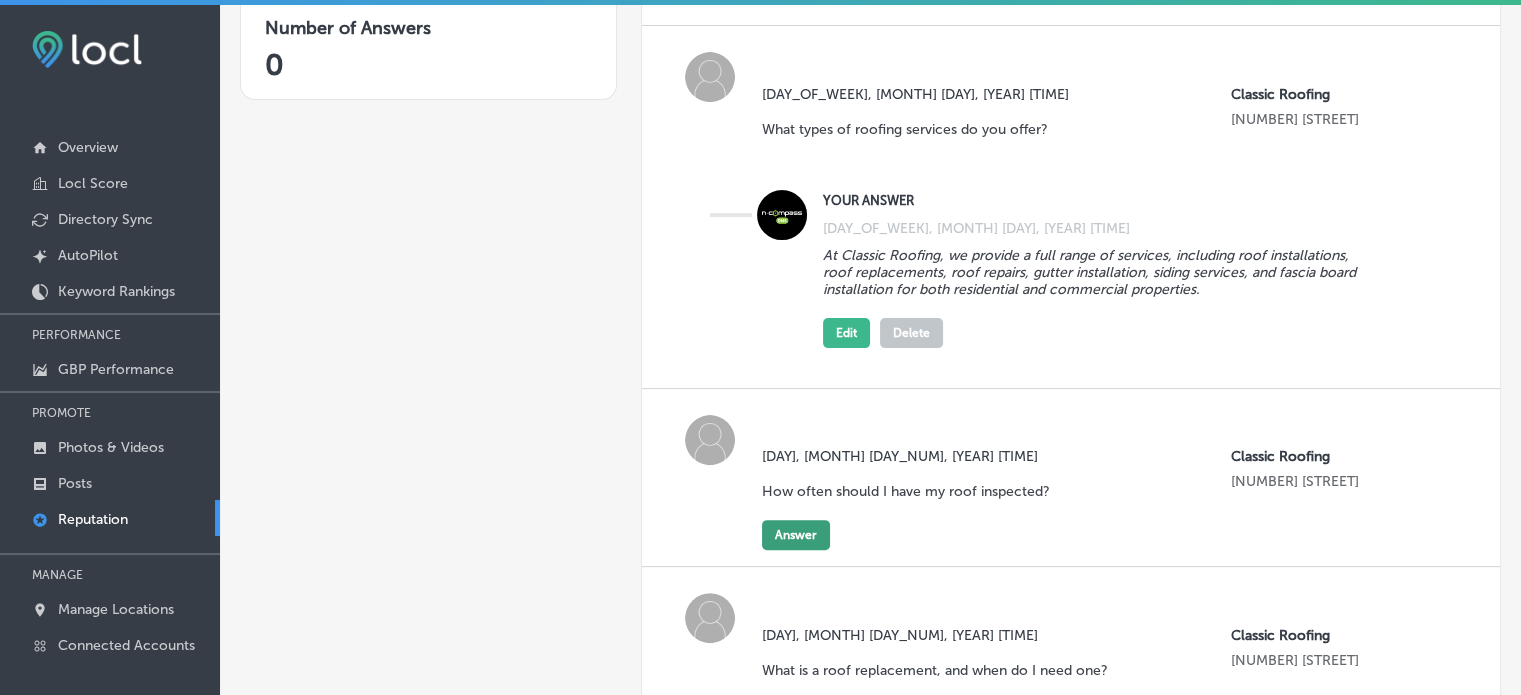 click on "Answer" 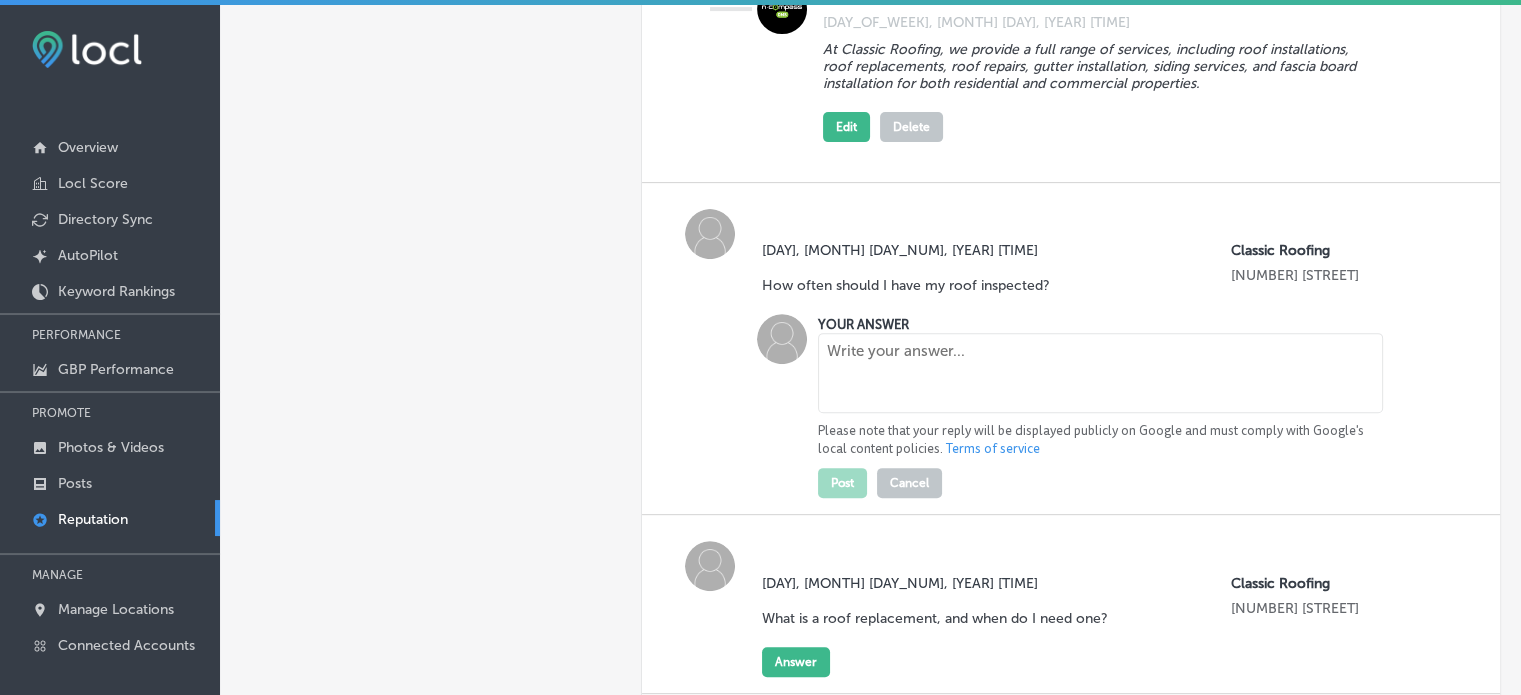 scroll, scrollTop: 712, scrollLeft: 0, axis: vertical 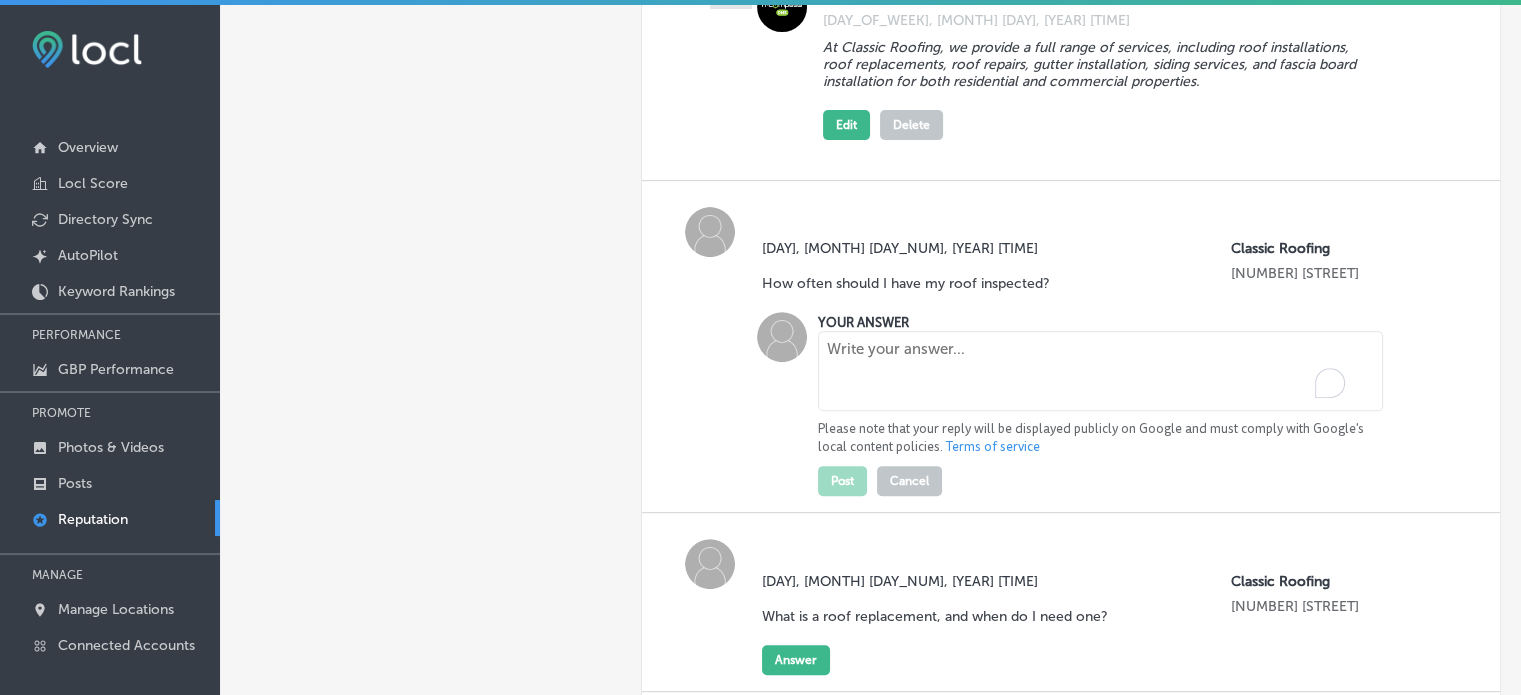 click at bounding box center (1100, 371) 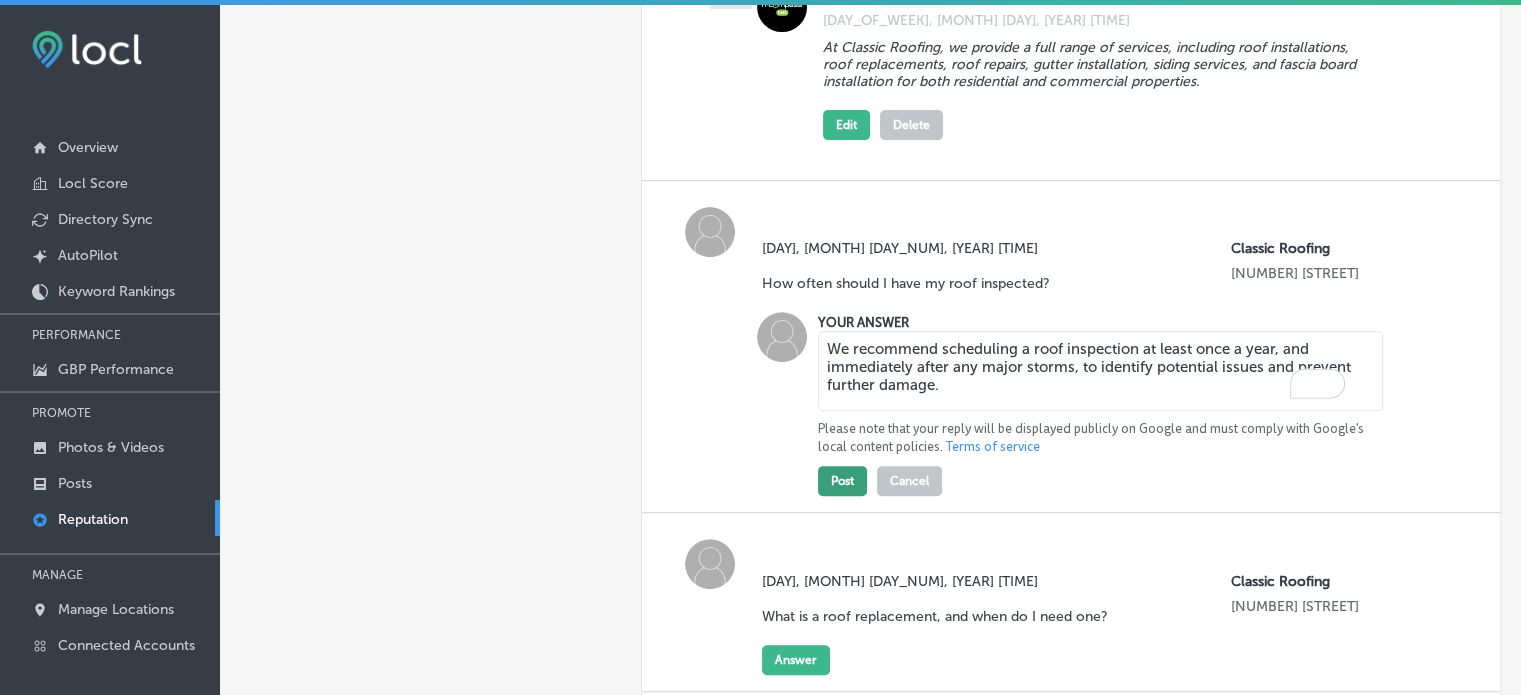 type on "We recommend scheduling a roof inspection at least once a year, and immediately after any major storms, to identify potential issues and prevent further damage." 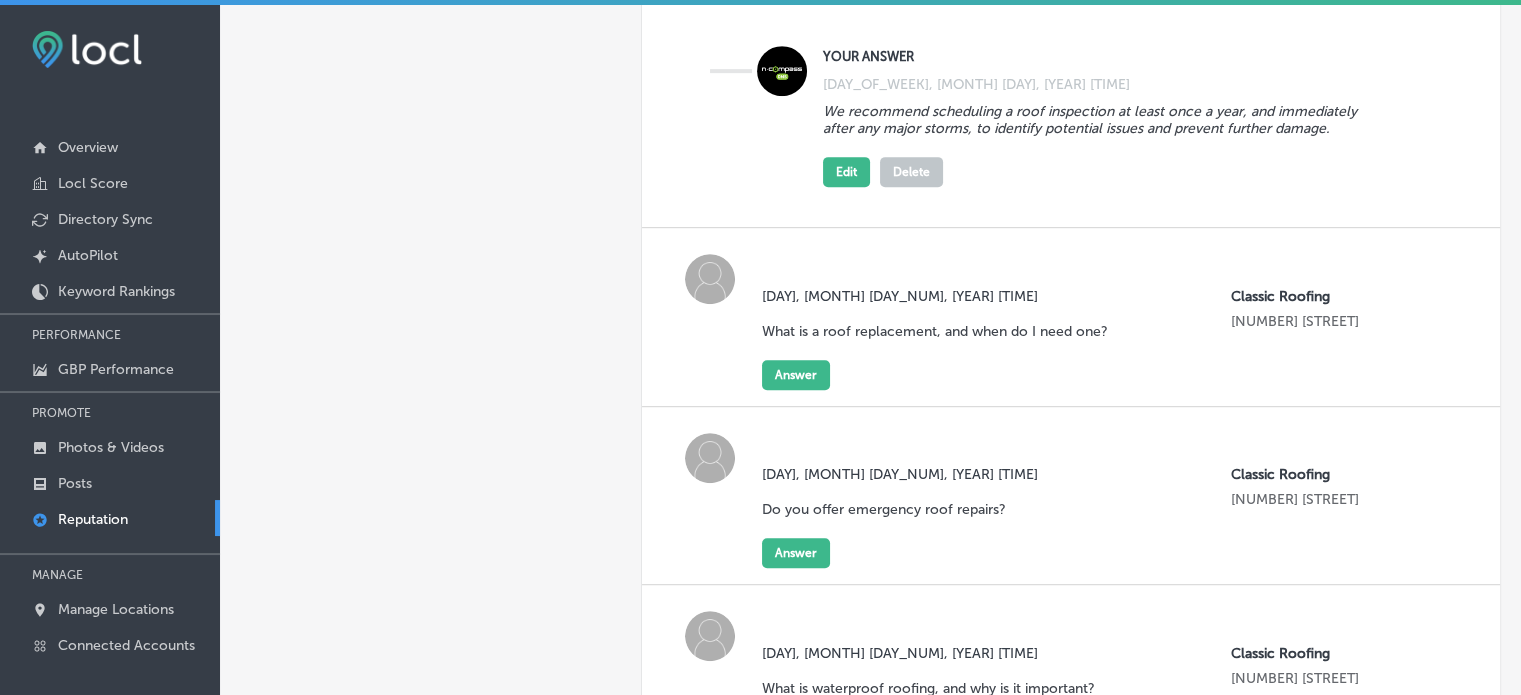 scroll, scrollTop: 1014, scrollLeft: 0, axis: vertical 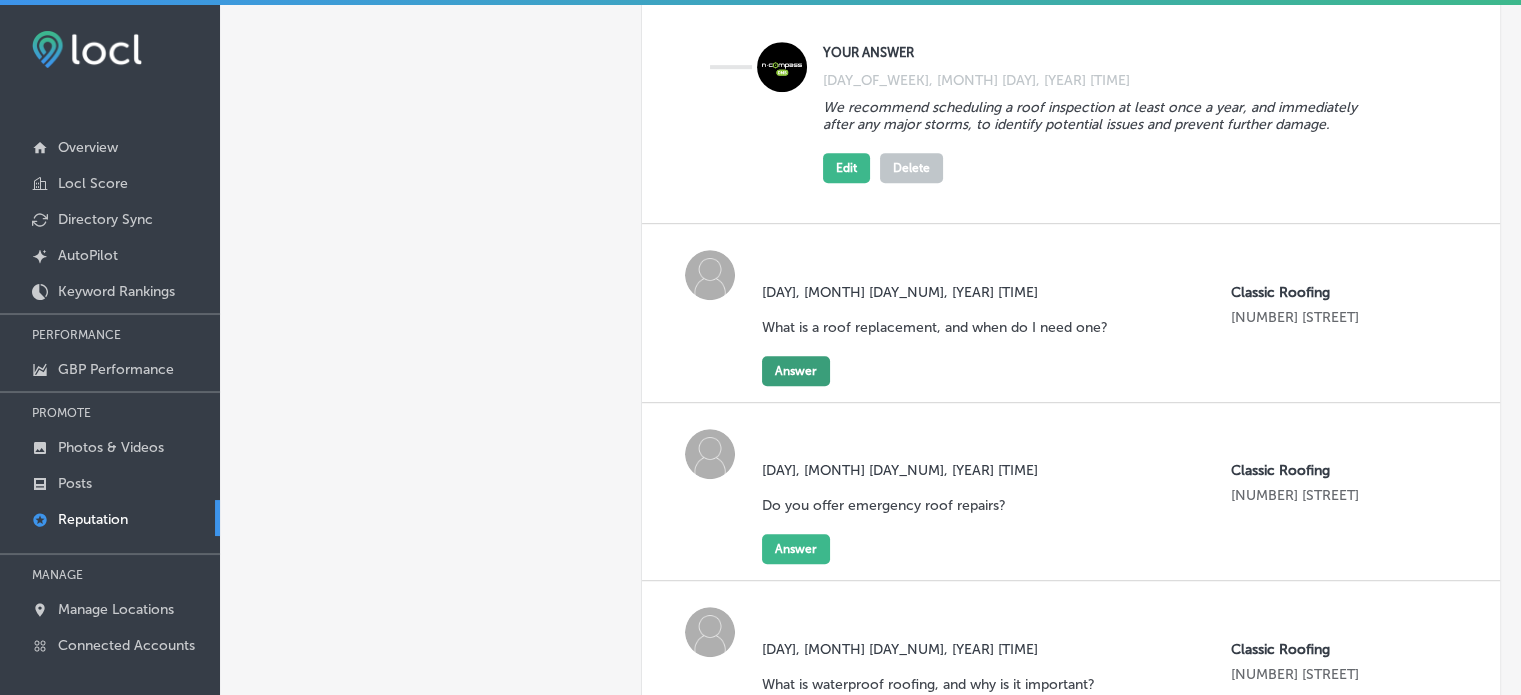 click on "Answer" 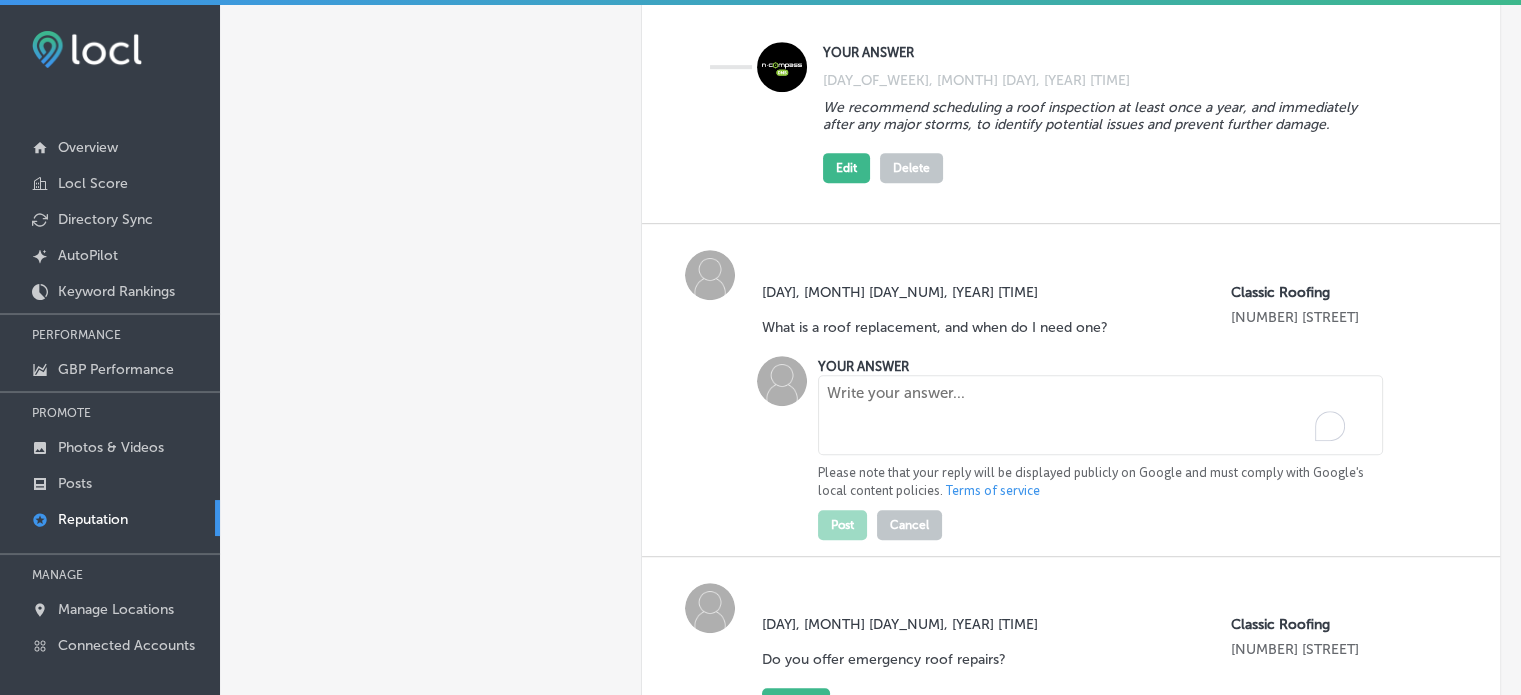 click at bounding box center [1100, 415] 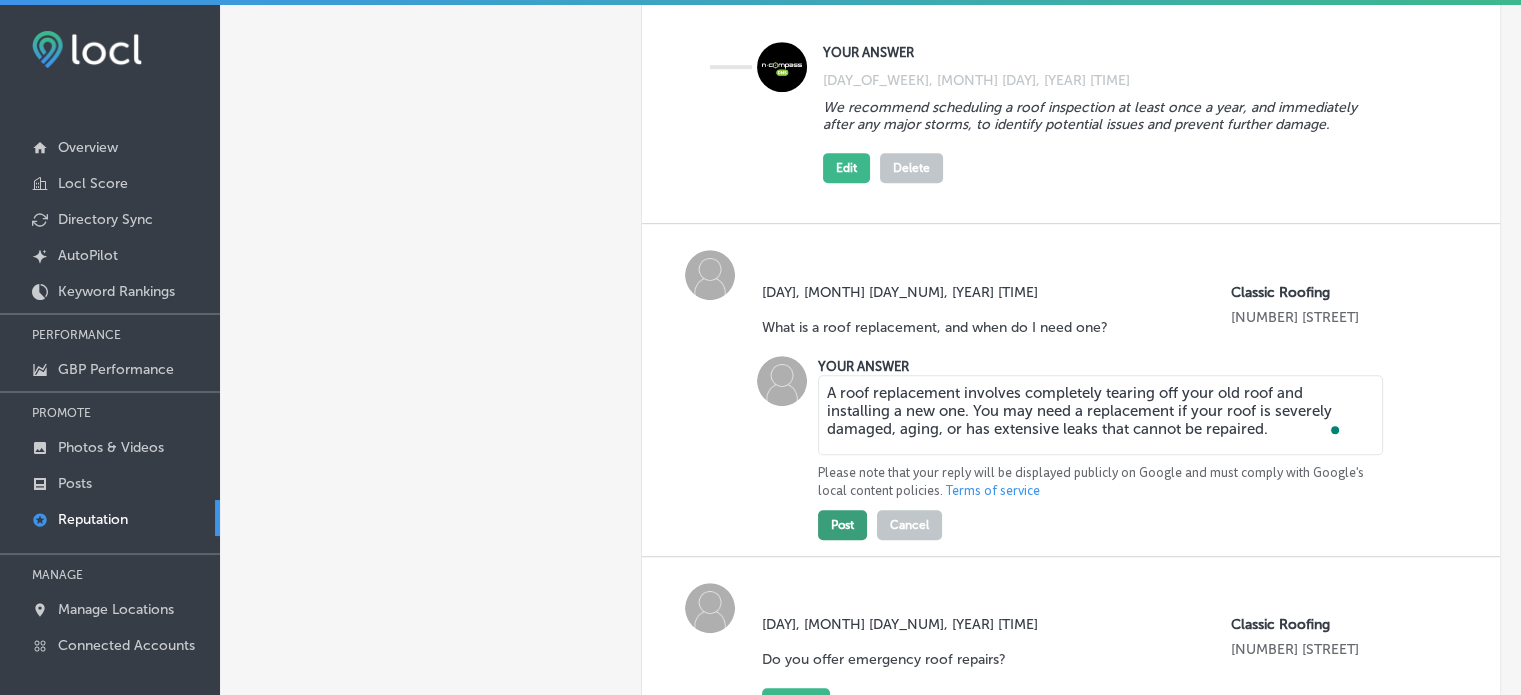 type on "A roof replacement involves completely tearing off your old roof and installing a new one. You may need a replacement if your roof is severely damaged, aging, or has extensive leaks that cannot be repaired." 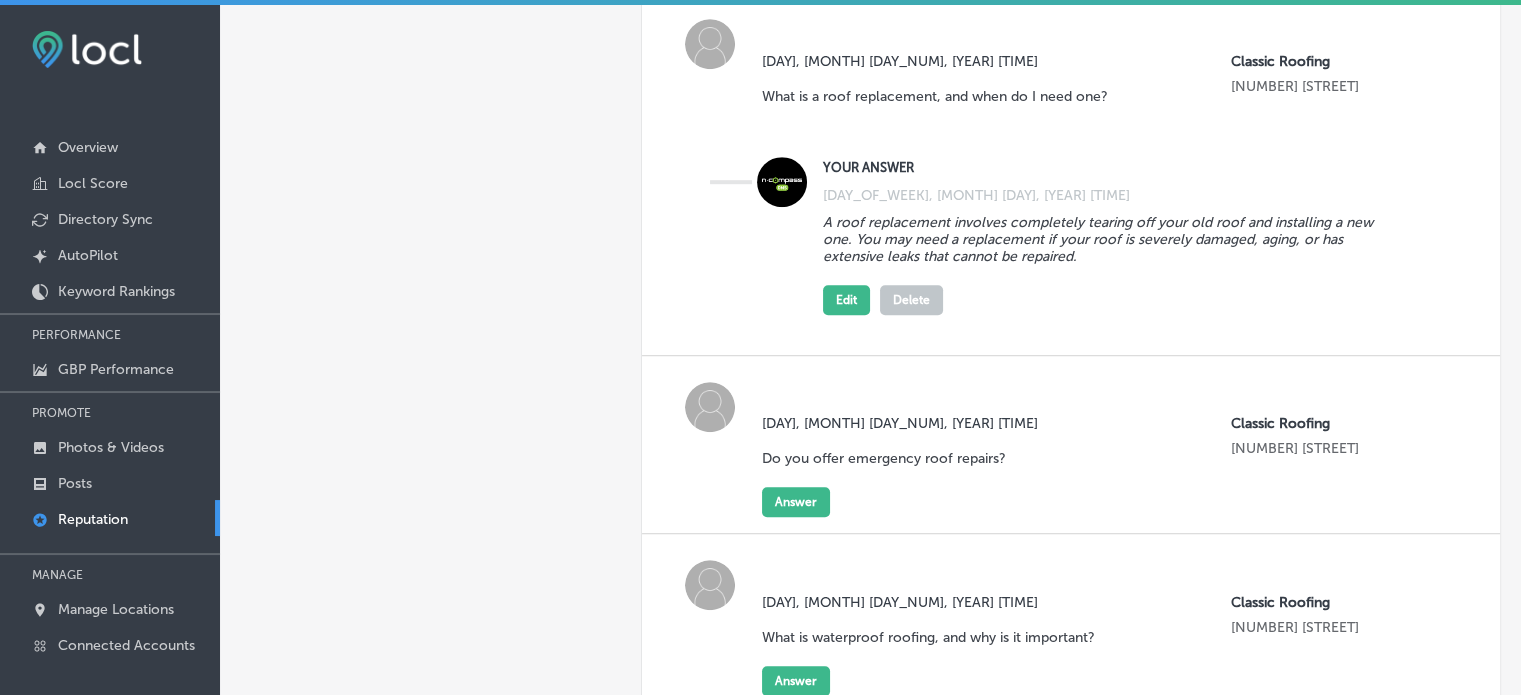 scroll, scrollTop: 1282, scrollLeft: 0, axis: vertical 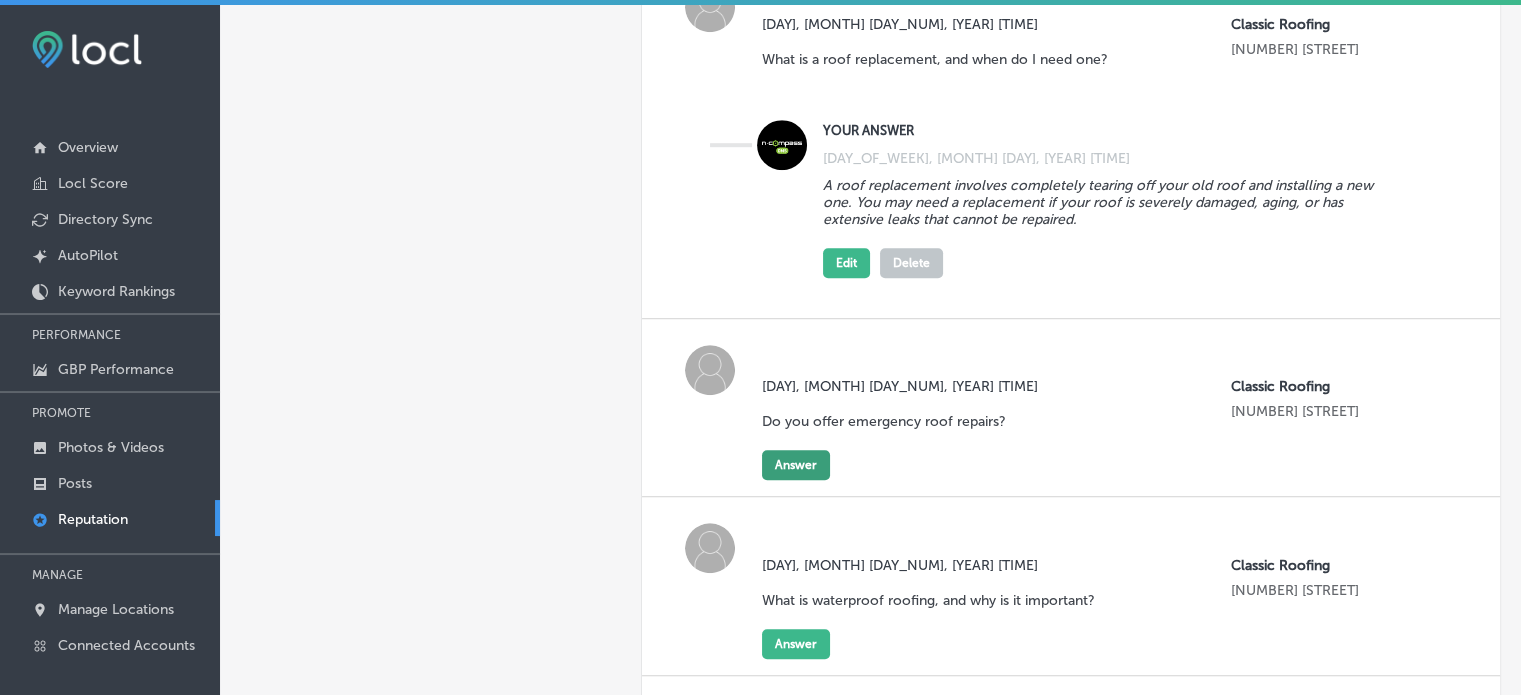 click on "Answer" 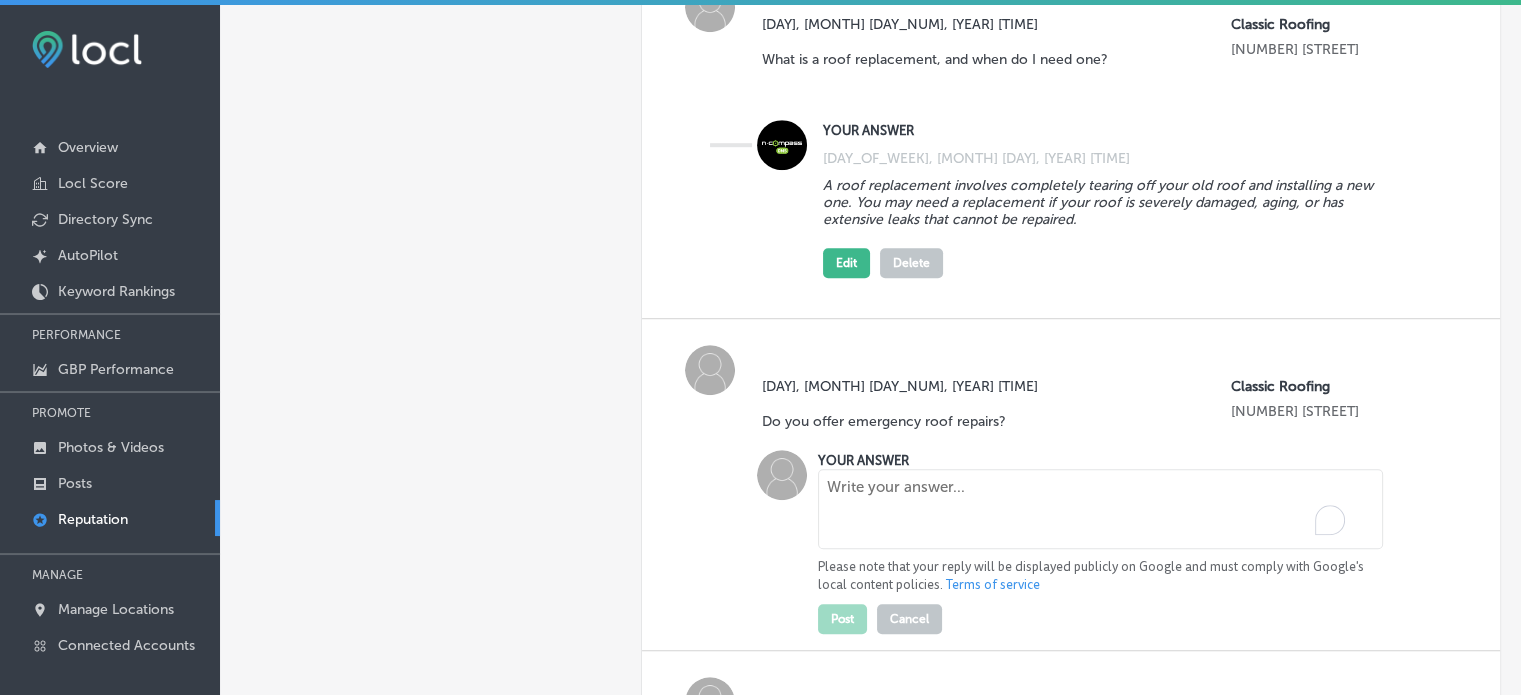 click at bounding box center (1100, 509) 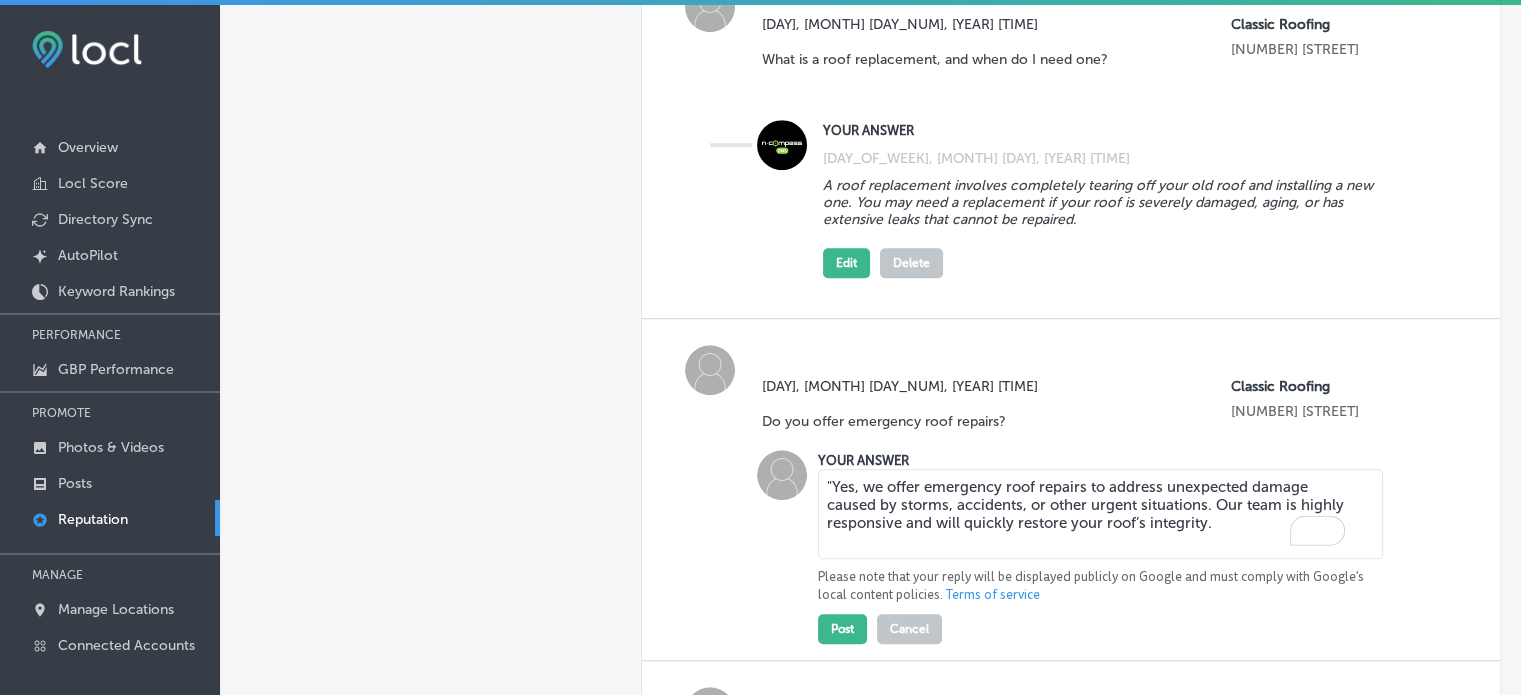 click on ""Yes, we offer emergency roof repairs to address unexpected damage caused by storms, accidents, or other urgent situations. Our team is highly responsive and will quickly restore your roof’s integrity." at bounding box center (1100, 514) 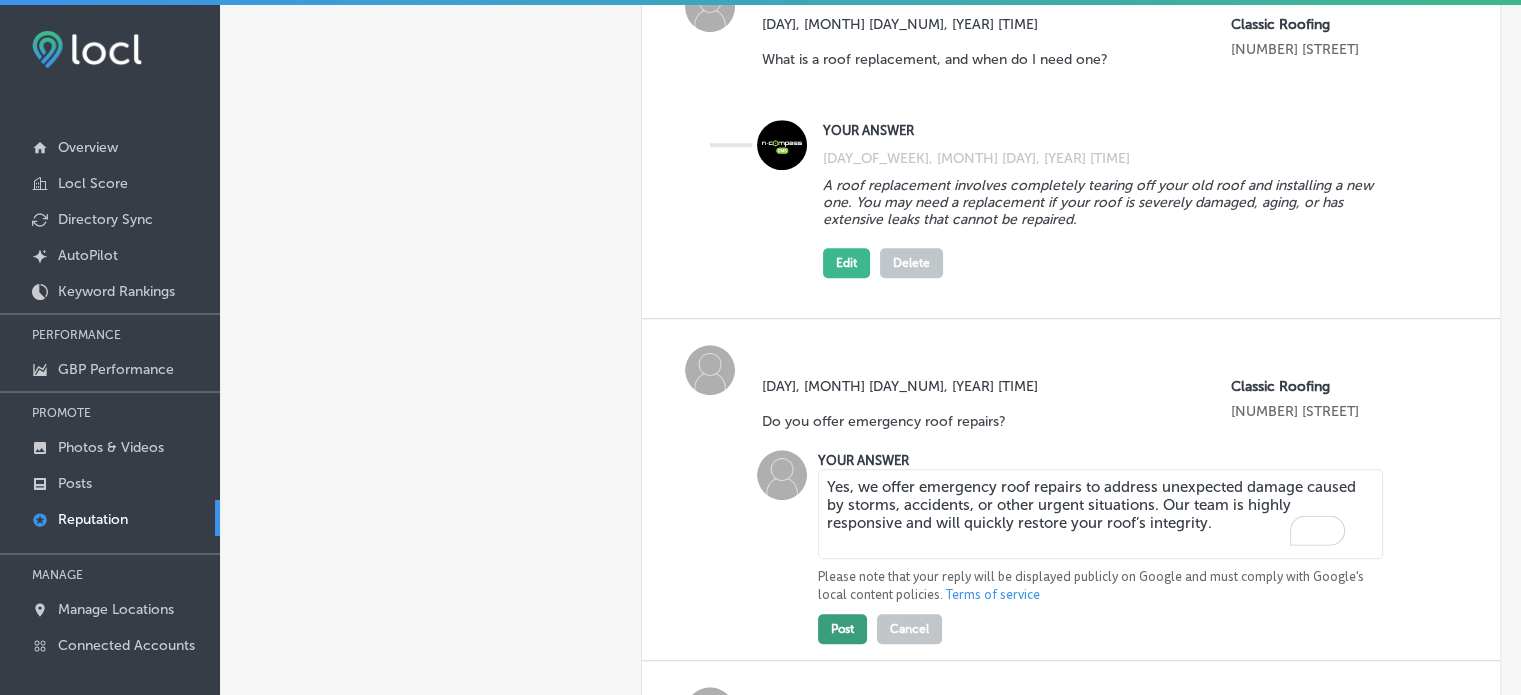 type on "Yes, we offer emergency roof repairs to address unexpected damage caused by storms, accidents, or other urgent situations. Our team is highly responsive and will quickly restore your roof’s integrity." 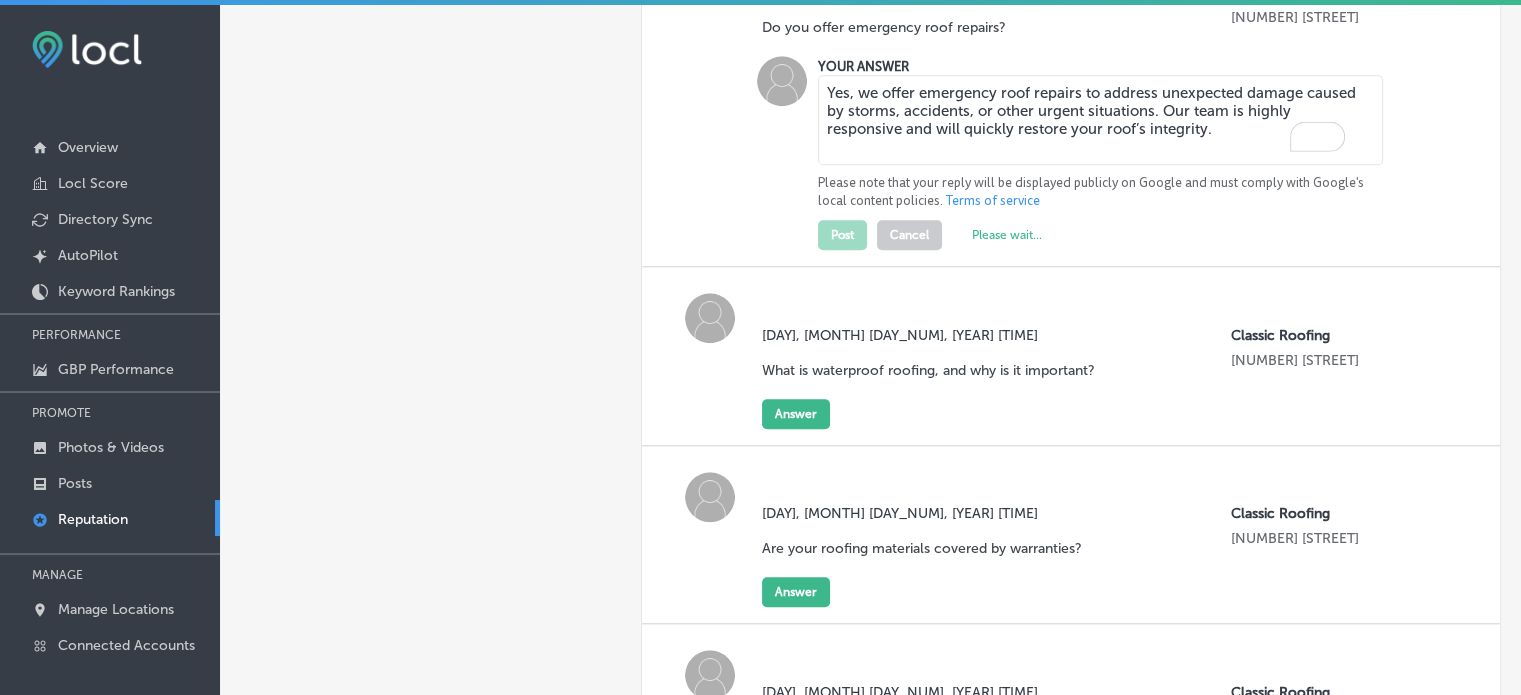 scroll, scrollTop: 1682, scrollLeft: 0, axis: vertical 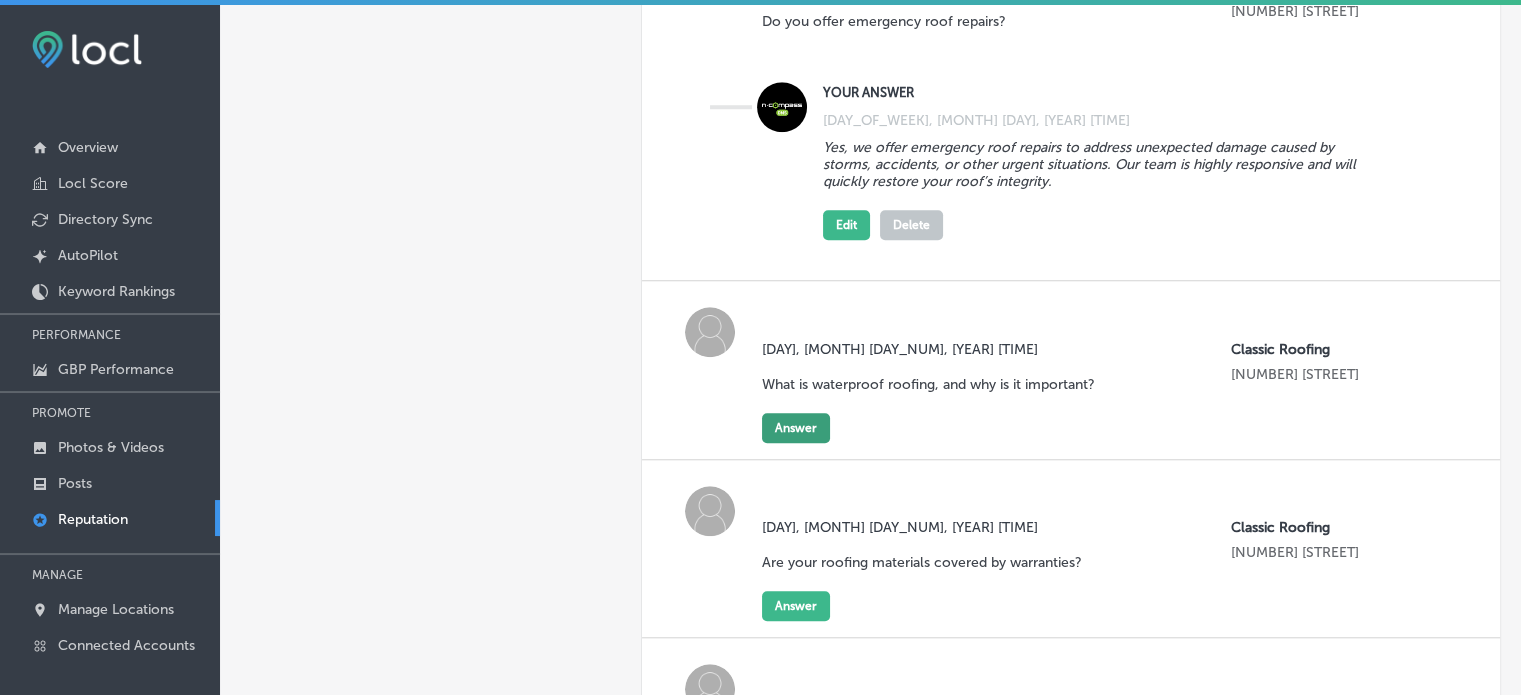click on "Answer" 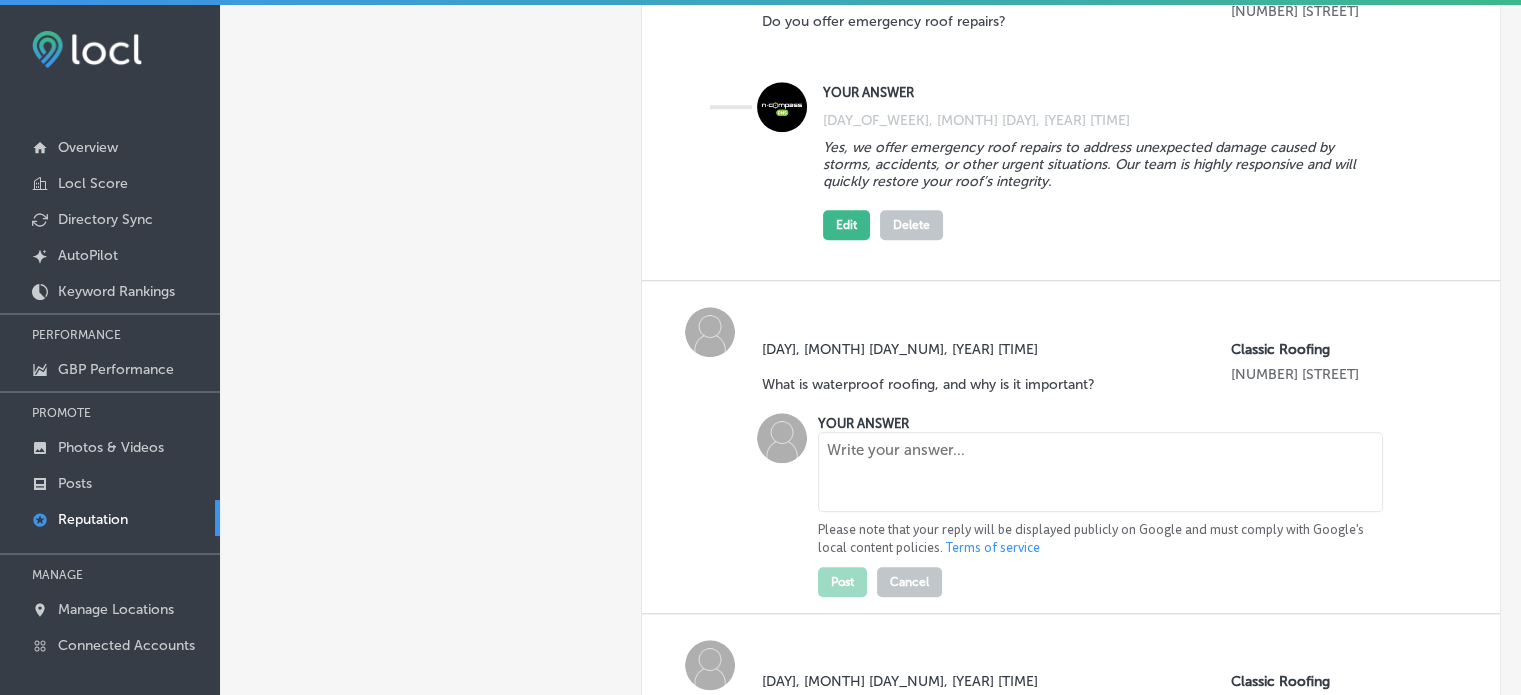 click at bounding box center (1100, 472) 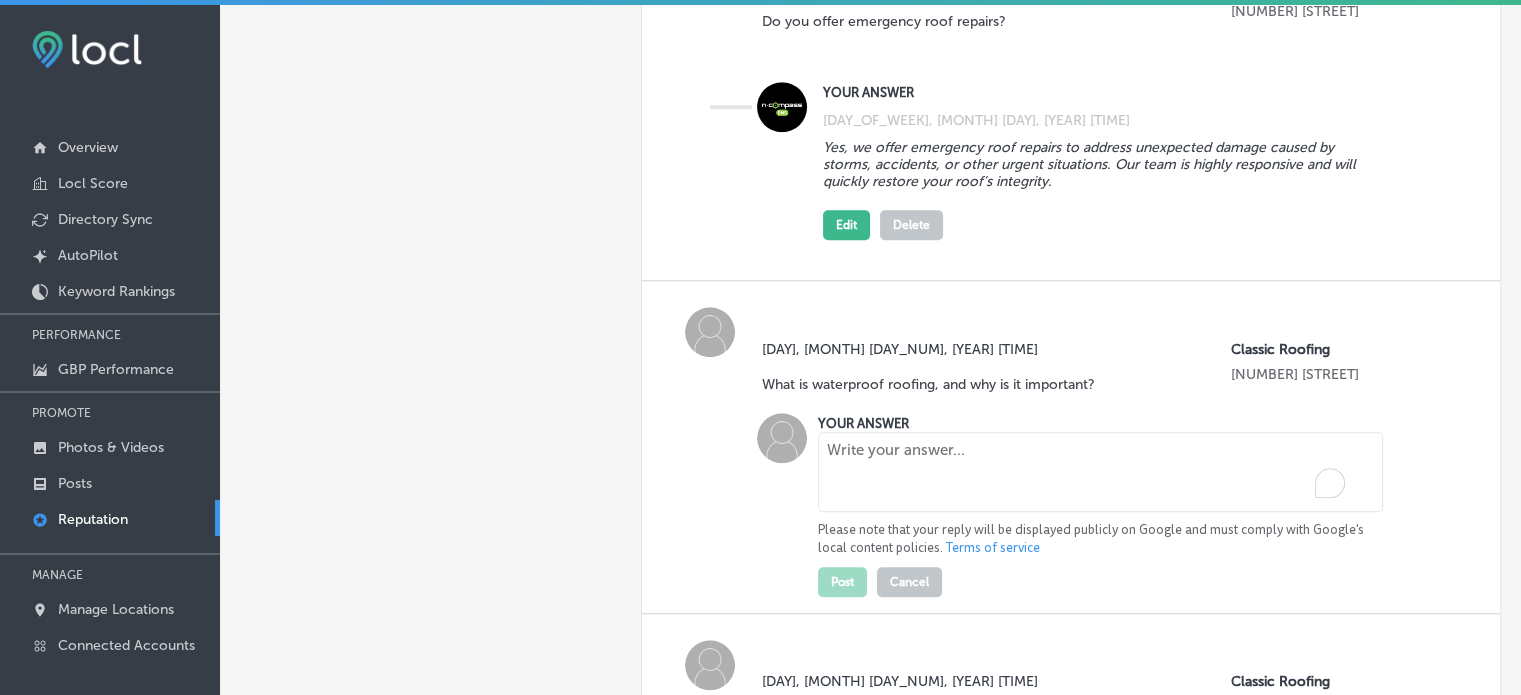 paste on "Waterproof roofing systems are designed to prevent leaks and water damage, ensuring your home remains dry and protected from the elements. This is essential for keeping your property safe and preventing costly water damage." 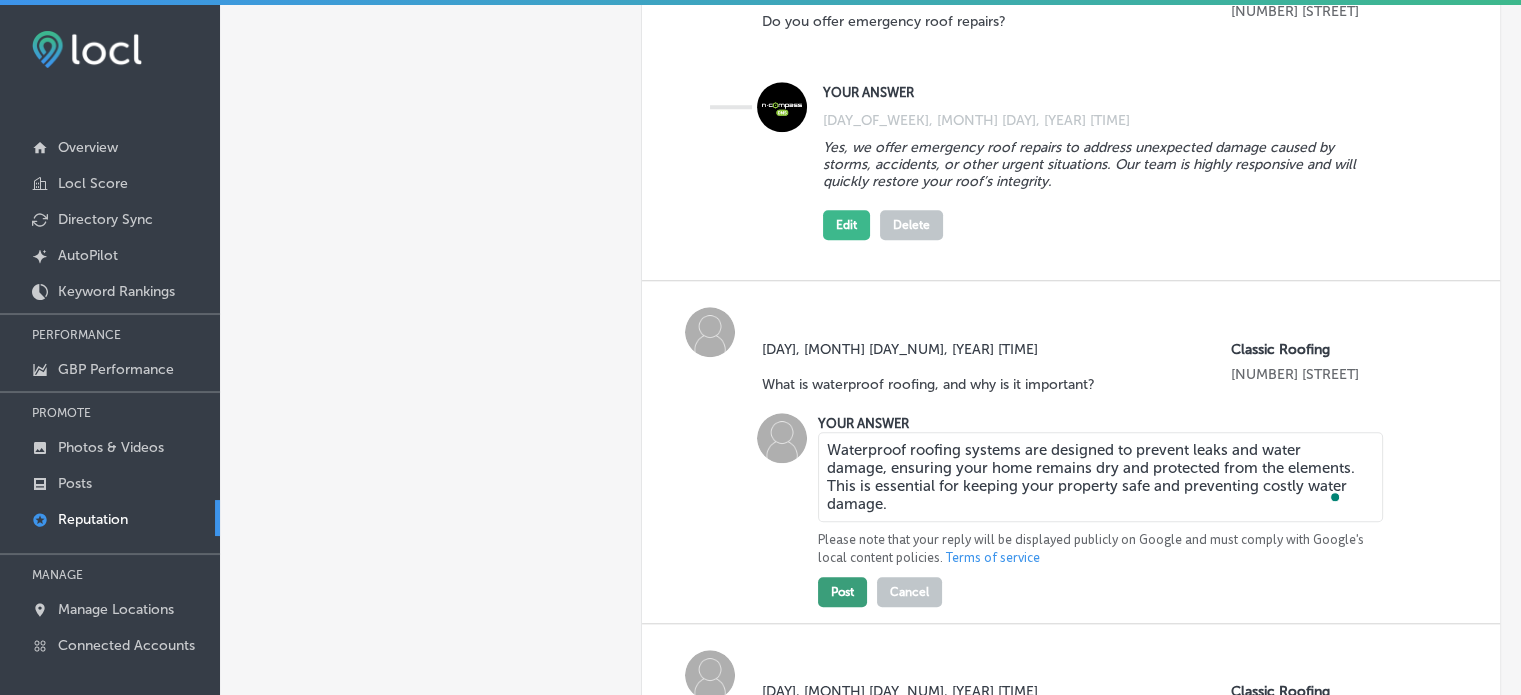 type on "Waterproof roofing systems are designed to prevent leaks and water damage, ensuring your home remains dry and protected from the elements. This is essential for keeping your property safe and preventing costly water damage." 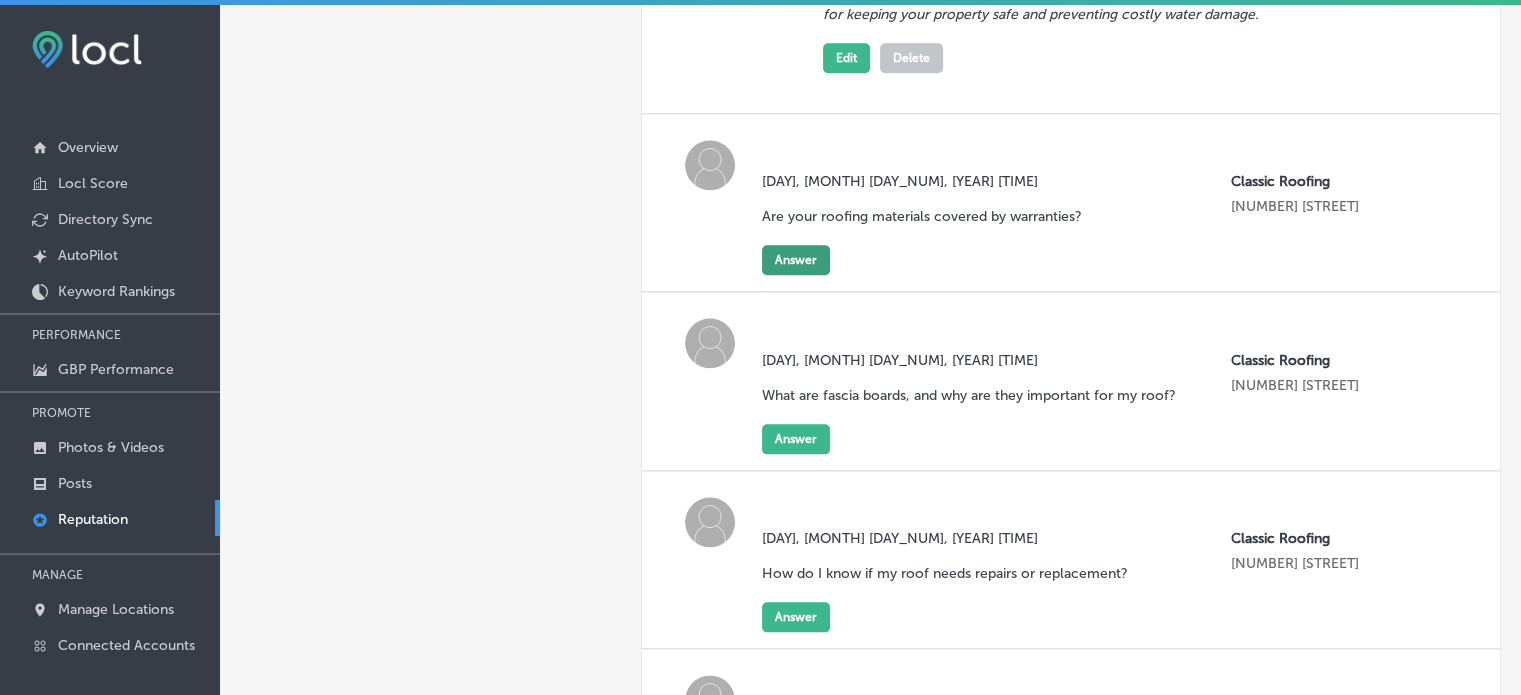 scroll, scrollTop: 2210, scrollLeft: 0, axis: vertical 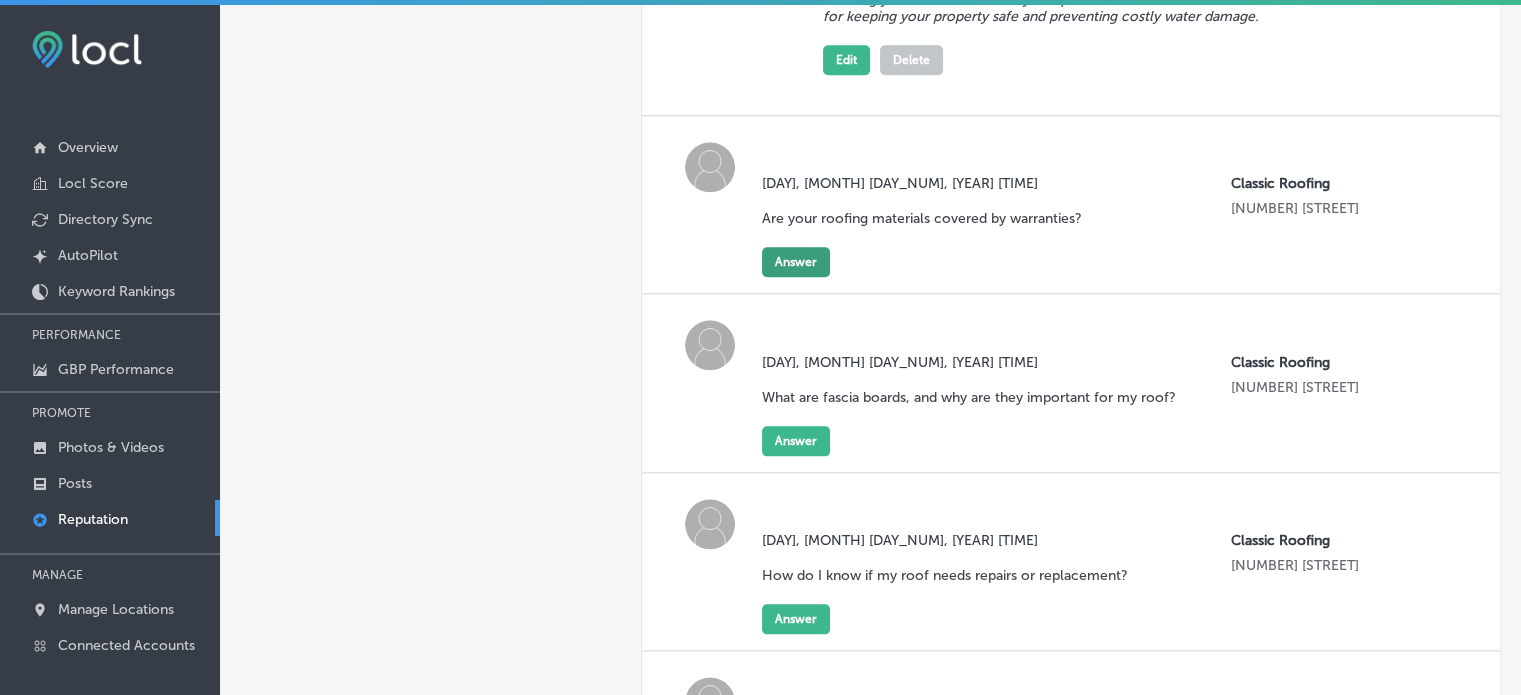 click on "Answer" 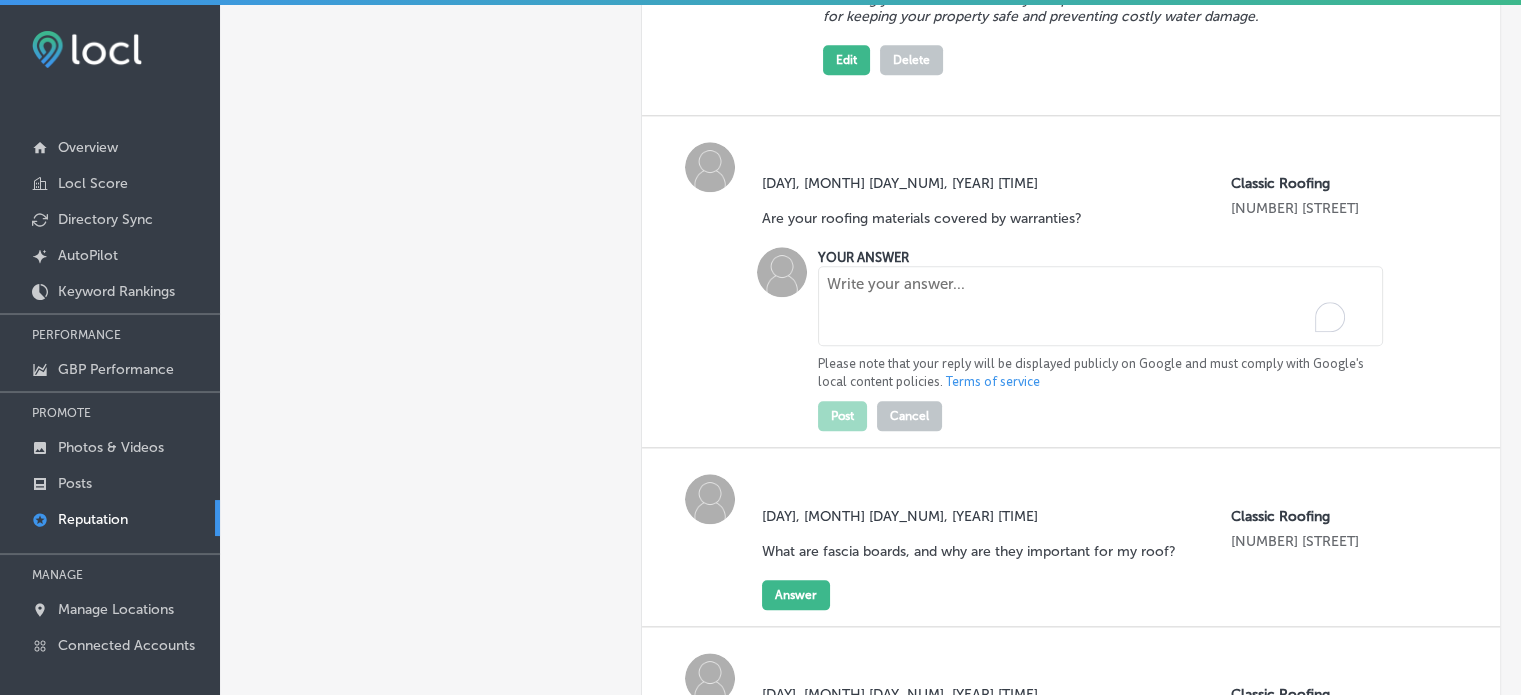 click at bounding box center [1100, 306] 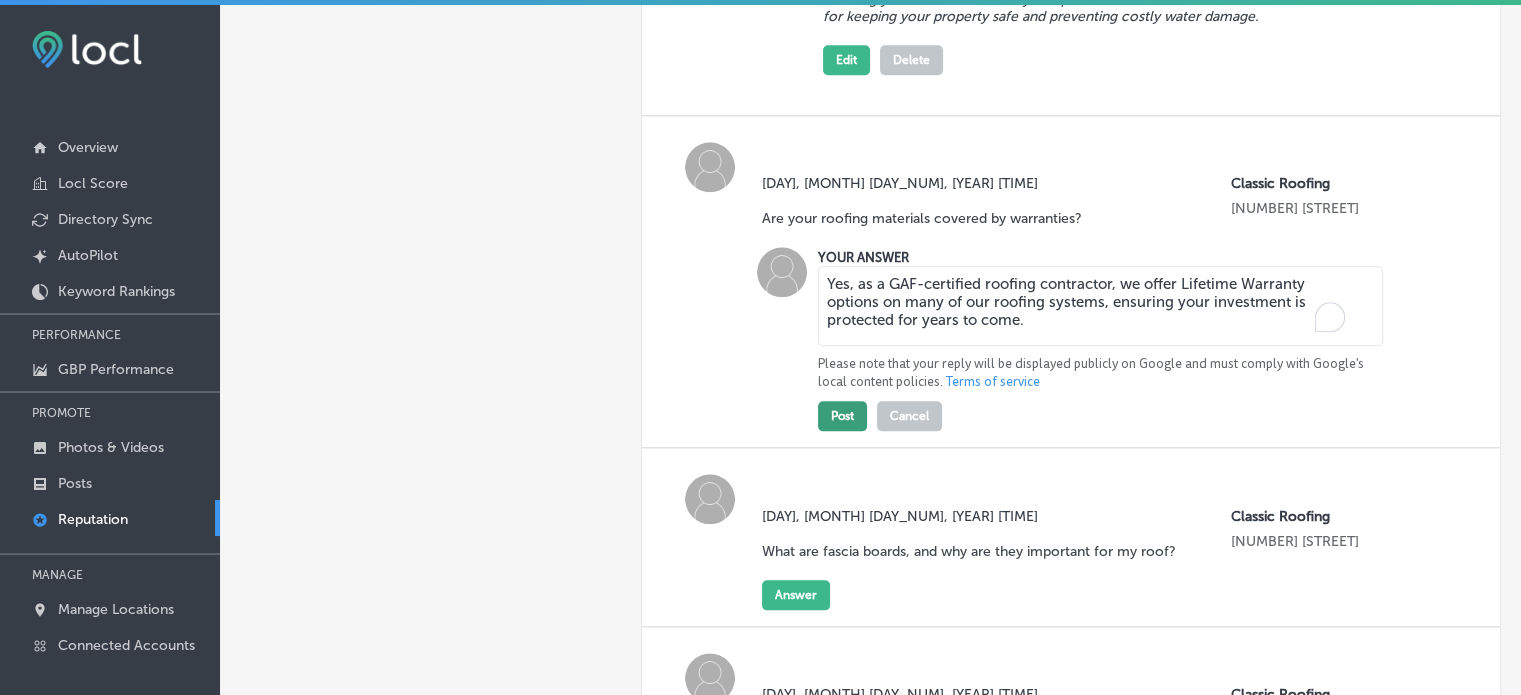 type on "Yes, as a GAF-certified roofing contractor, we offer Lifetime Warranty options on many of our roofing systems, ensuring your investment is protected for years to come." 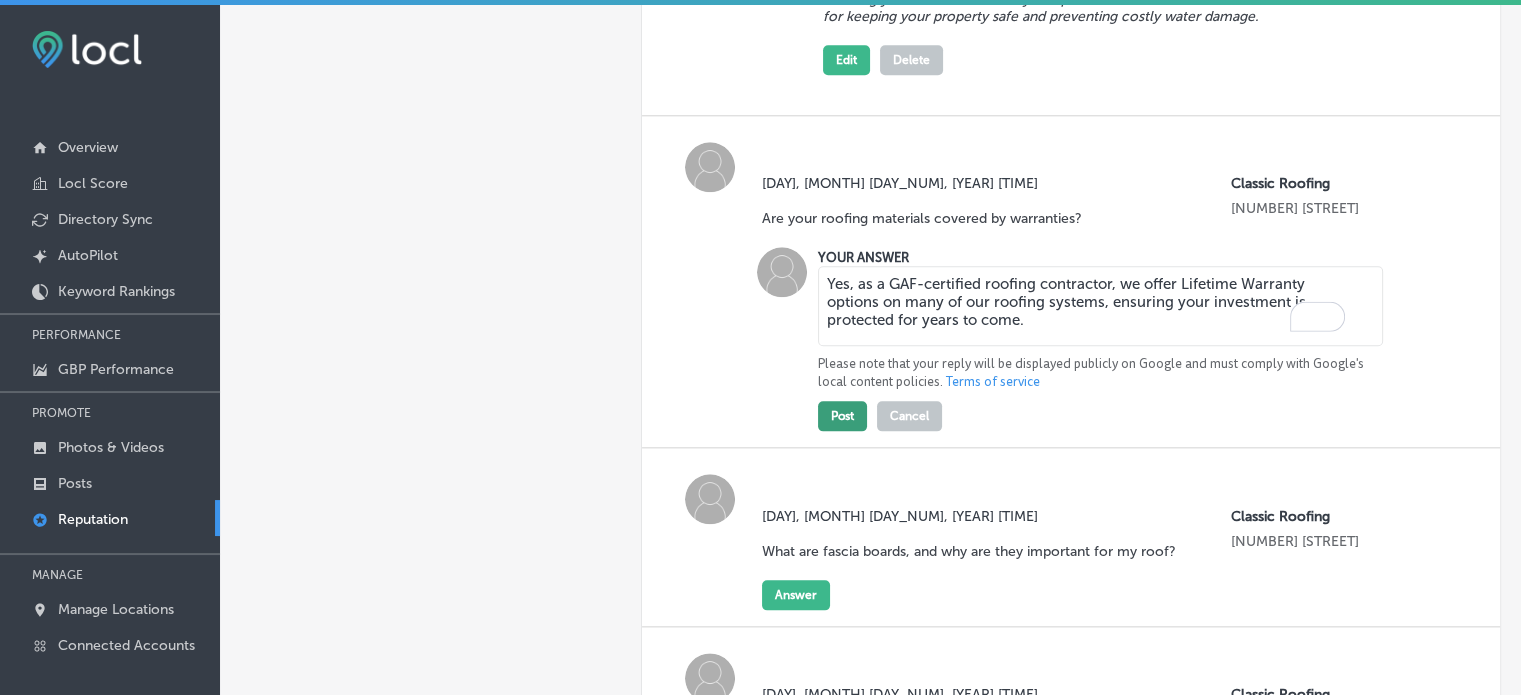 click on "Post" at bounding box center (842, 416) 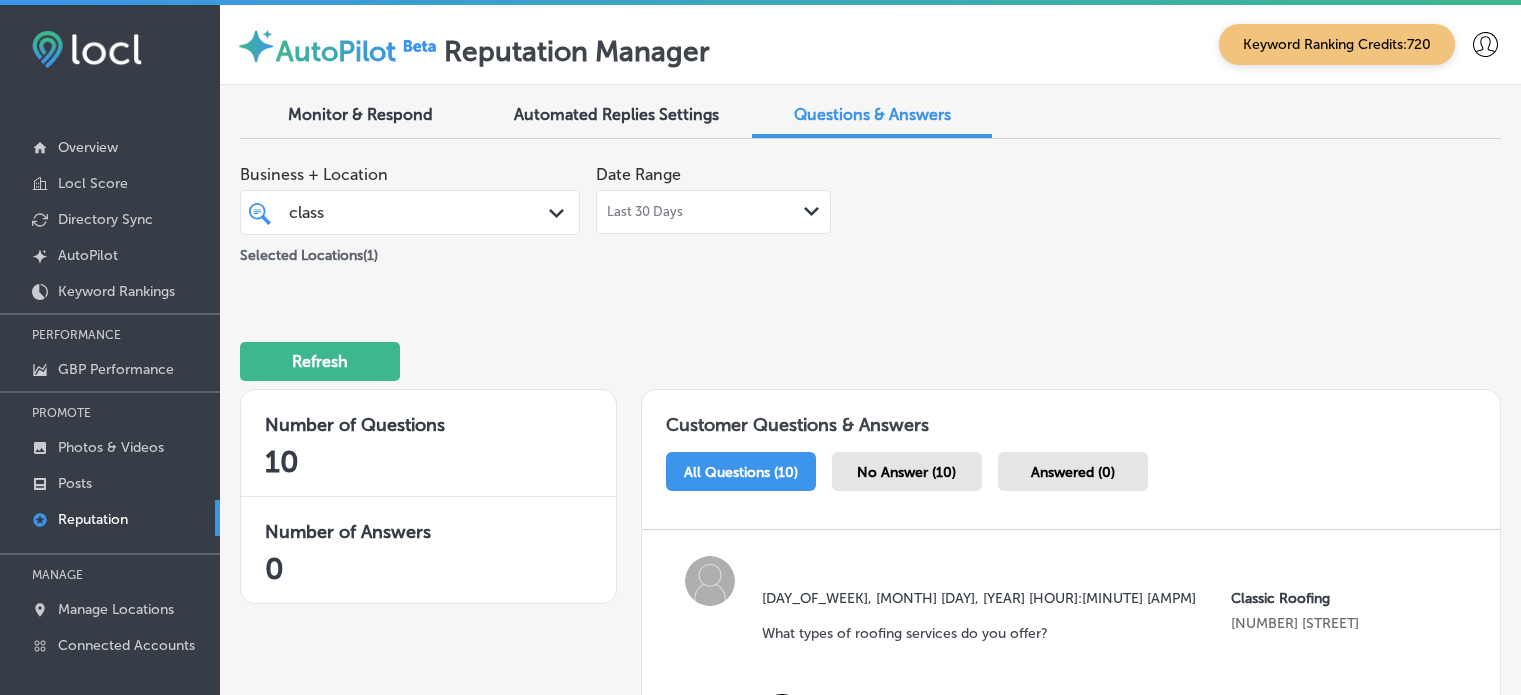 scroll, scrollTop: 0, scrollLeft: 0, axis: both 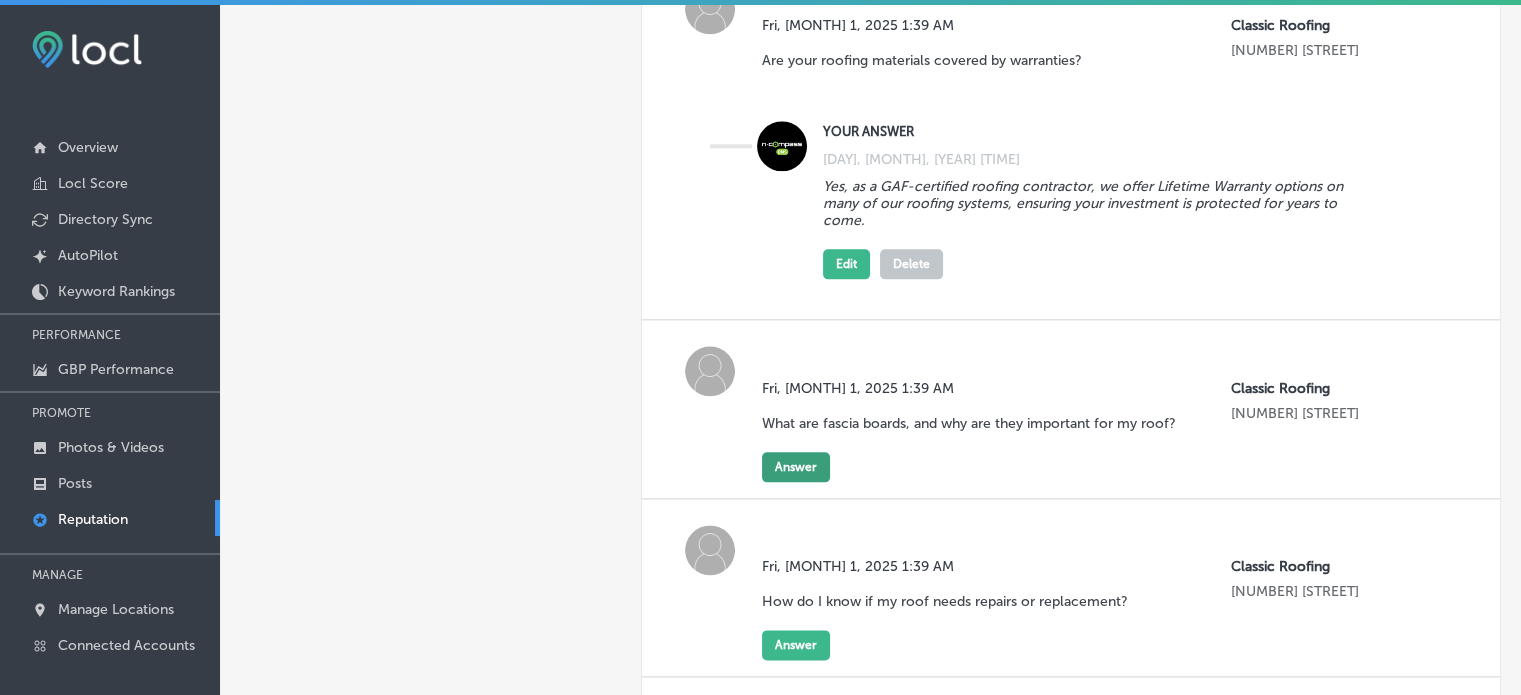 click on "Answer" 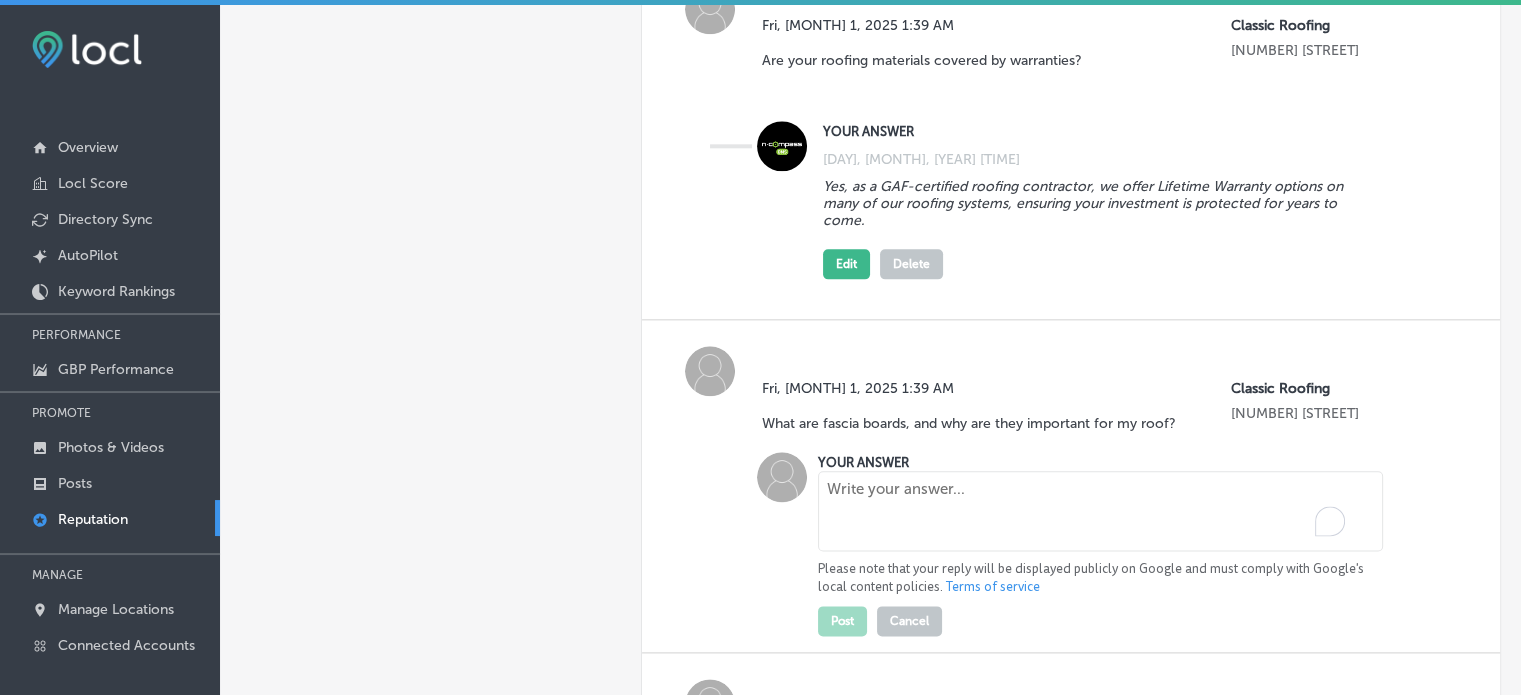 click at bounding box center [1100, 511] 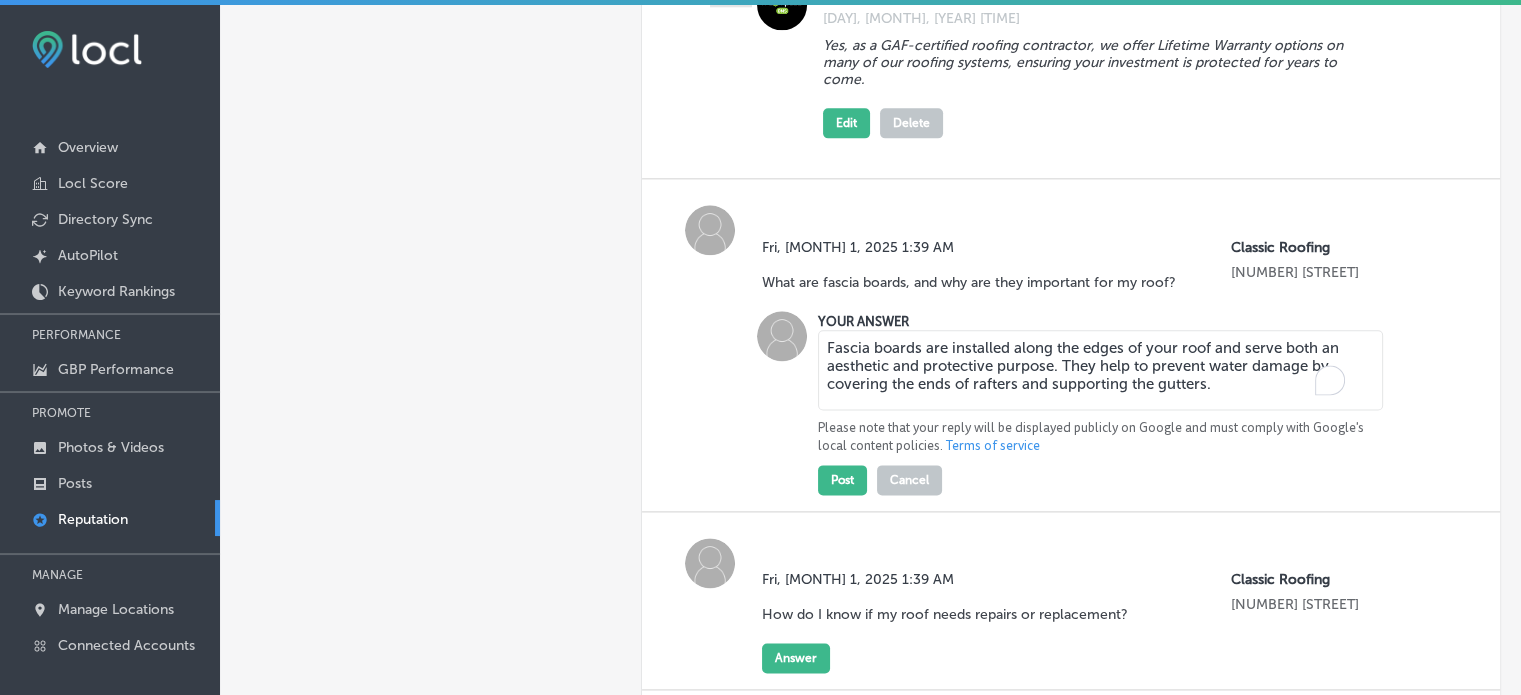 scroll, scrollTop: 2512, scrollLeft: 0, axis: vertical 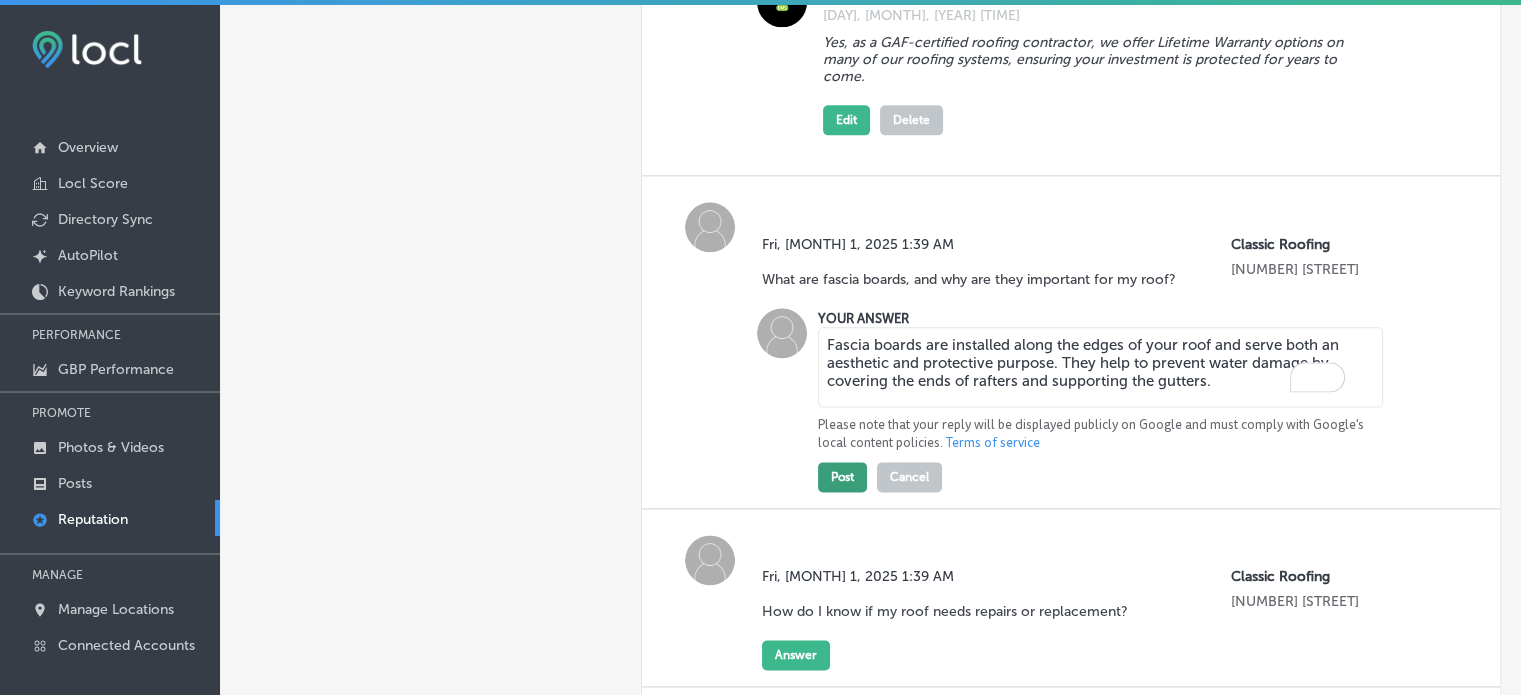 type on "Fascia boards are installed along the edges of your roof and serve both an aesthetic and protective purpose. They help to prevent water damage by covering the ends of rafters and supporting the gutters." 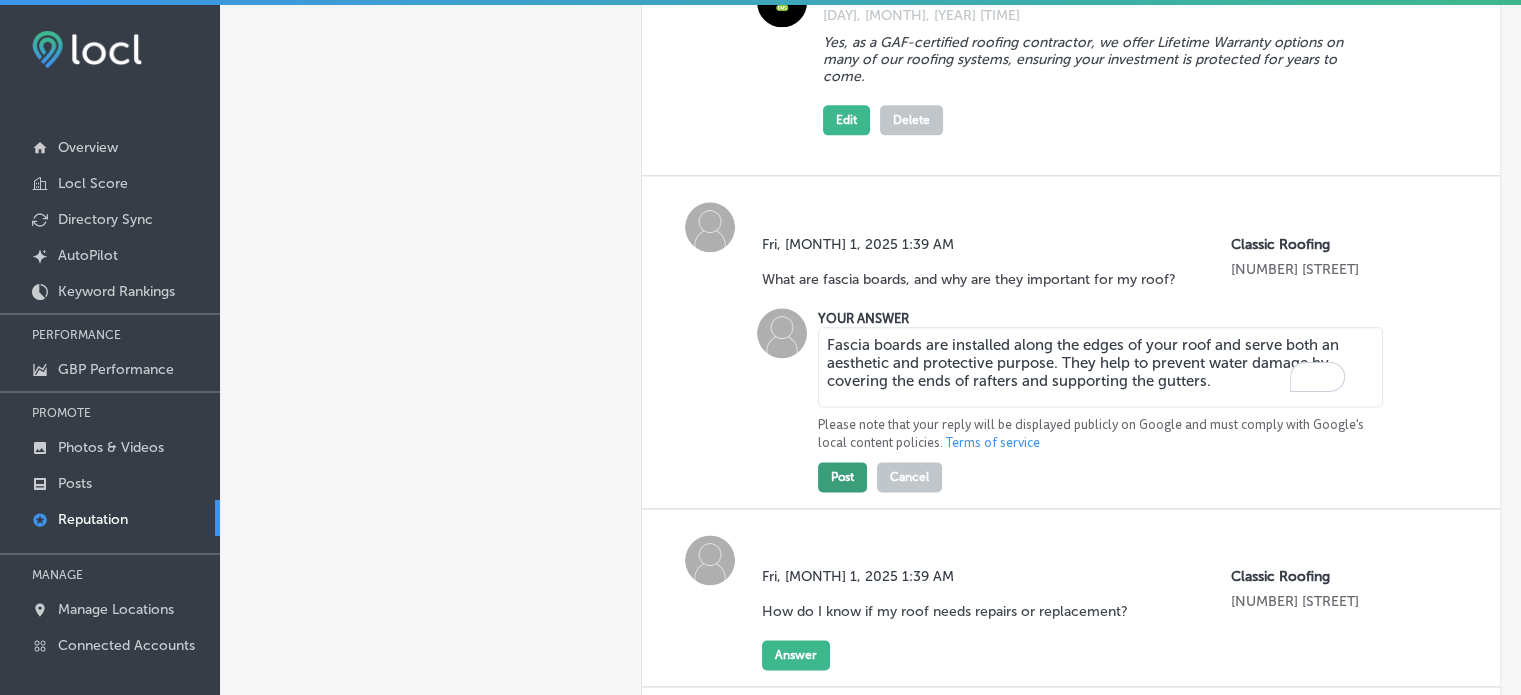click on "Post" at bounding box center (842, 477) 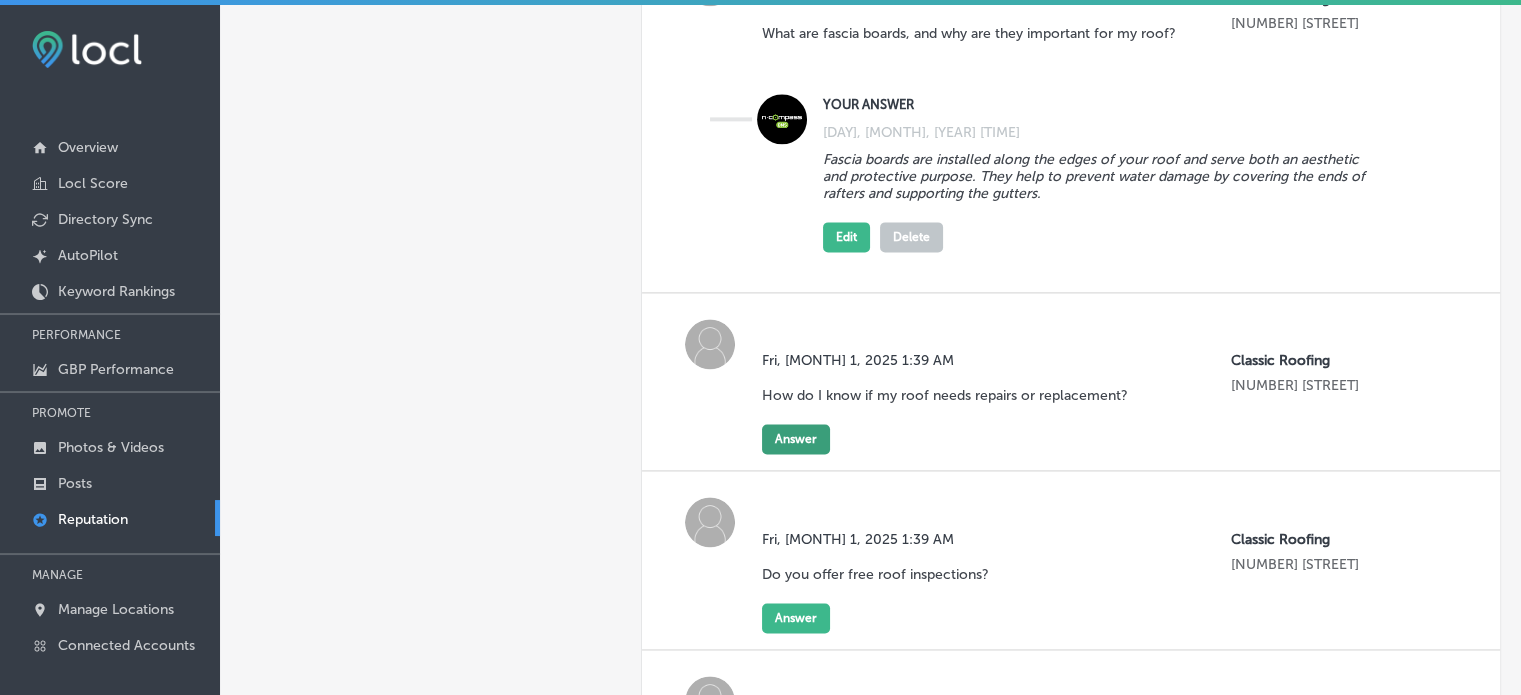 scroll, scrollTop: 2764, scrollLeft: 0, axis: vertical 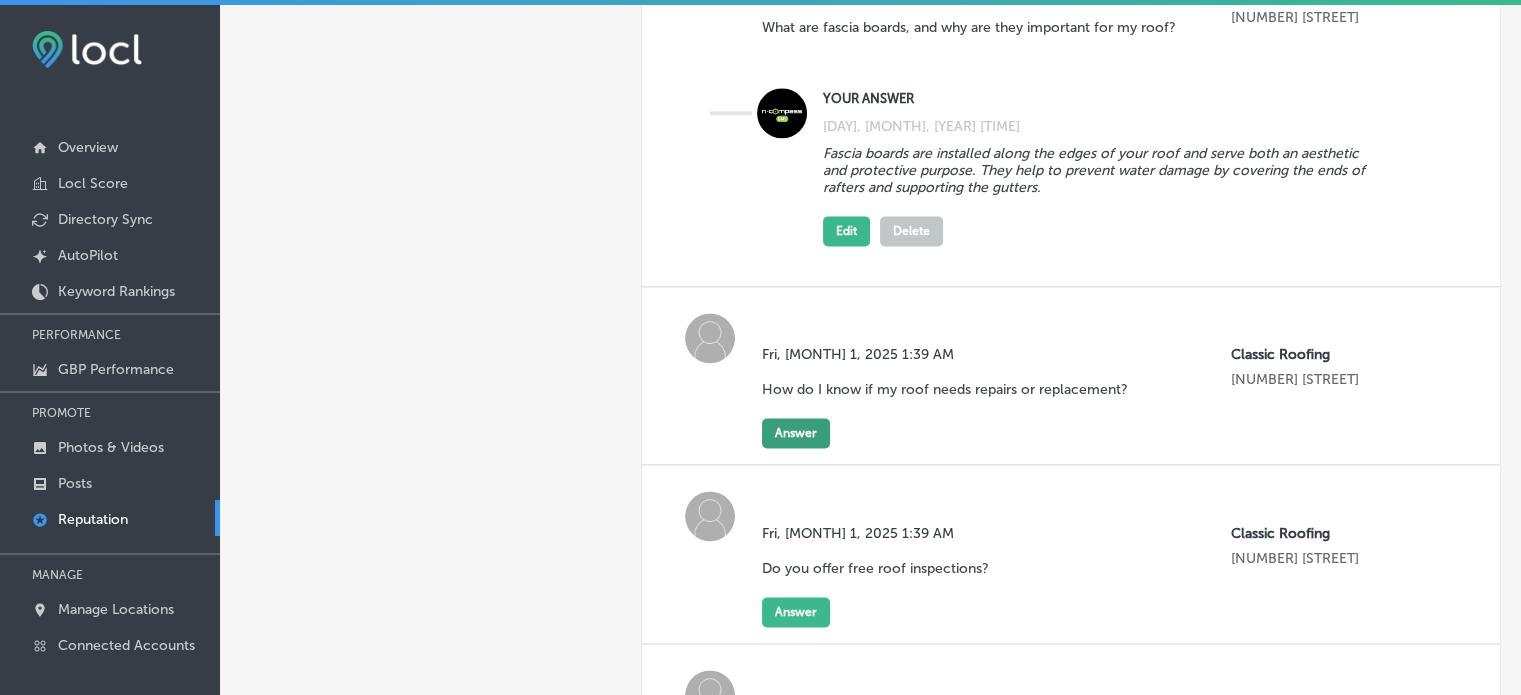 click on "Answer" 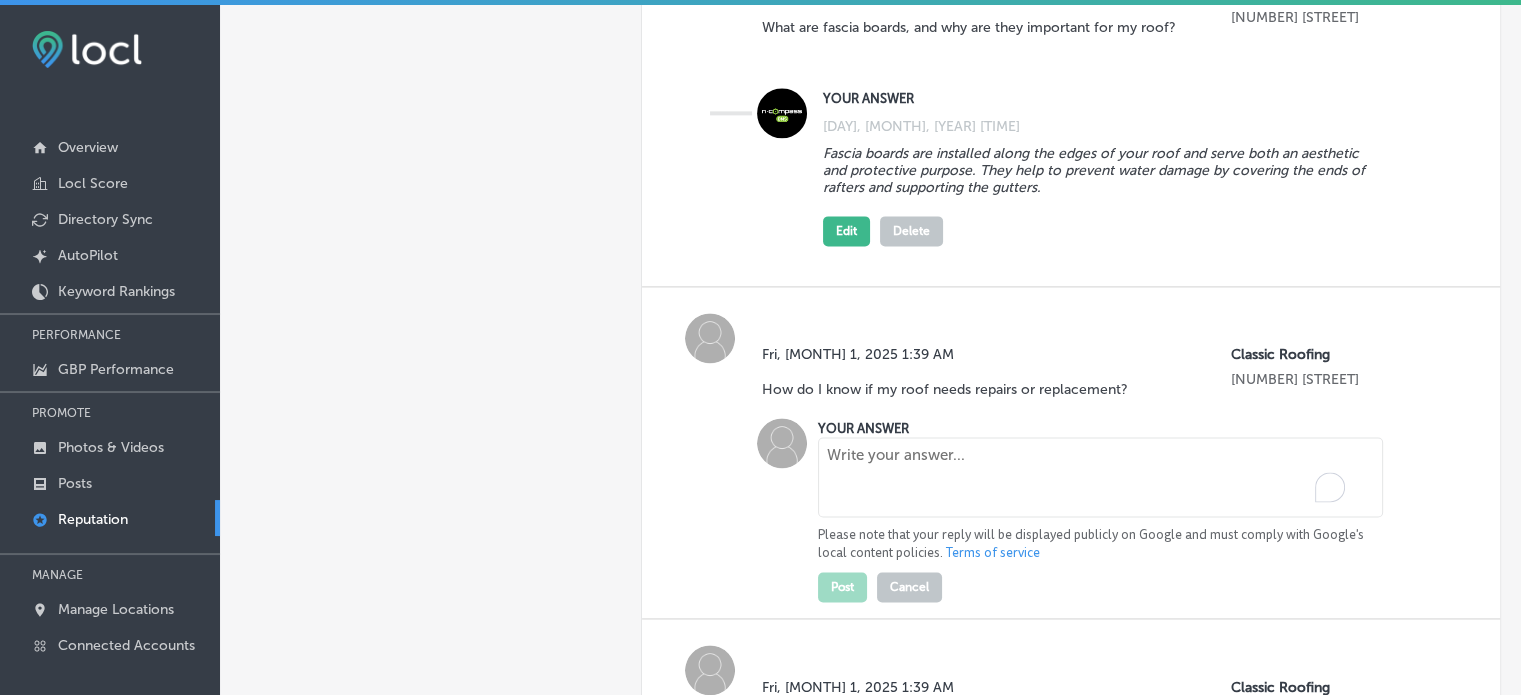 click at bounding box center (1100, 477) 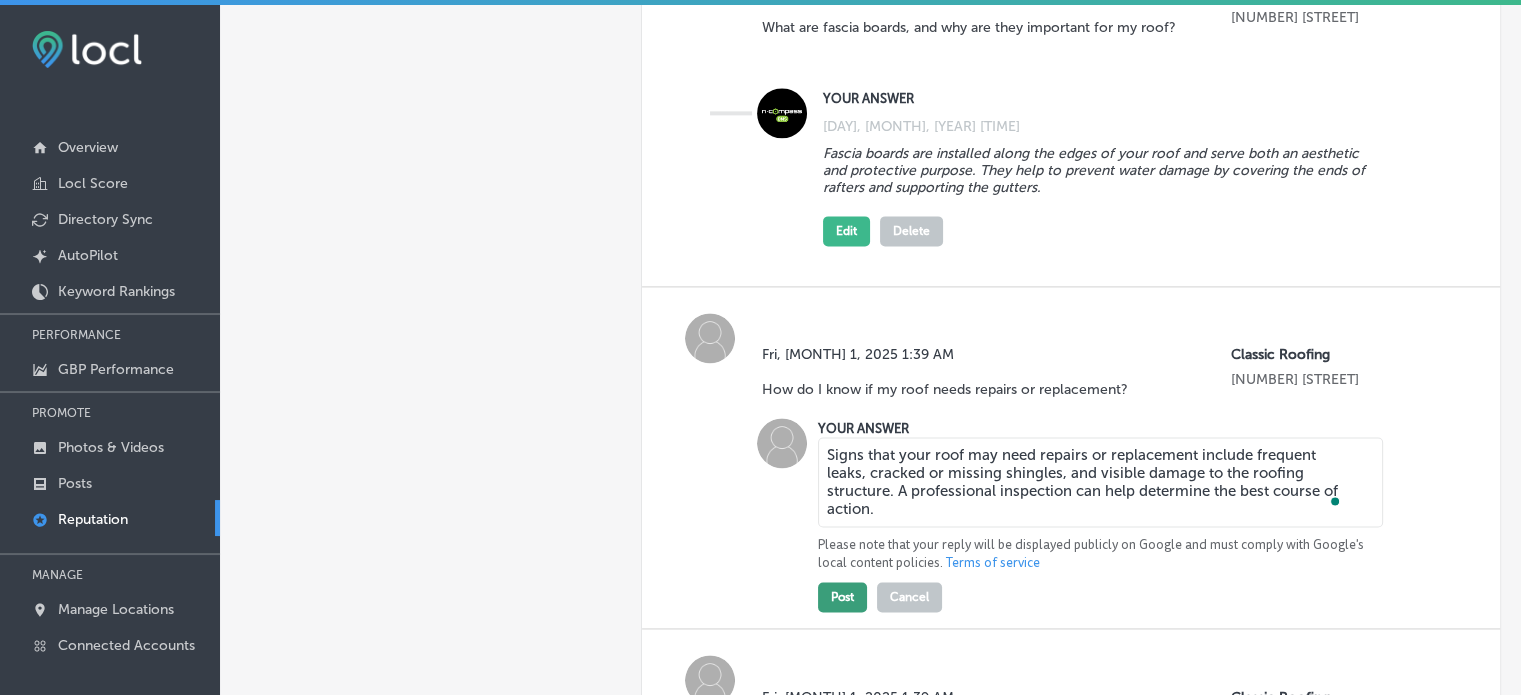type on "Signs that your roof may need repairs or replacement include frequent leaks, cracked or missing shingles, and visible damage to the roofing structure. A professional inspection can help determine the best course of action." 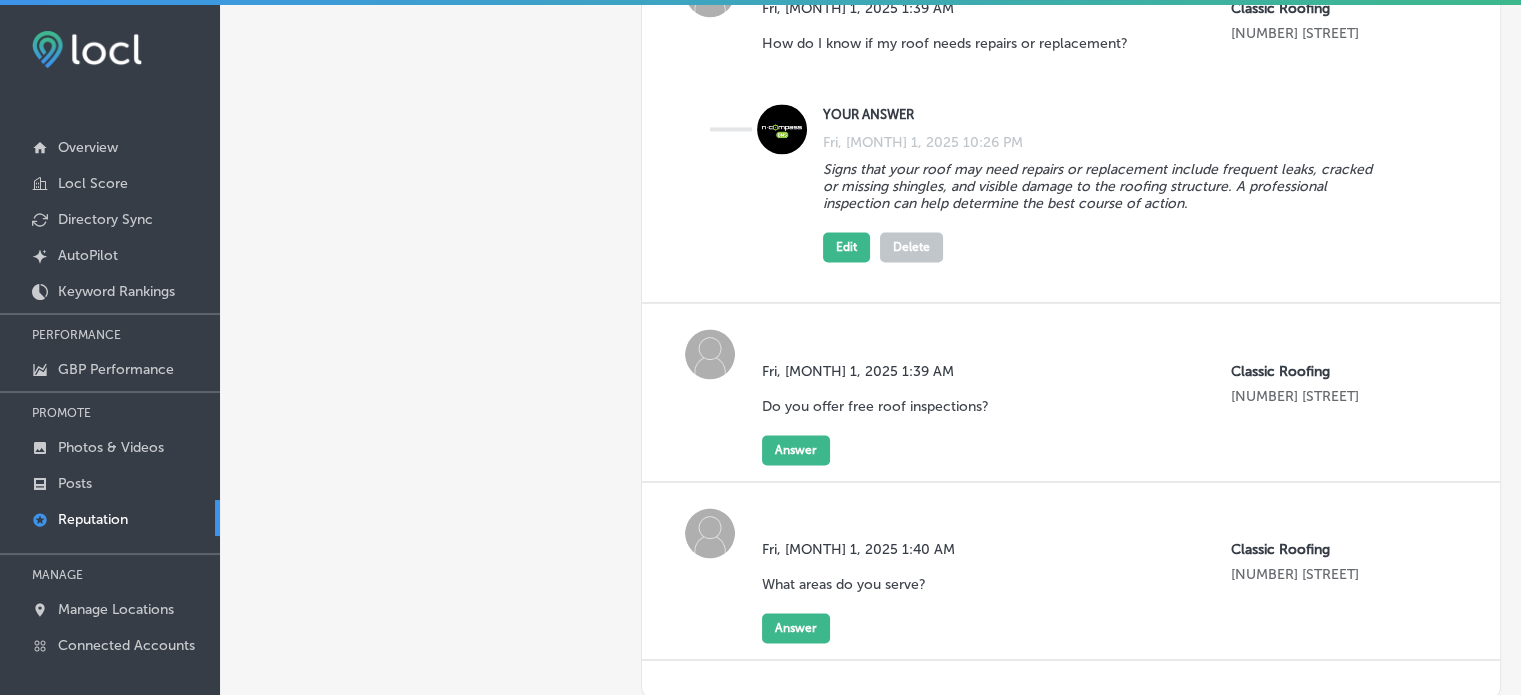 scroll, scrollTop: 3112, scrollLeft: 0, axis: vertical 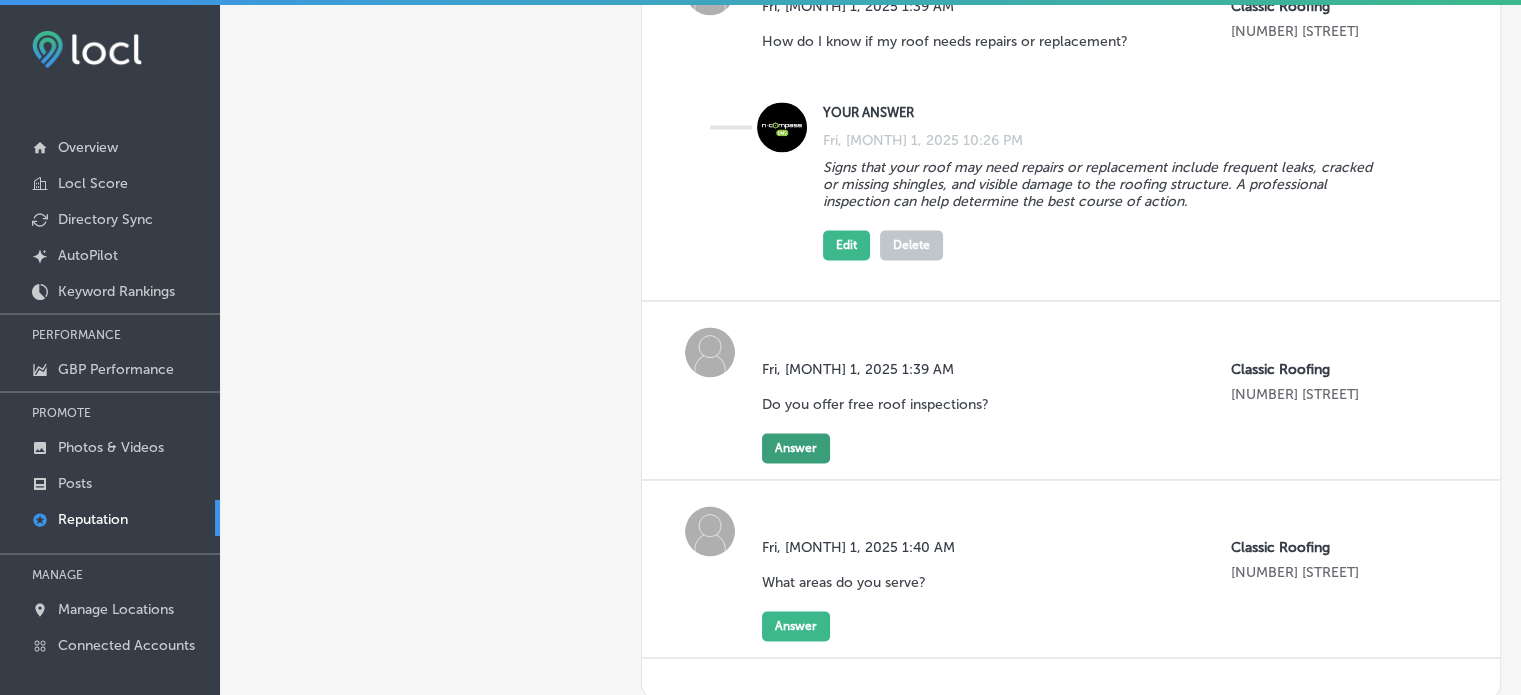 click on "Answer" 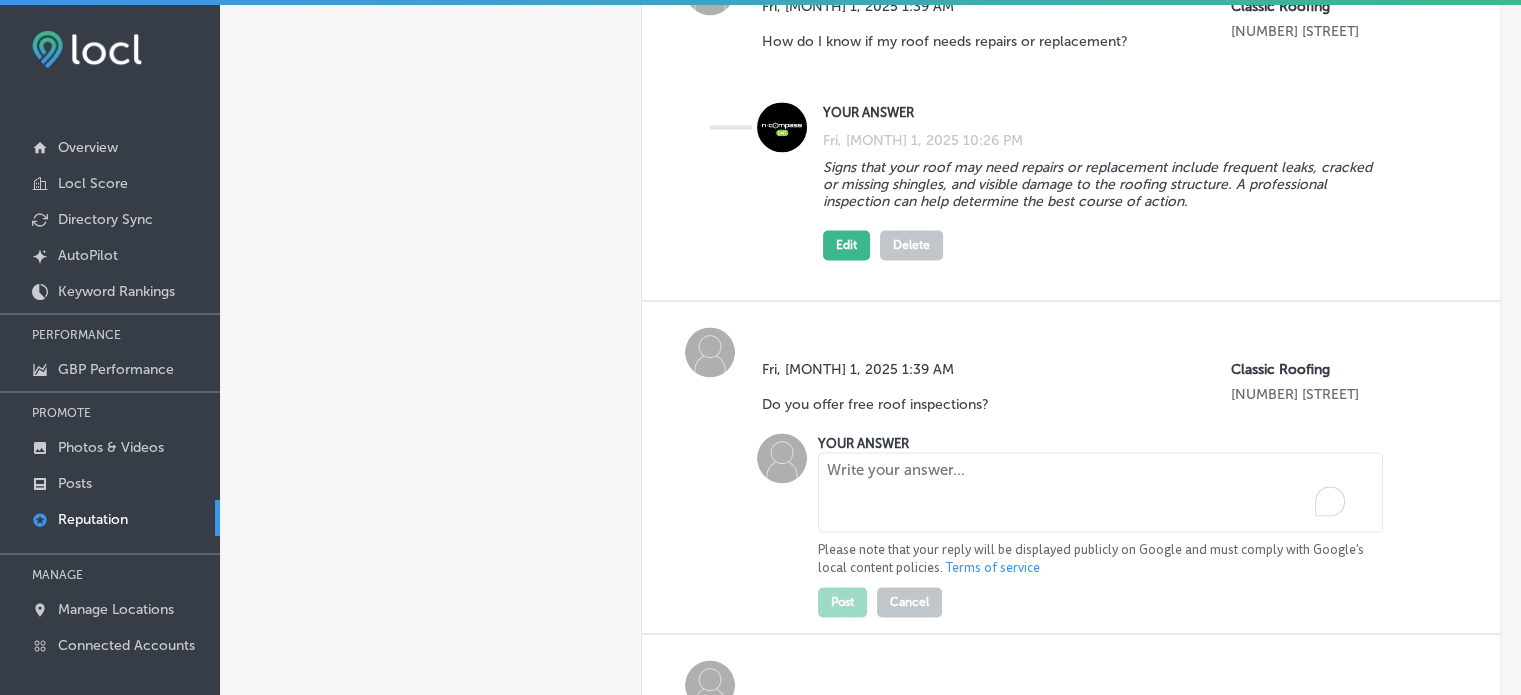 click at bounding box center [1100, 492] 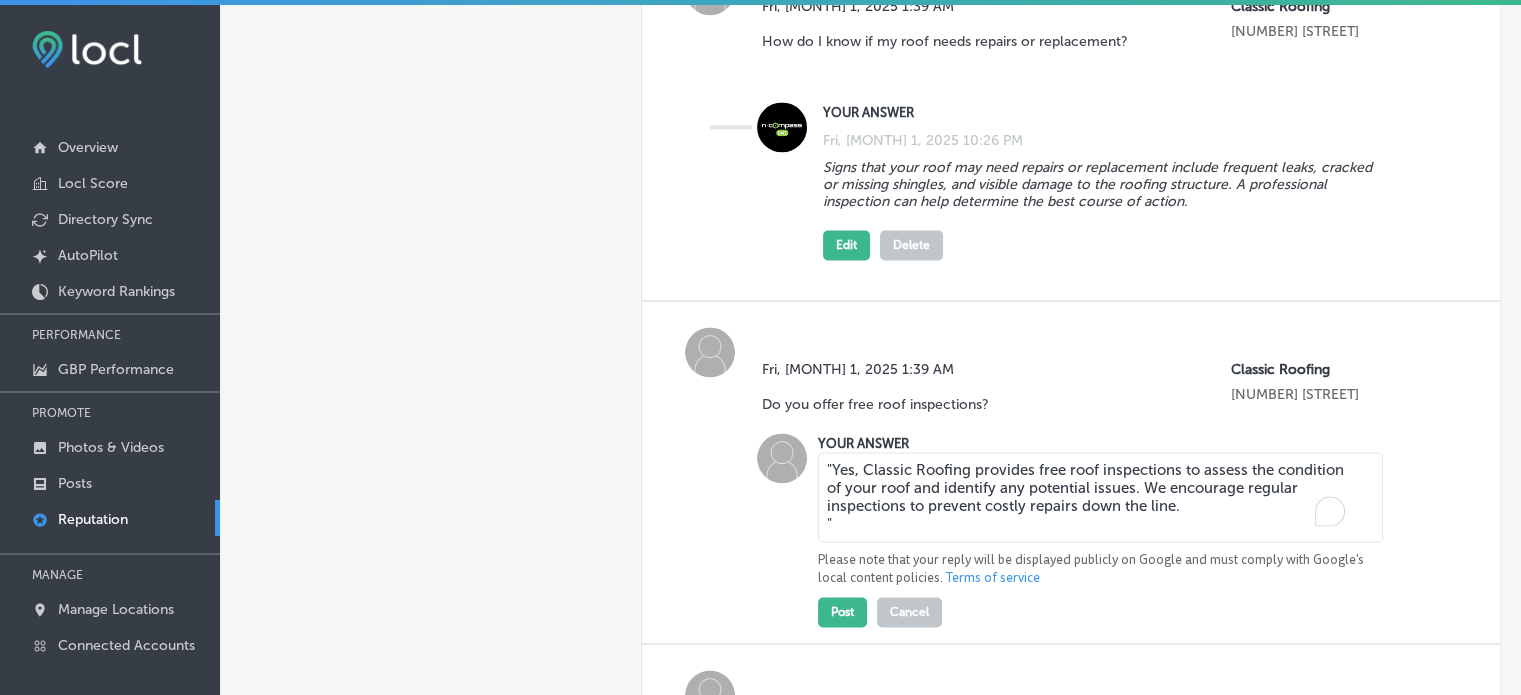 scroll, scrollTop: 3224, scrollLeft: 0, axis: vertical 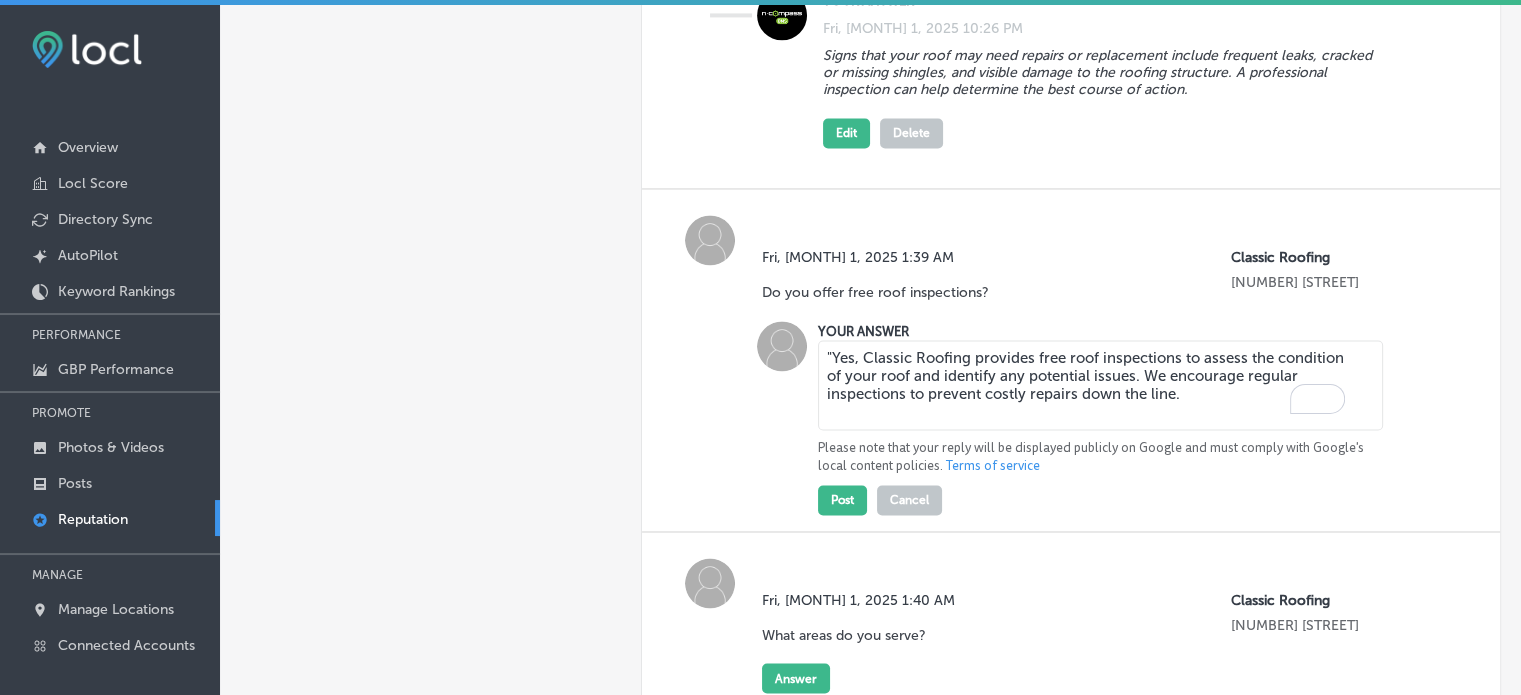 click on ""Yes, Classic Roofing provides free roof inspections to assess the condition of your roof and identify any potential issues. We encourage regular inspections to prevent costly repairs down the line." at bounding box center (1100, 385) 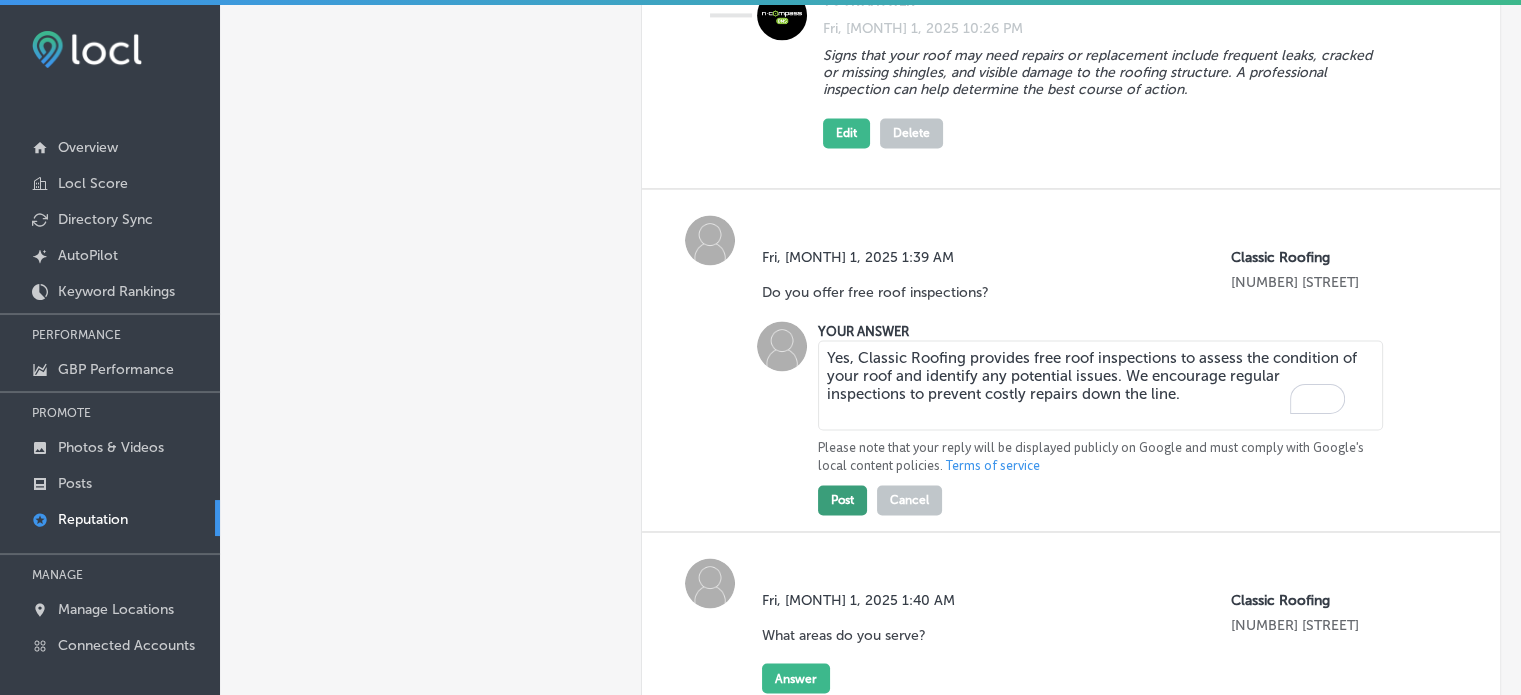 type on "Yes, Classic Roofing provides free roof inspections to assess the condition of your roof and identify any potential issues. We encourage regular inspections to prevent costly repairs down the line." 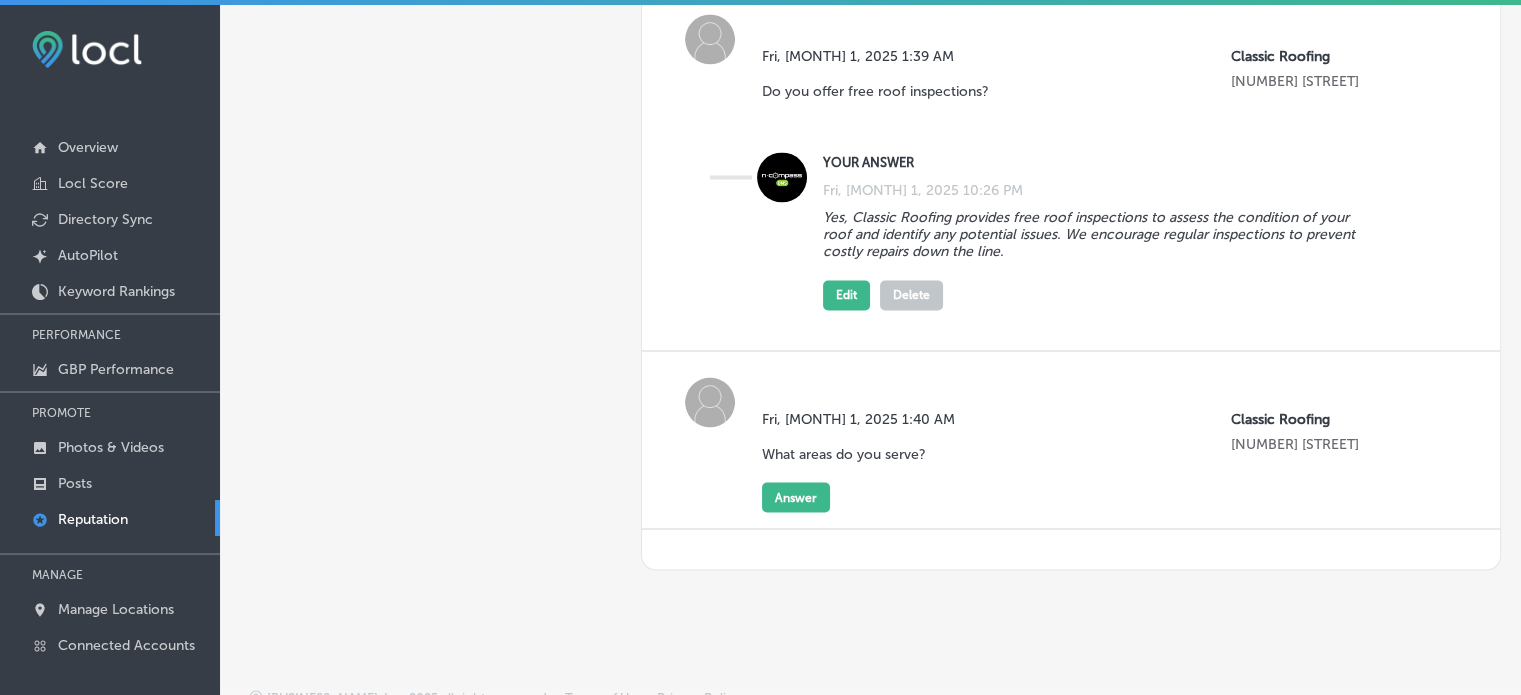 scroll, scrollTop: 3436, scrollLeft: 0, axis: vertical 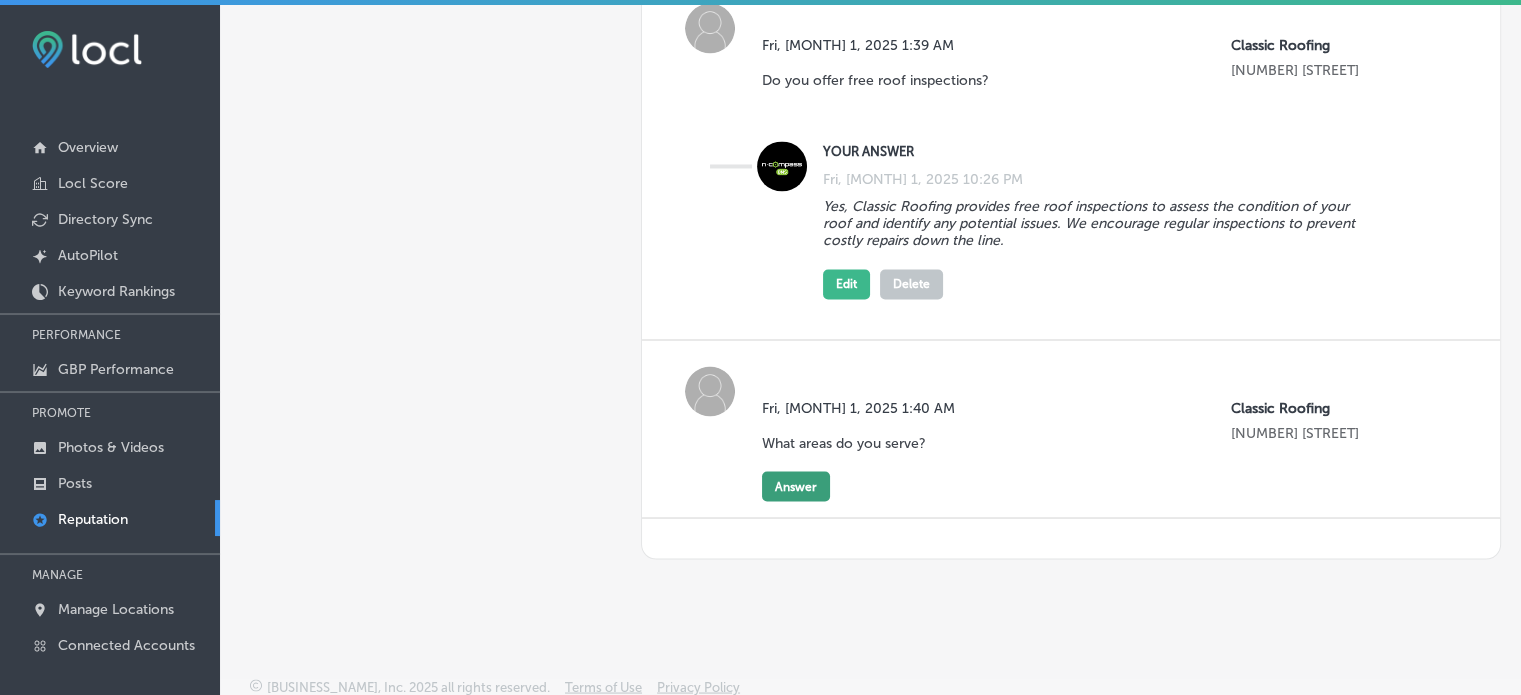 click on "Answer" 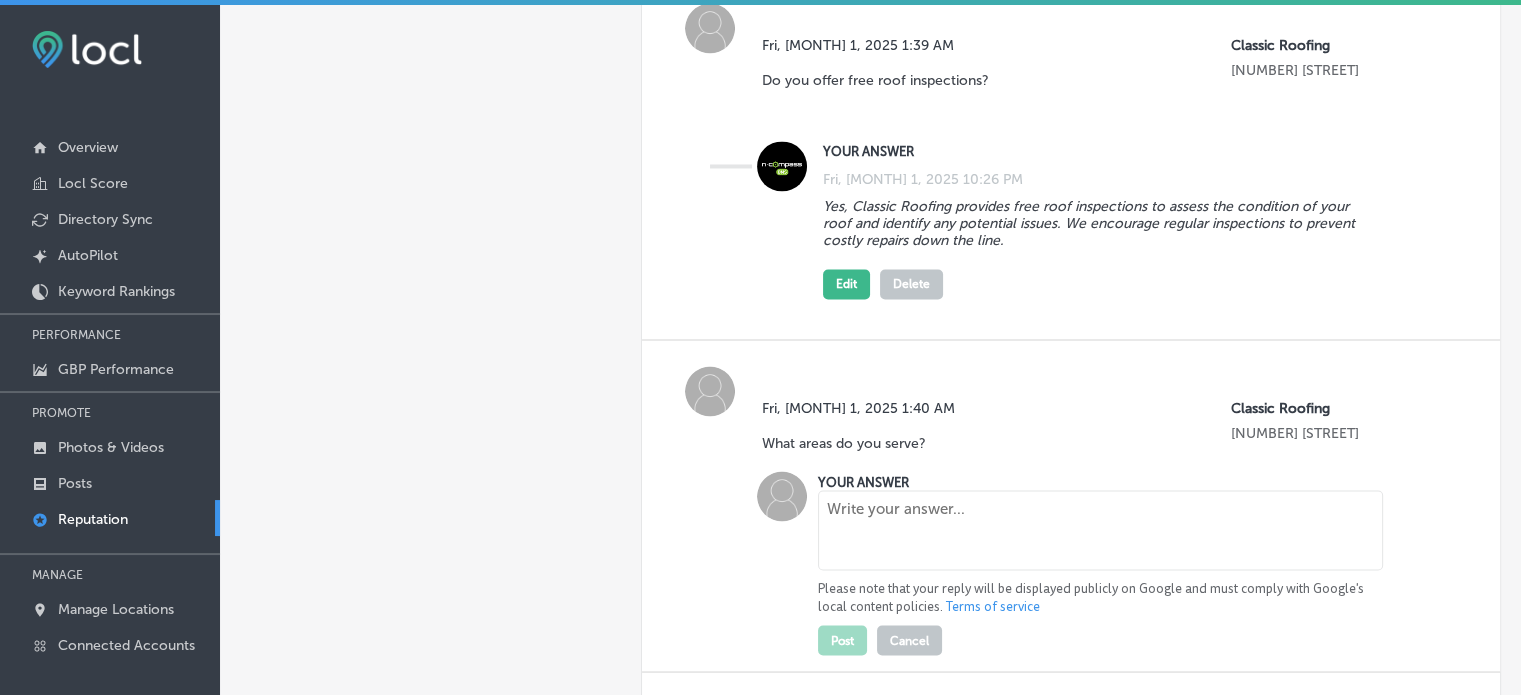 click at bounding box center [1100, 530] 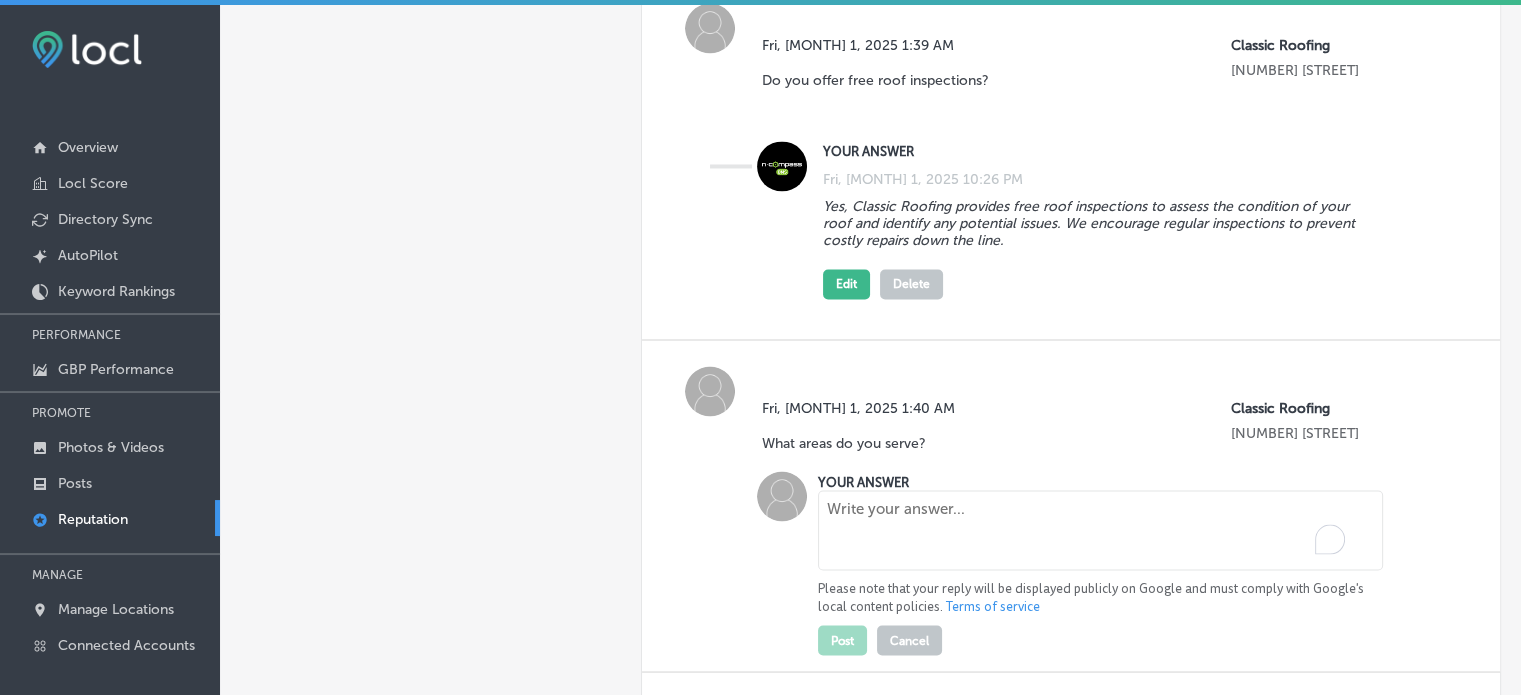 paste on "We proudly serve Columbia, West Columbia, Cayce, Lexington, Irmo, Blythewood, Forest Acres, Springdale, and surrounding areas in South Carolina. Whether residential or commercial, we are here to assist with all your roofing needs." 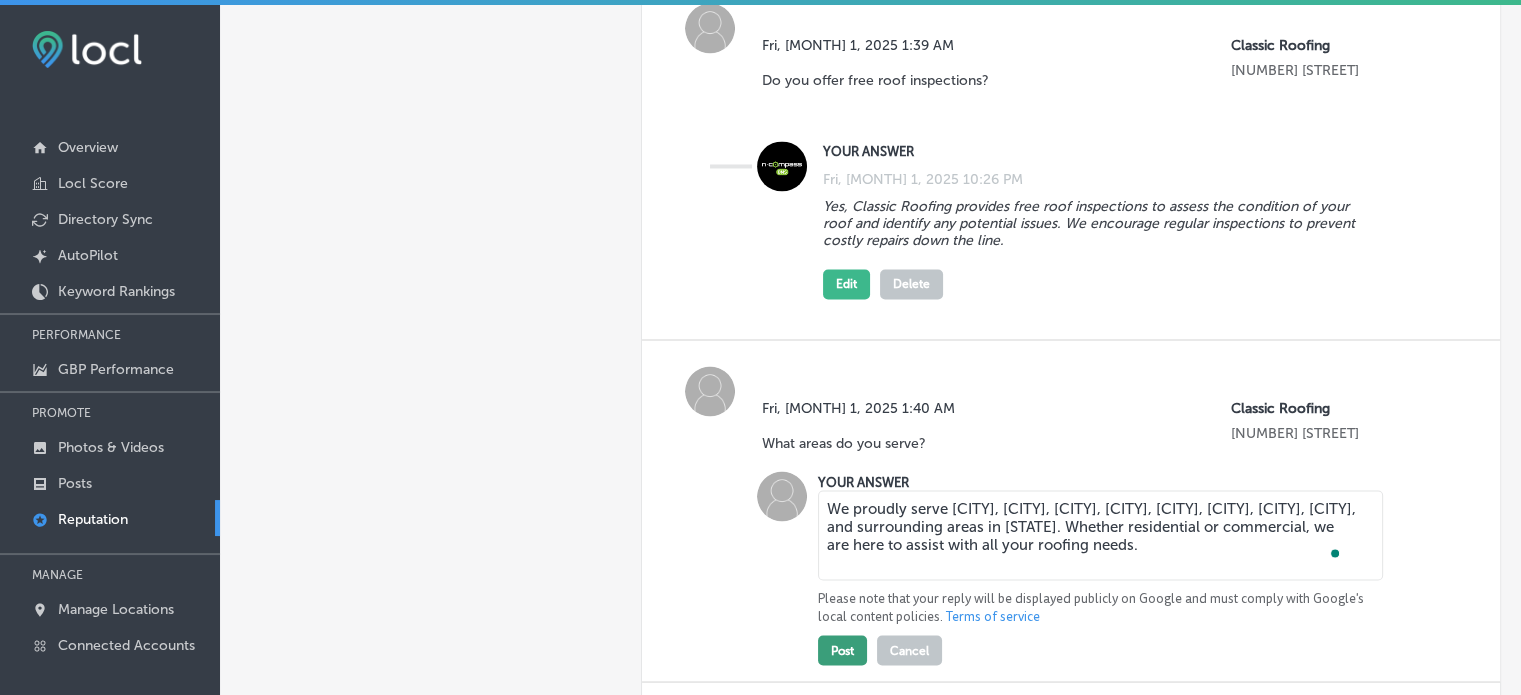 type on "We proudly serve Columbia, West Columbia, Cayce, Lexington, Irmo, Blythewood, Forest Acres, Springdale, and surrounding areas in South Carolina. Whether residential or commercial, we are here to assist with all your roofing needs." 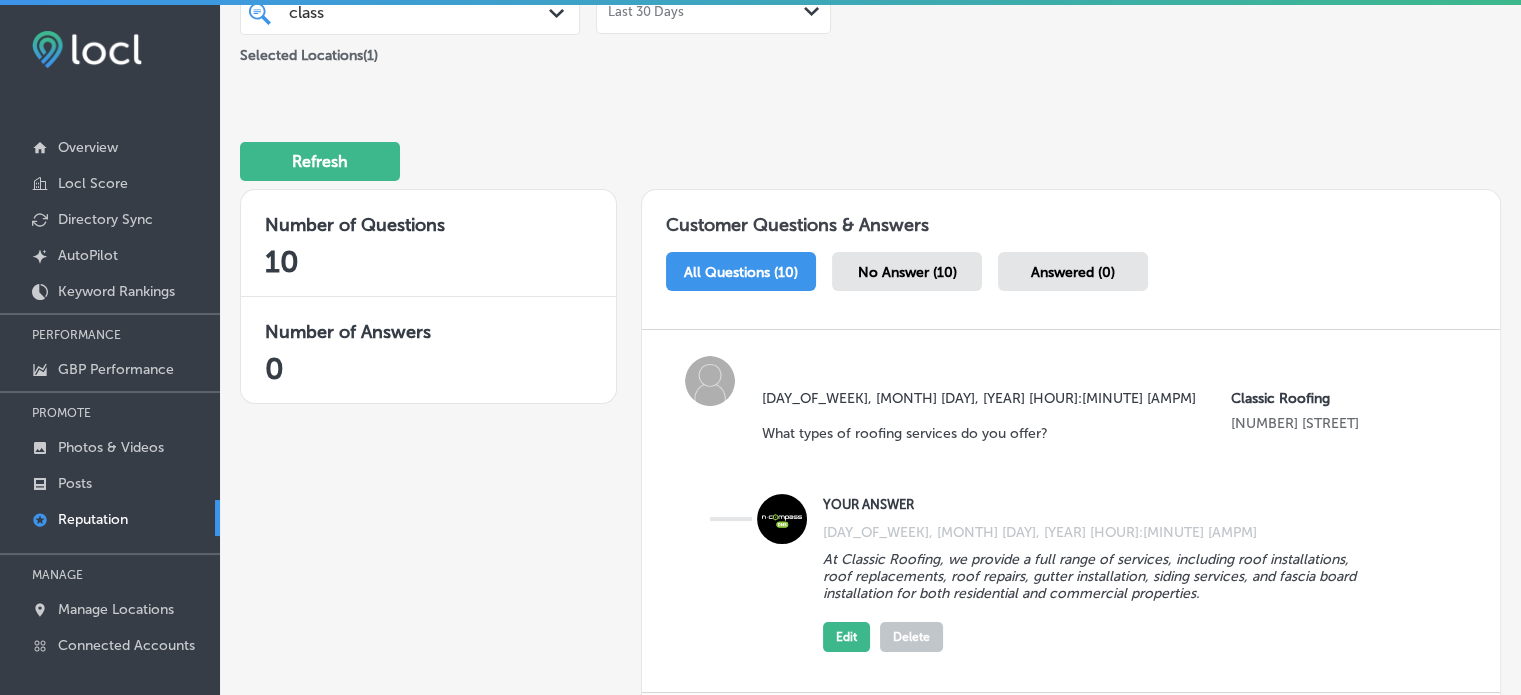 scroll, scrollTop: 0, scrollLeft: 0, axis: both 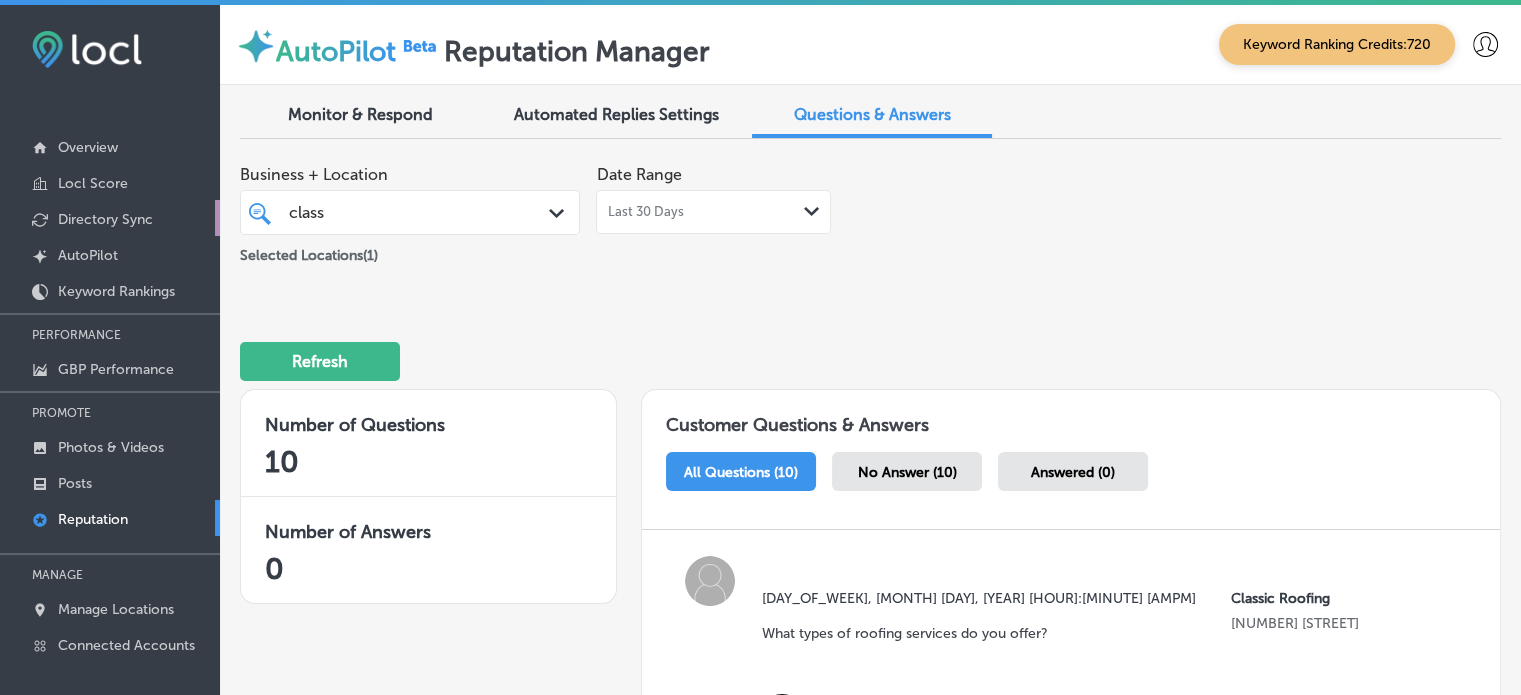 click on "Directory Sync" at bounding box center [105, 219] 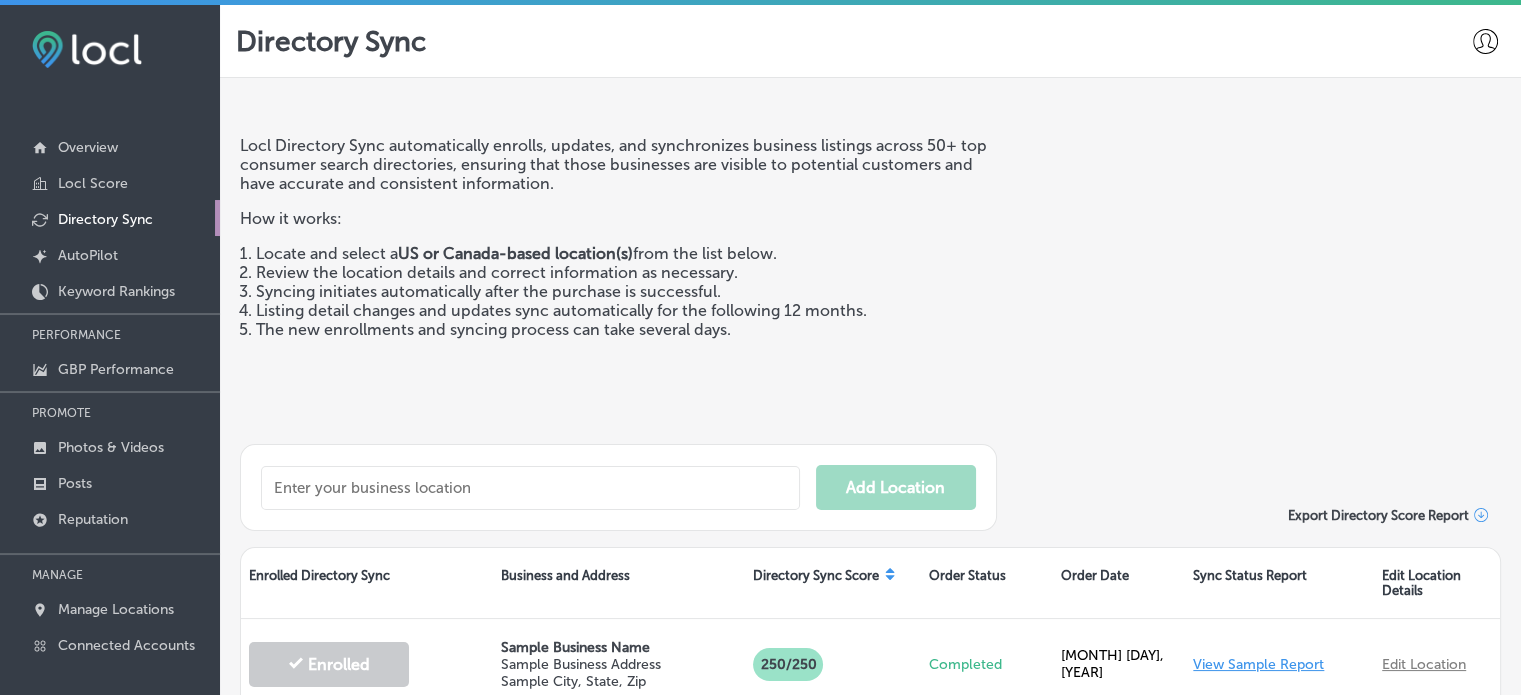 click at bounding box center (530, 488) 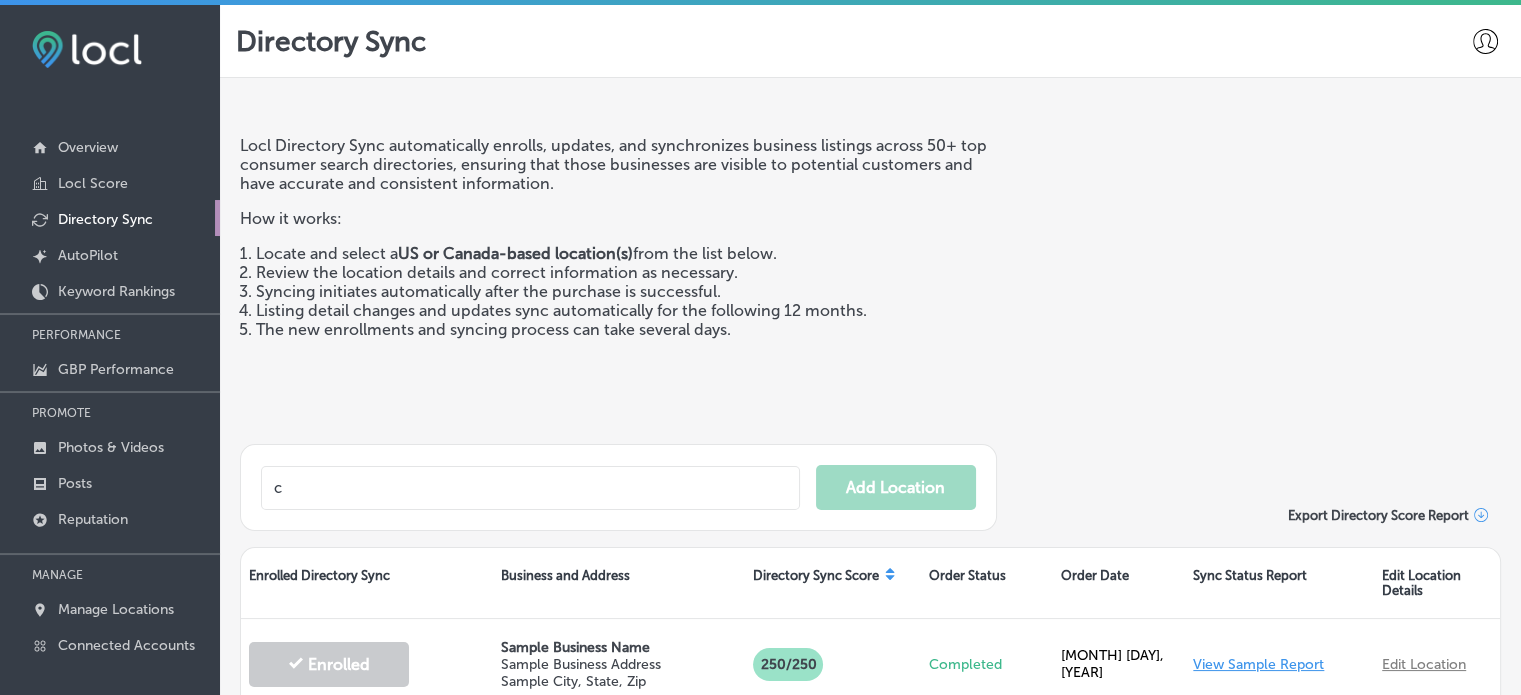 scroll, scrollTop: 208, scrollLeft: 0, axis: vertical 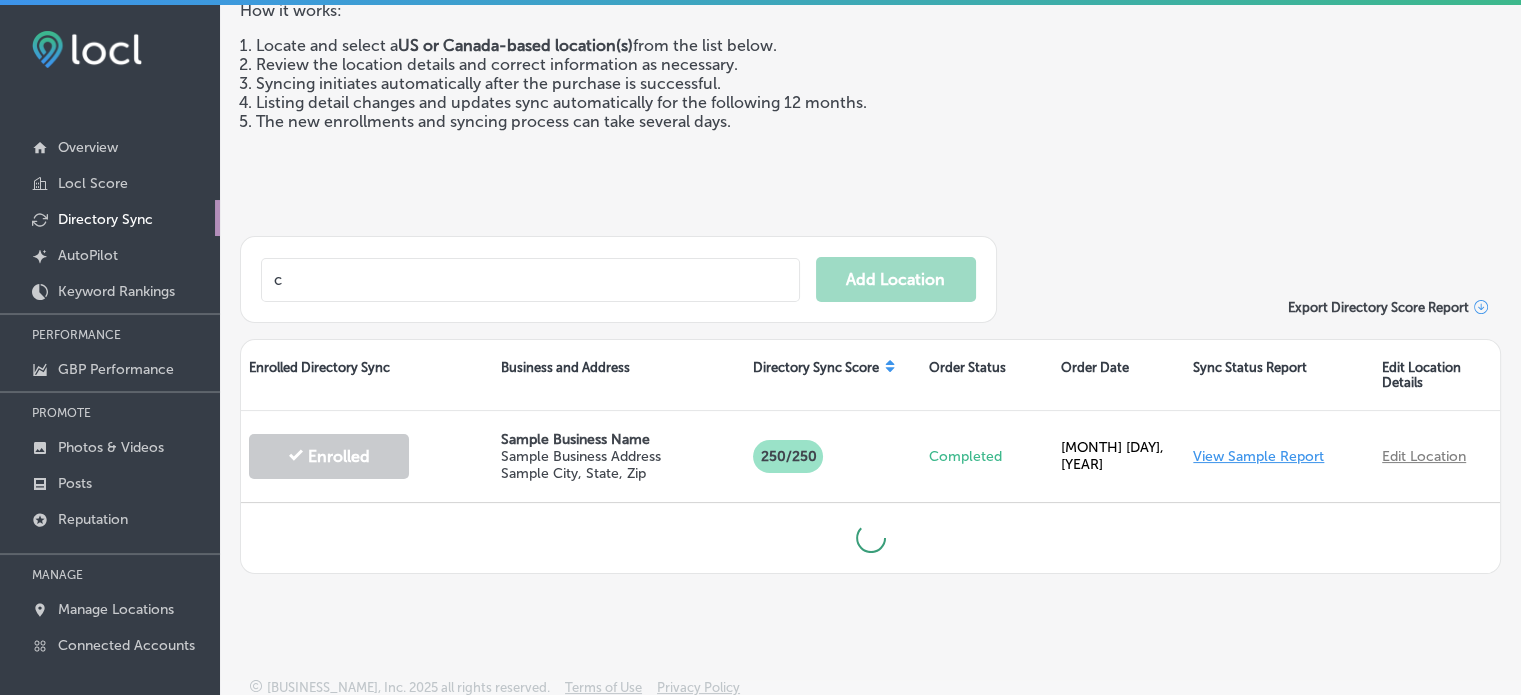 click on "c" at bounding box center (530, 280) 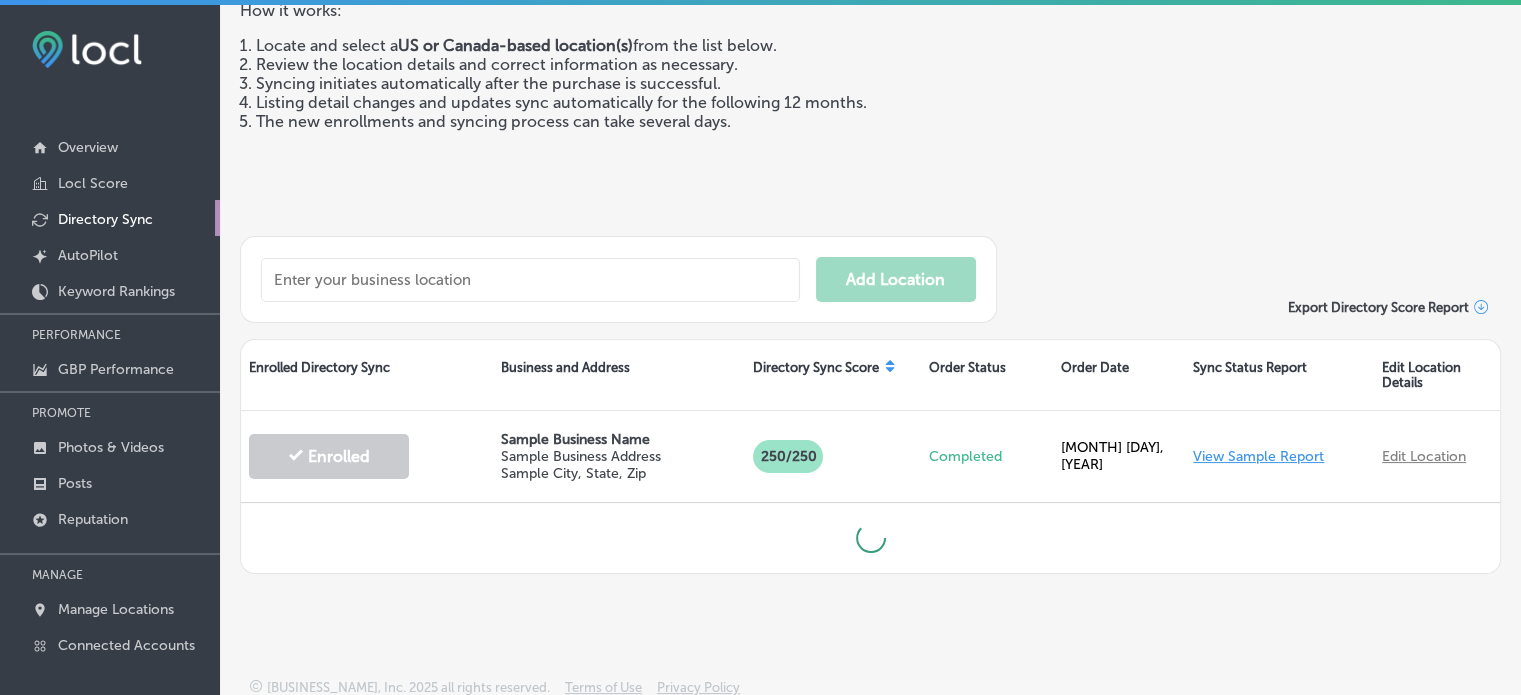 scroll, scrollTop: 28, scrollLeft: 0, axis: vertical 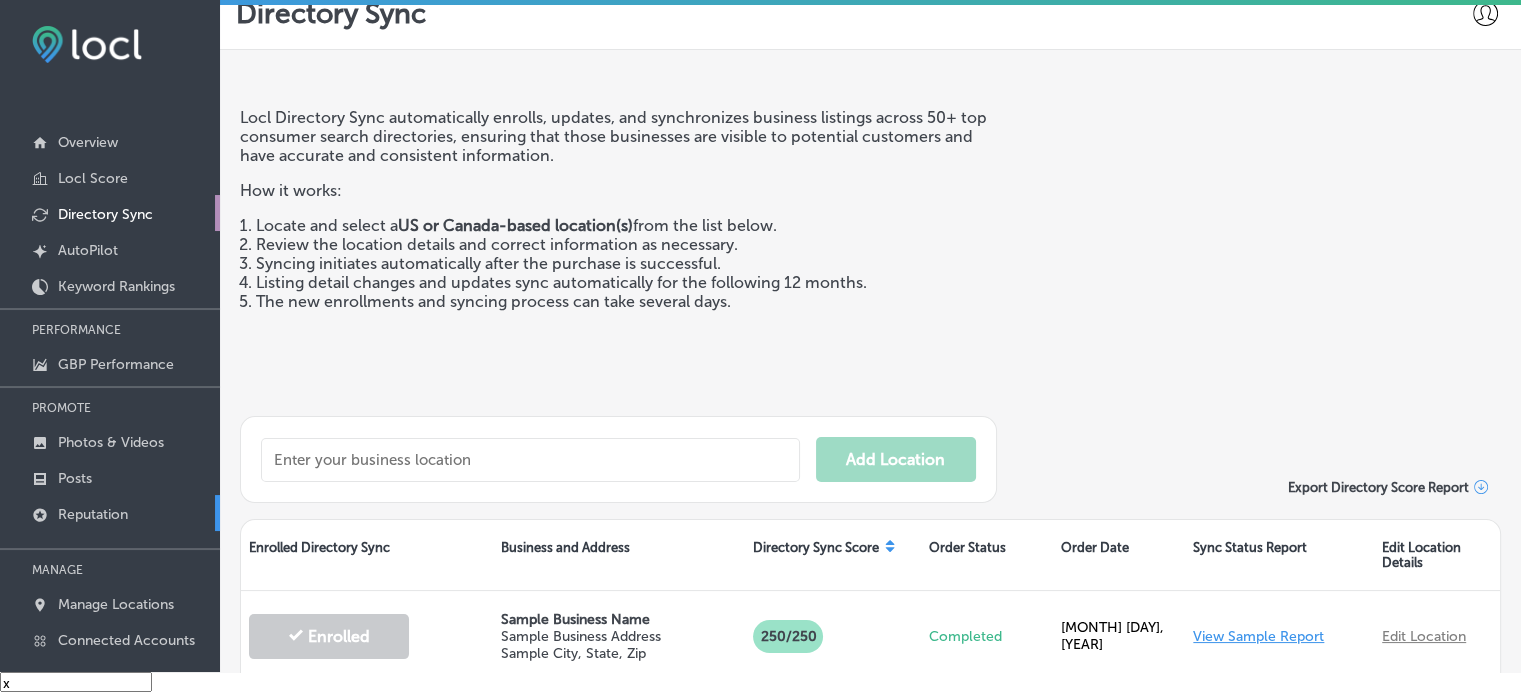 click on "Reputation" at bounding box center [93, 514] 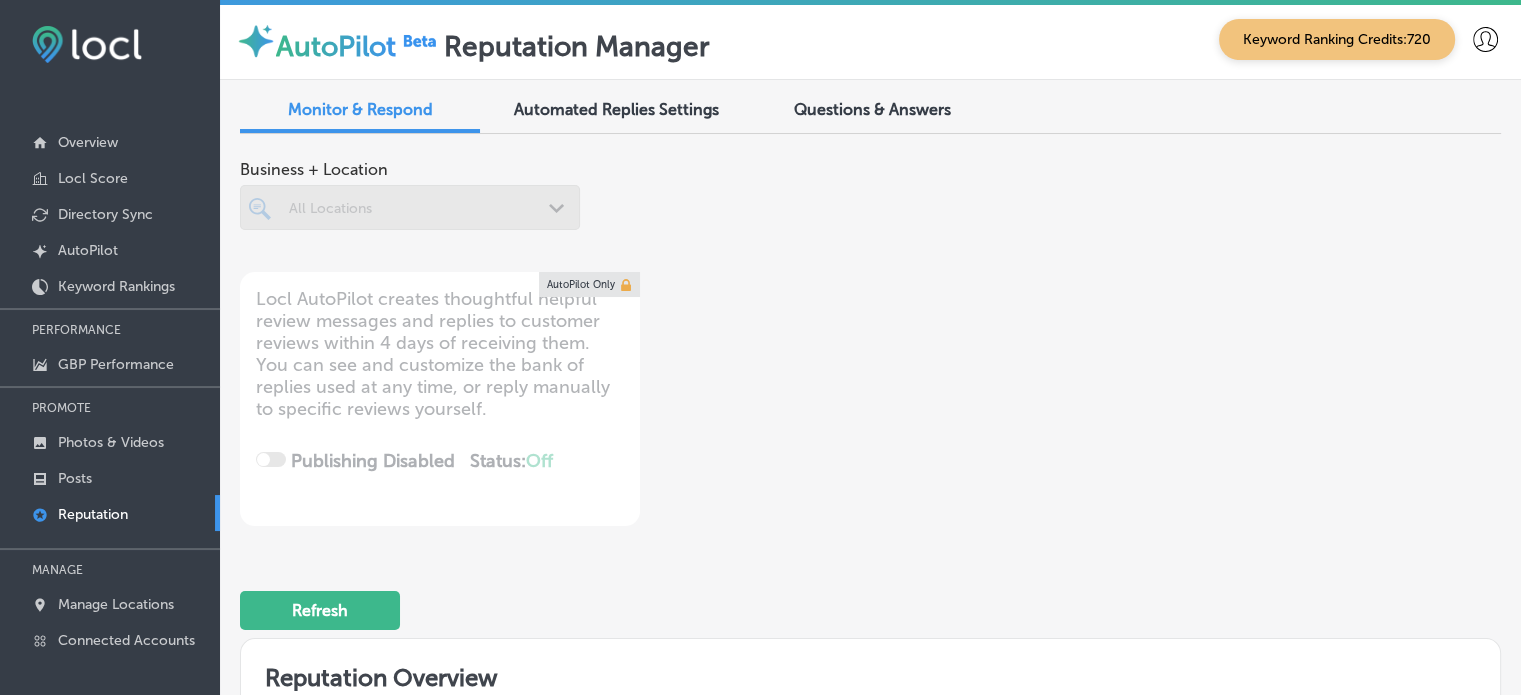 scroll, scrollTop: 4, scrollLeft: 0, axis: vertical 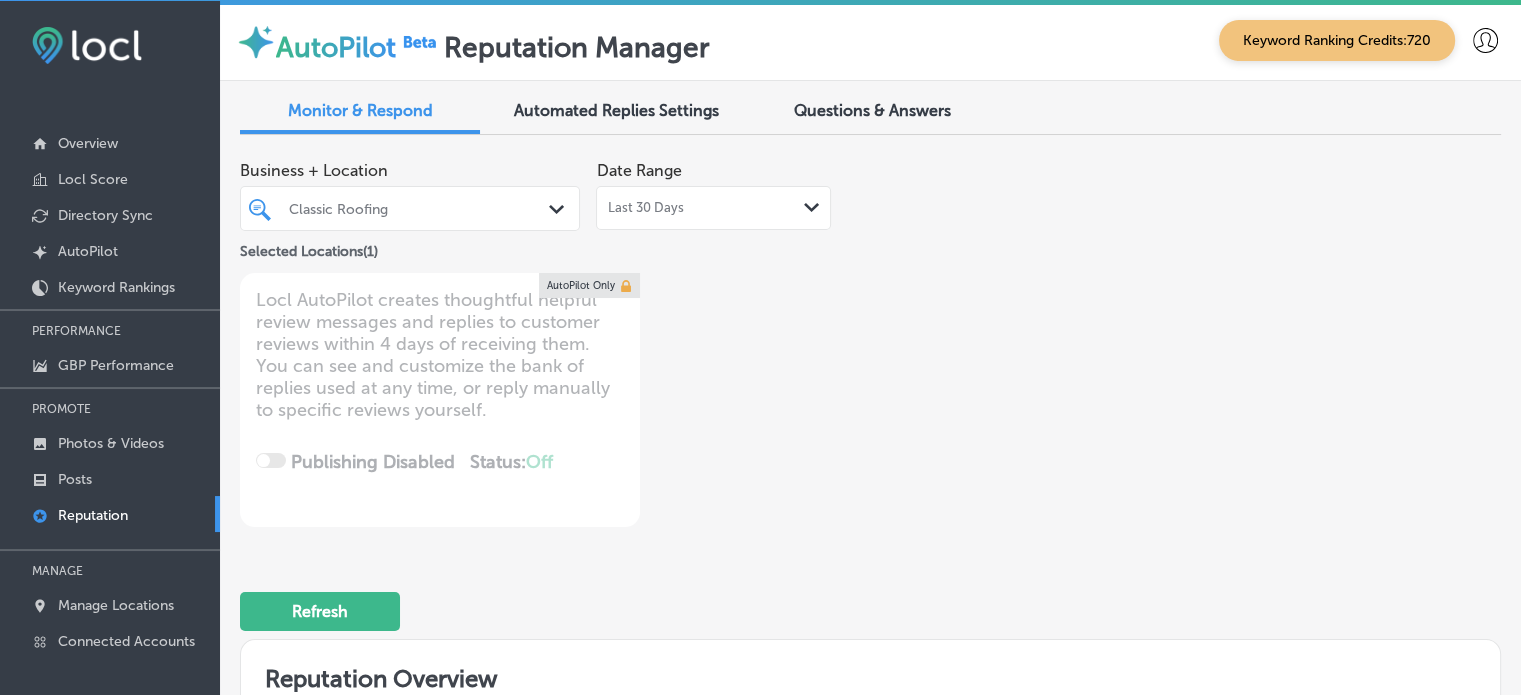 click at bounding box center [398, 208] 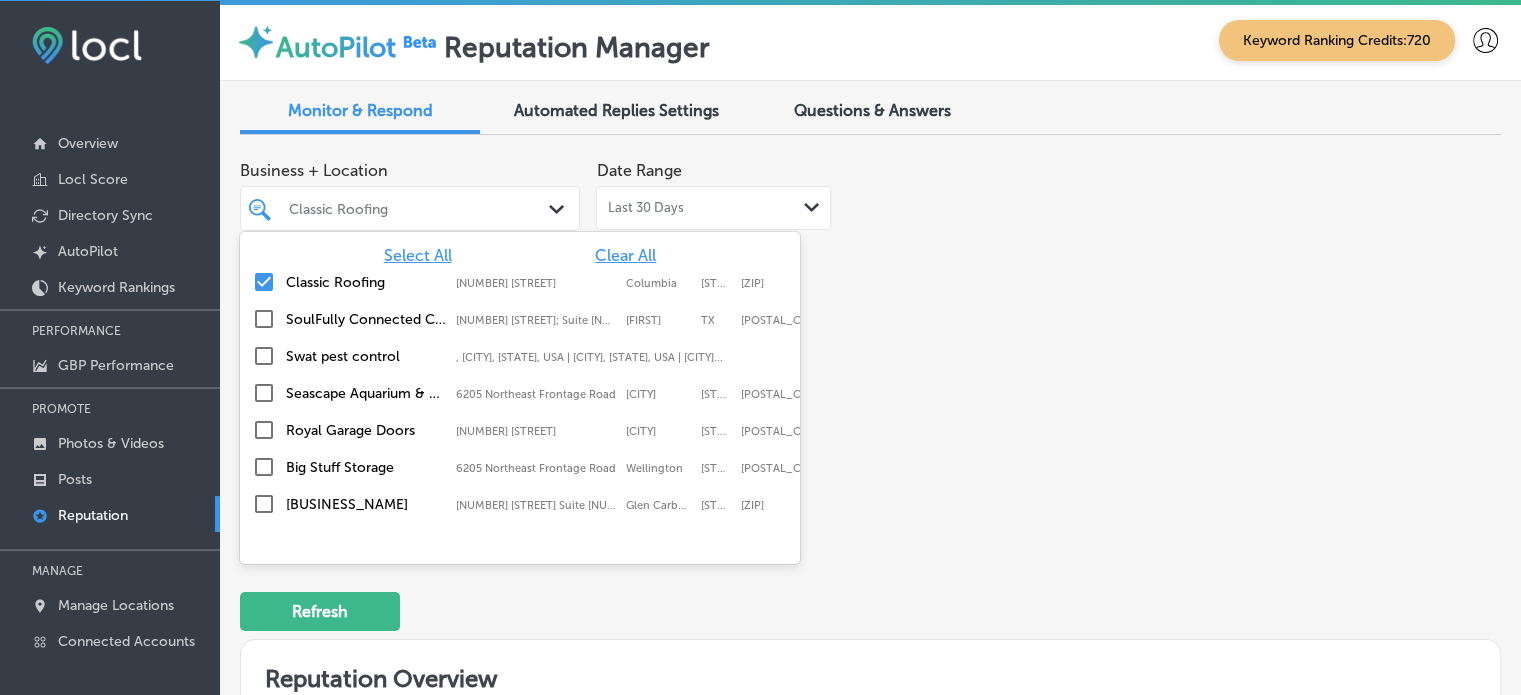 click on "Clear All" at bounding box center (625, 255) 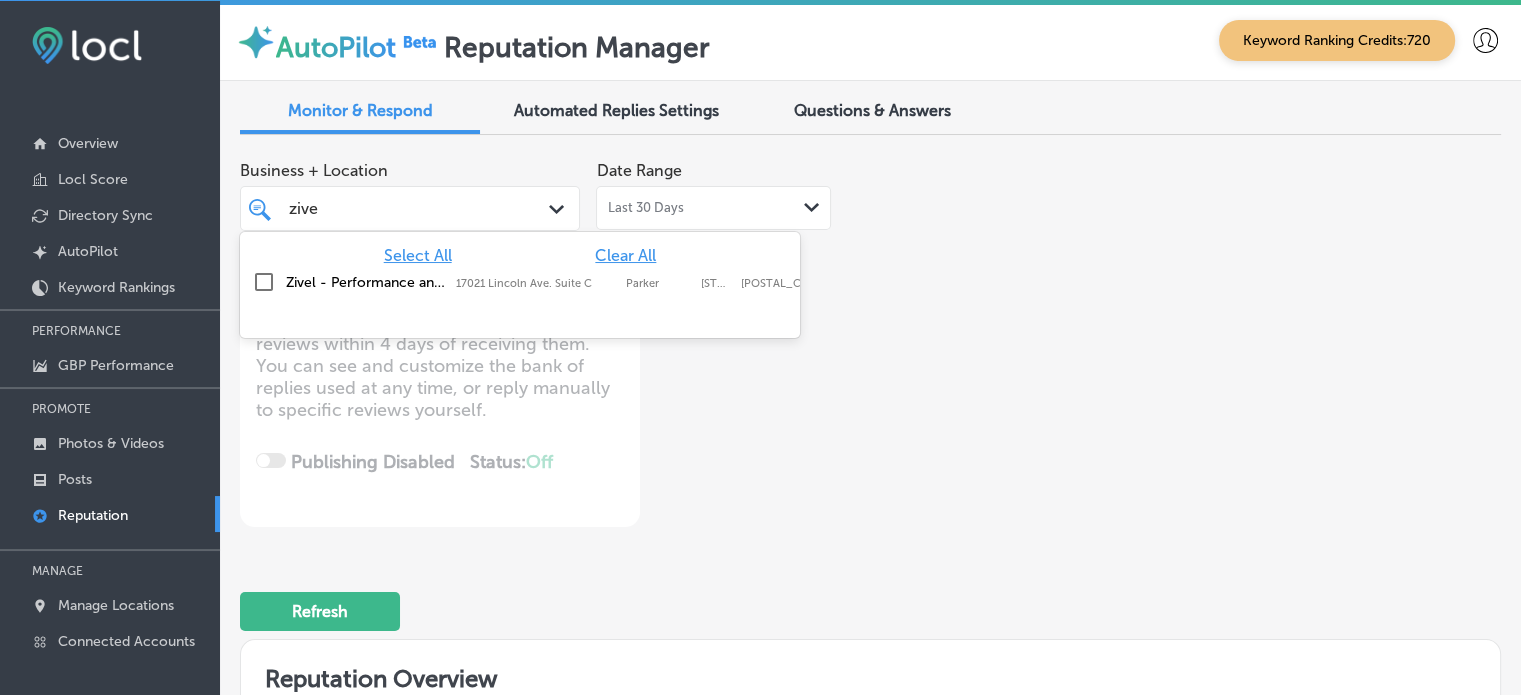 type on "zivel" 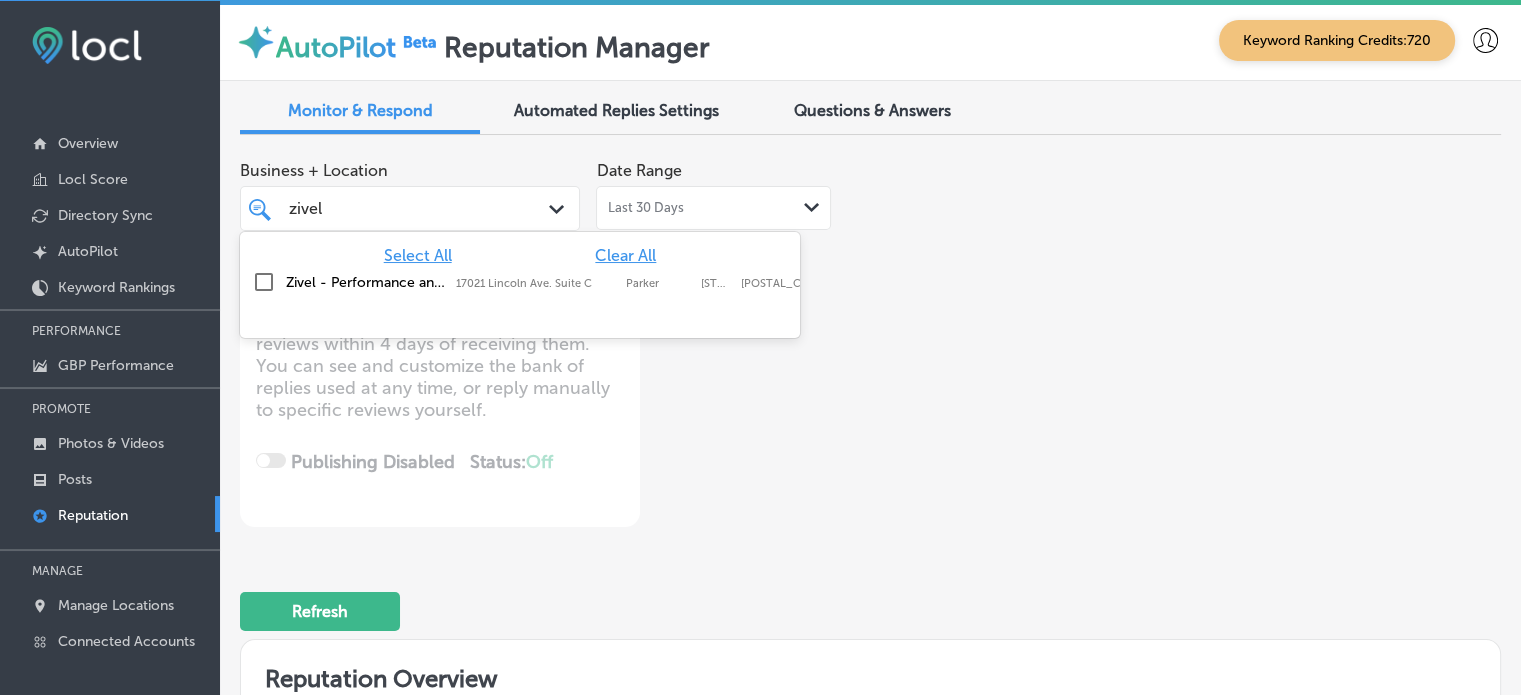 click at bounding box center [264, 282] 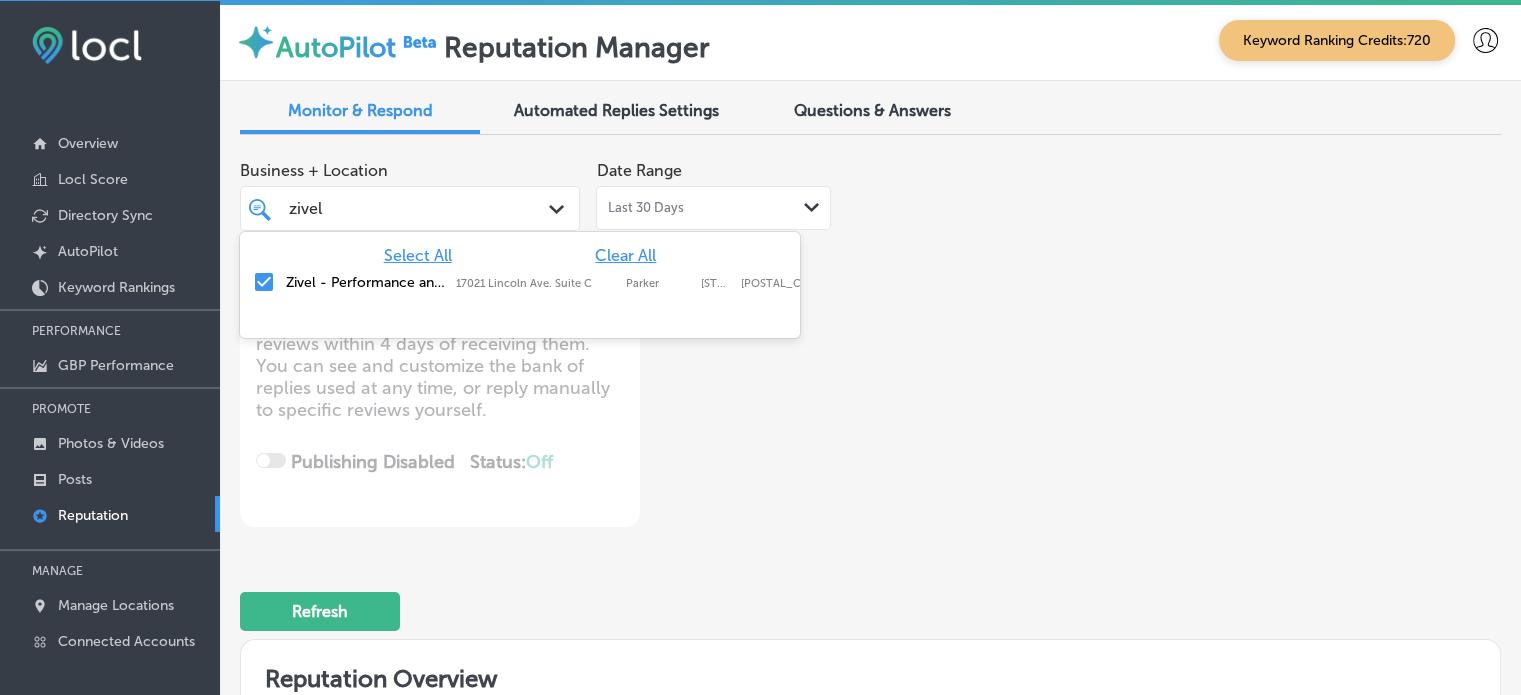 type on "zivel" 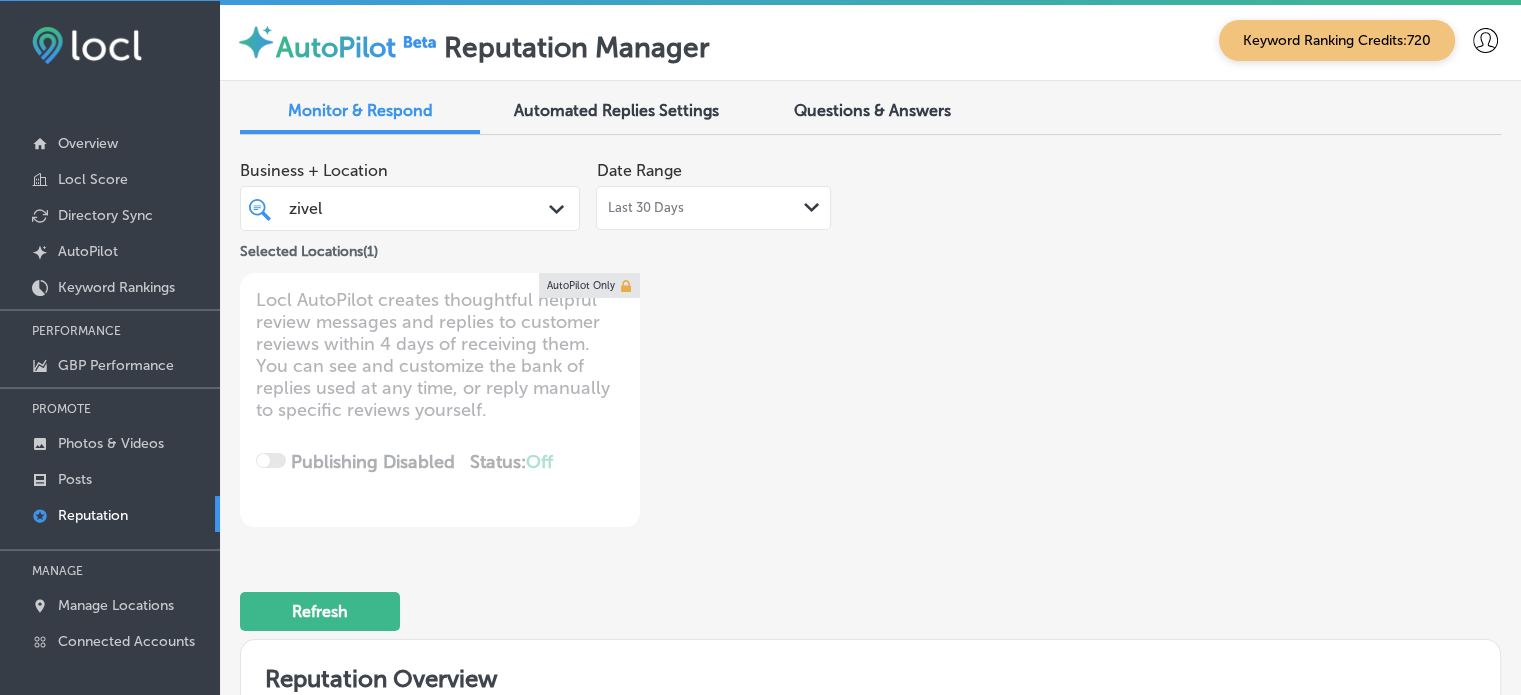 click on "Business + Location
zivel zivel
Path
Created with Sketch.
Selected Locations  ( 1 ) Date Range Last 30 Days
Path
Created with Sketch.
Locl AutoPilot creates thoughtful helpful review messages and replies to customer reviews within 4 days of receiving them. You can see and customize the bank of replies used at any time, or reply manually to specific reviews yourself. Publishing Disabled Status:  Off 0 / 0  Location(s) Publishing AutoPilot Only" at bounding box center (618, 339) 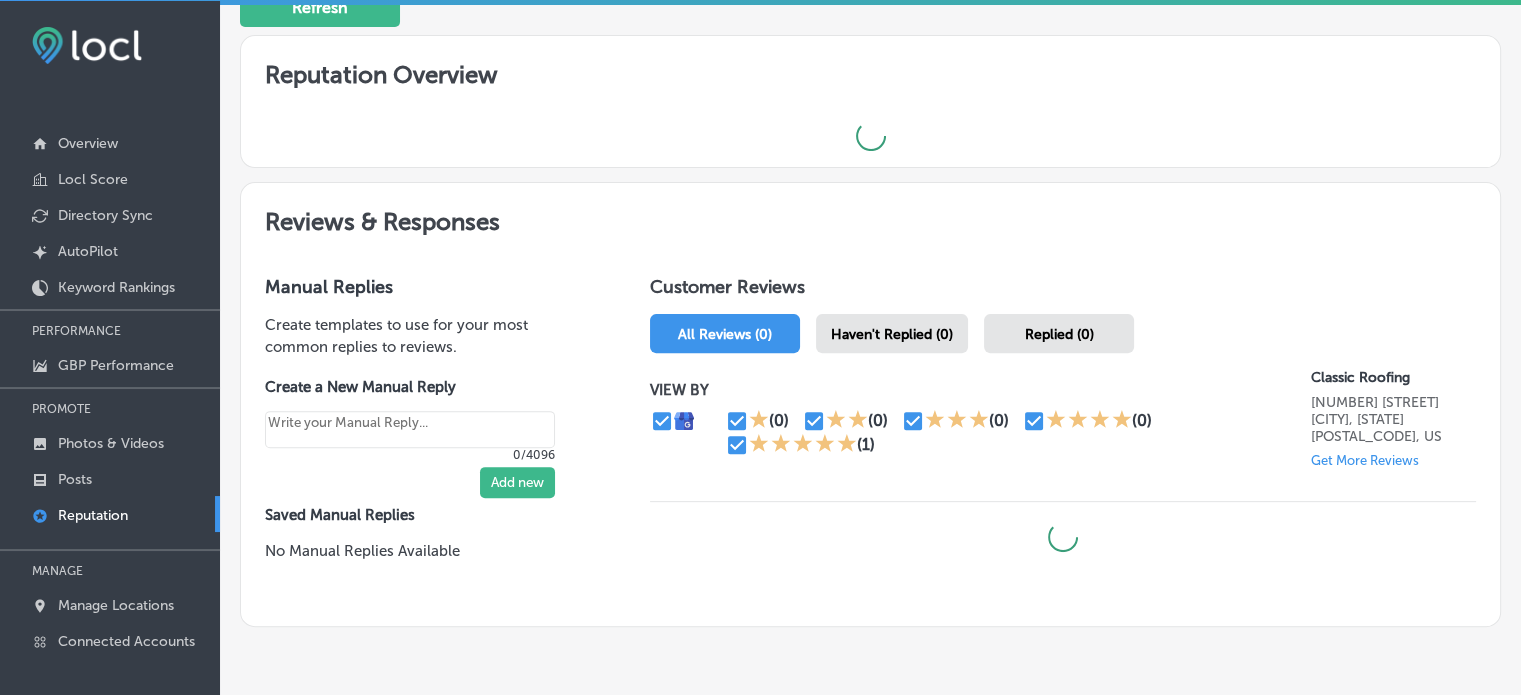 scroll, scrollTop: 604, scrollLeft: 0, axis: vertical 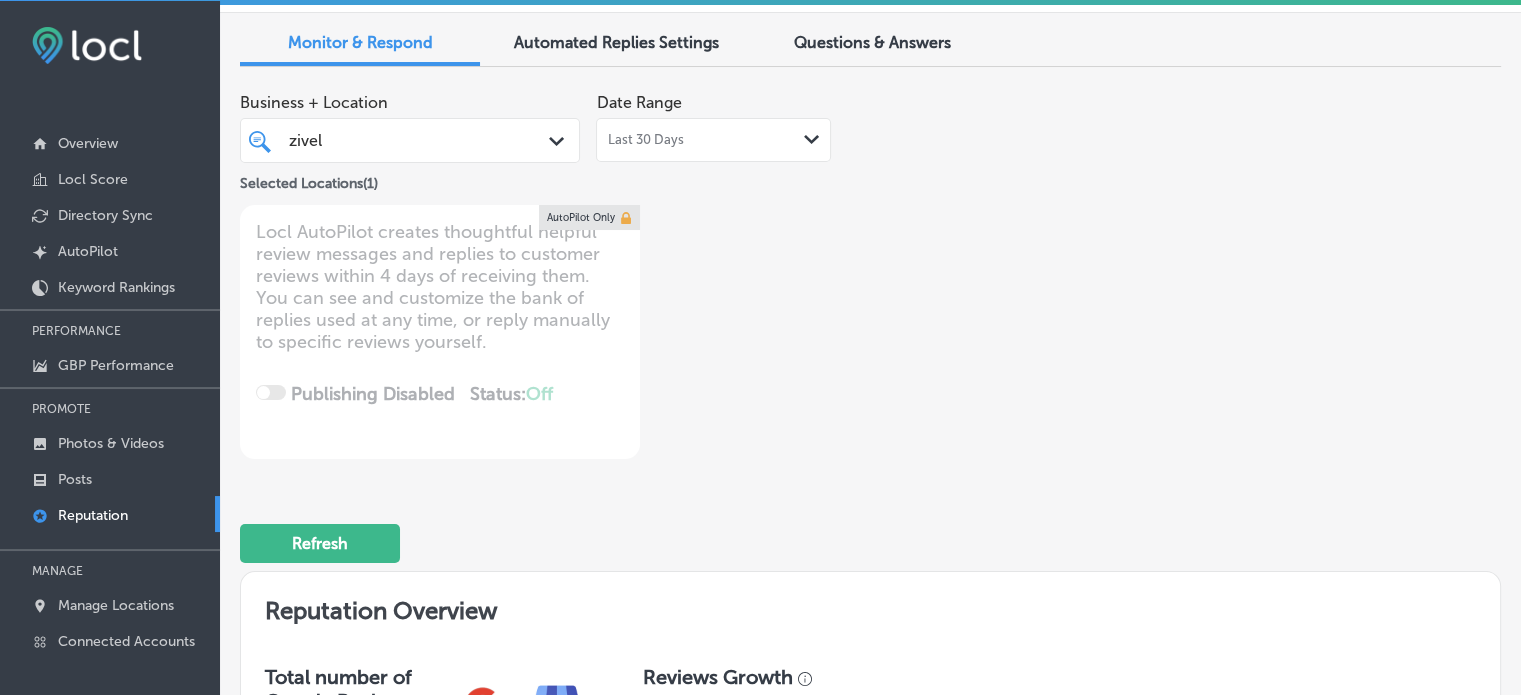 click on "Questions & Answers" at bounding box center [872, 44] 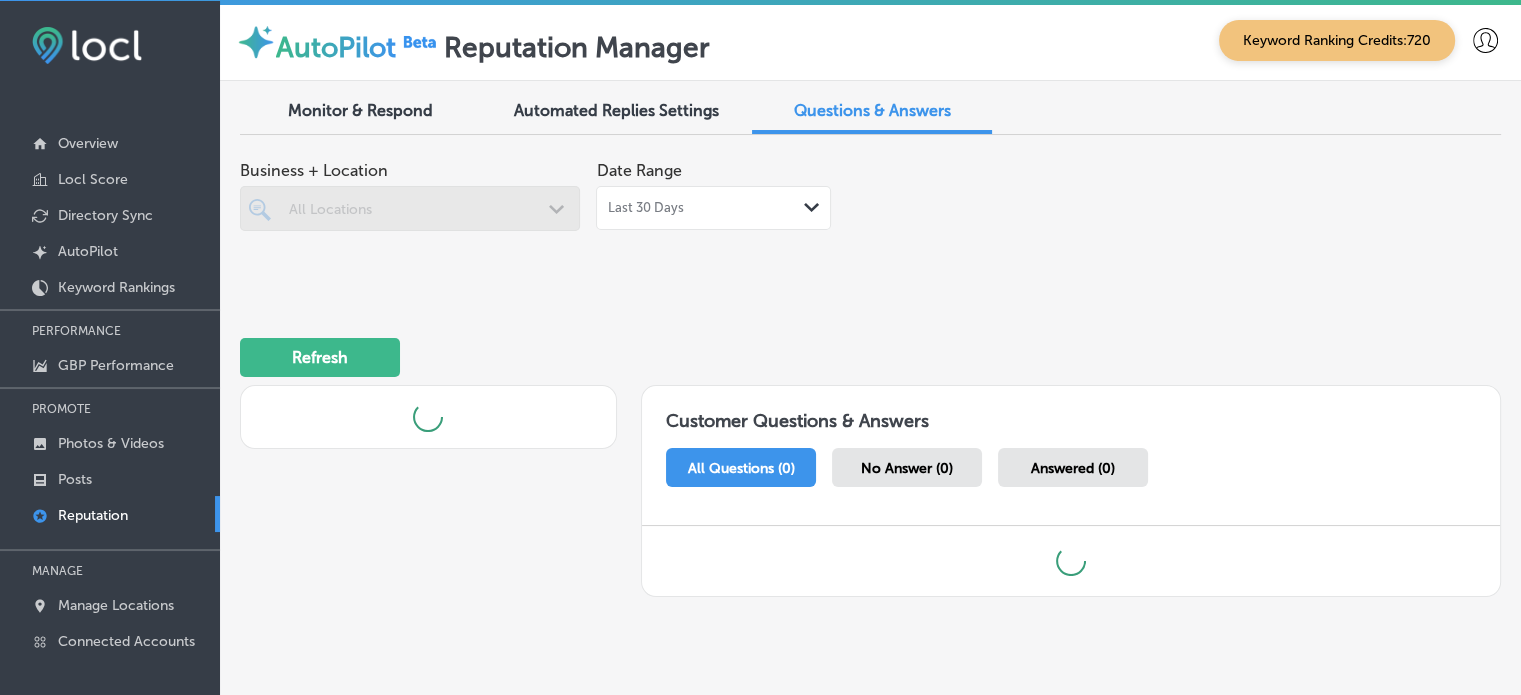 scroll, scrollTop: 0, scrollLeft: 0, axis: both 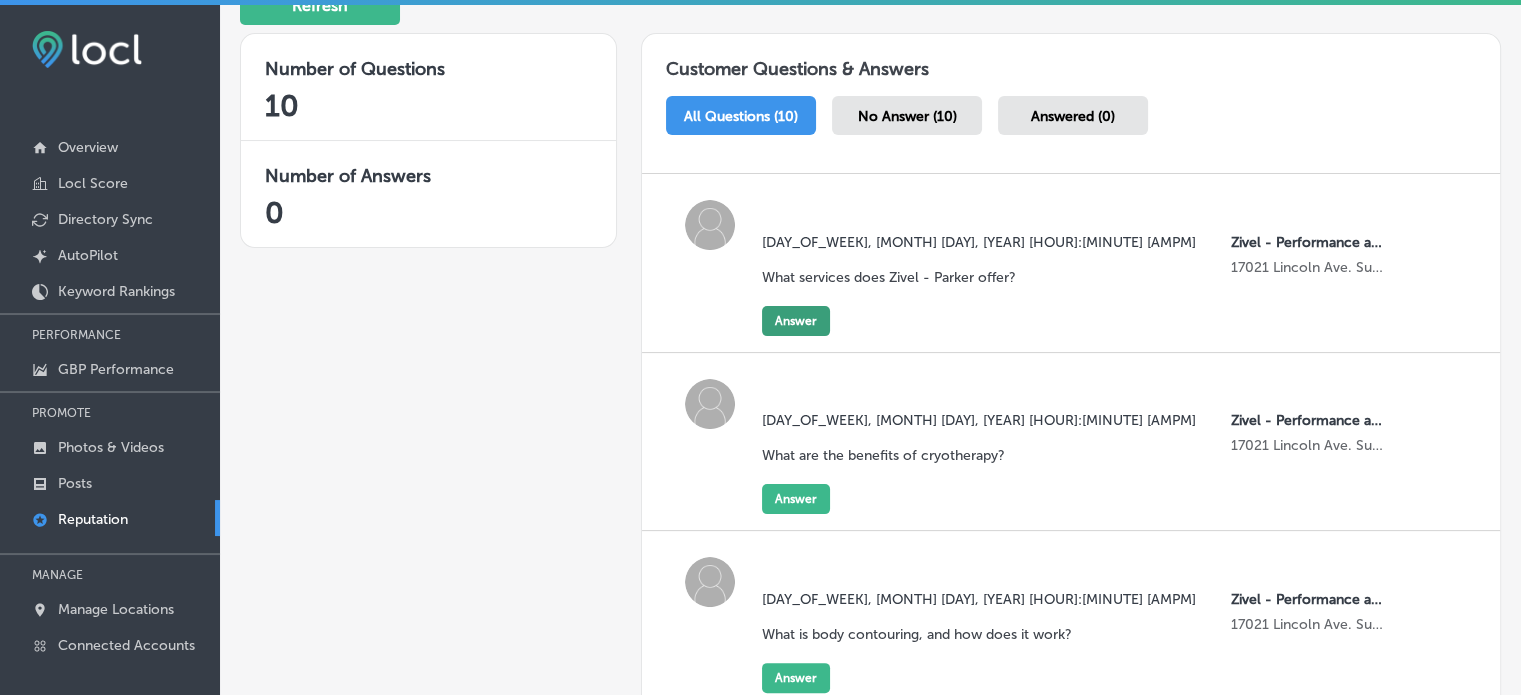 click on "Answer" 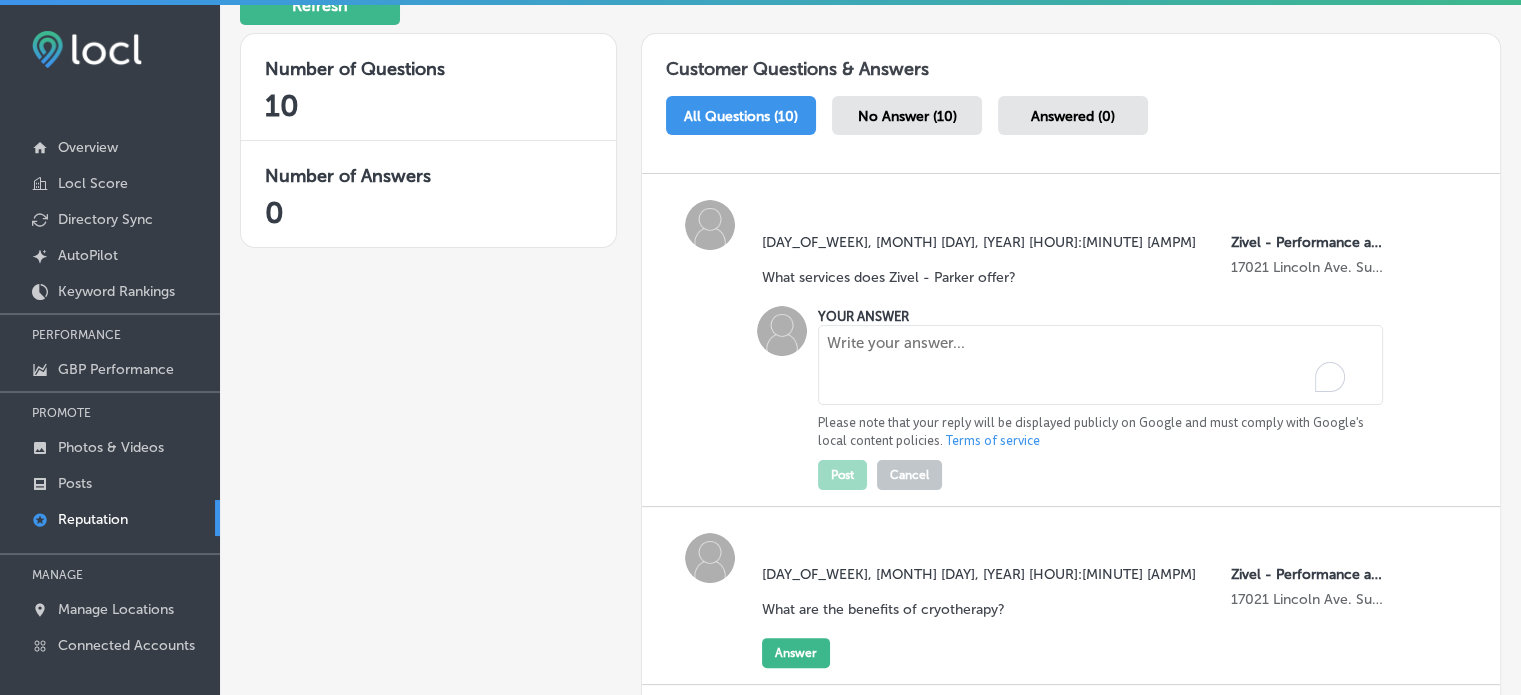 click at bounding box center (1100, 365) 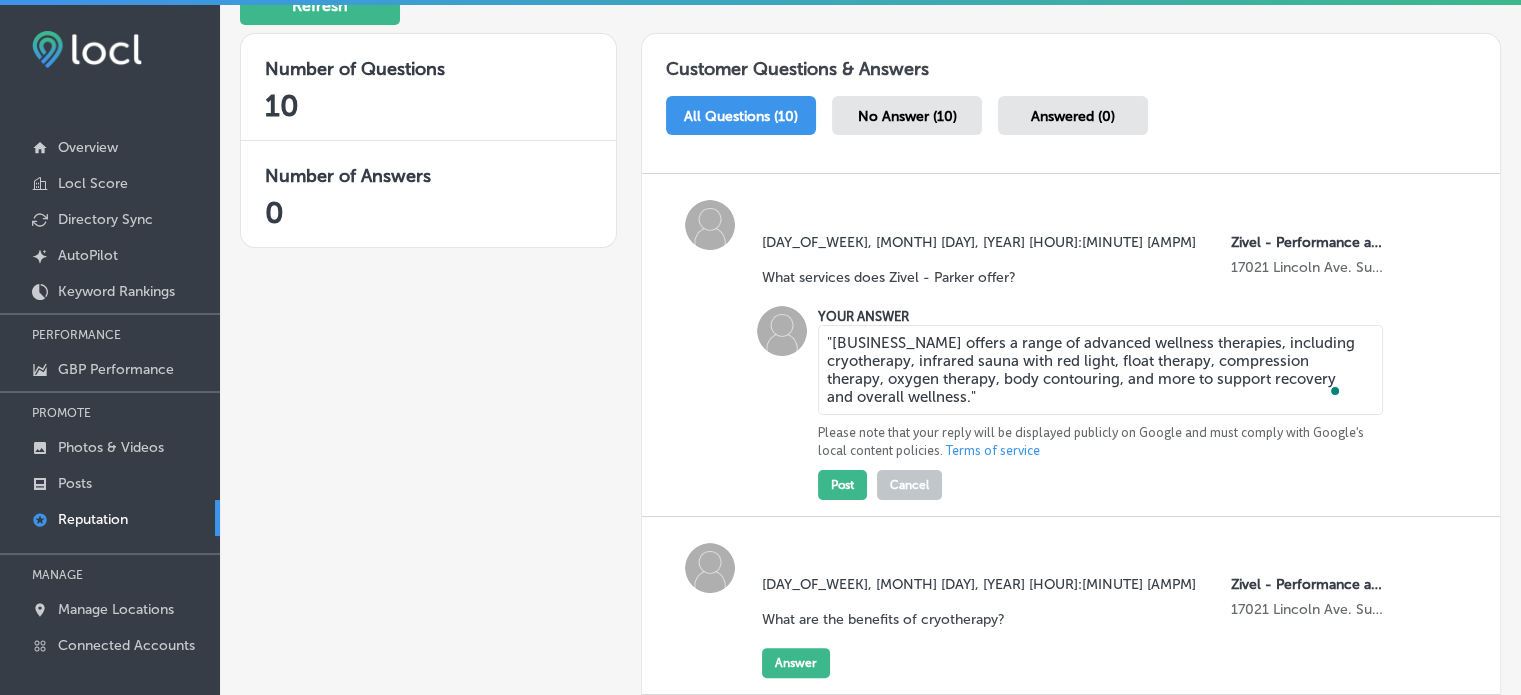 click on ""Zivel - Parker offers a range of advanced wellness therapies, including cryotherapy, infrared sauna with red light, float therapy, compression therapy, oxygen therapy, body contouring, and more to support recovery and overall wellness." at bounding box center (1100, 370) 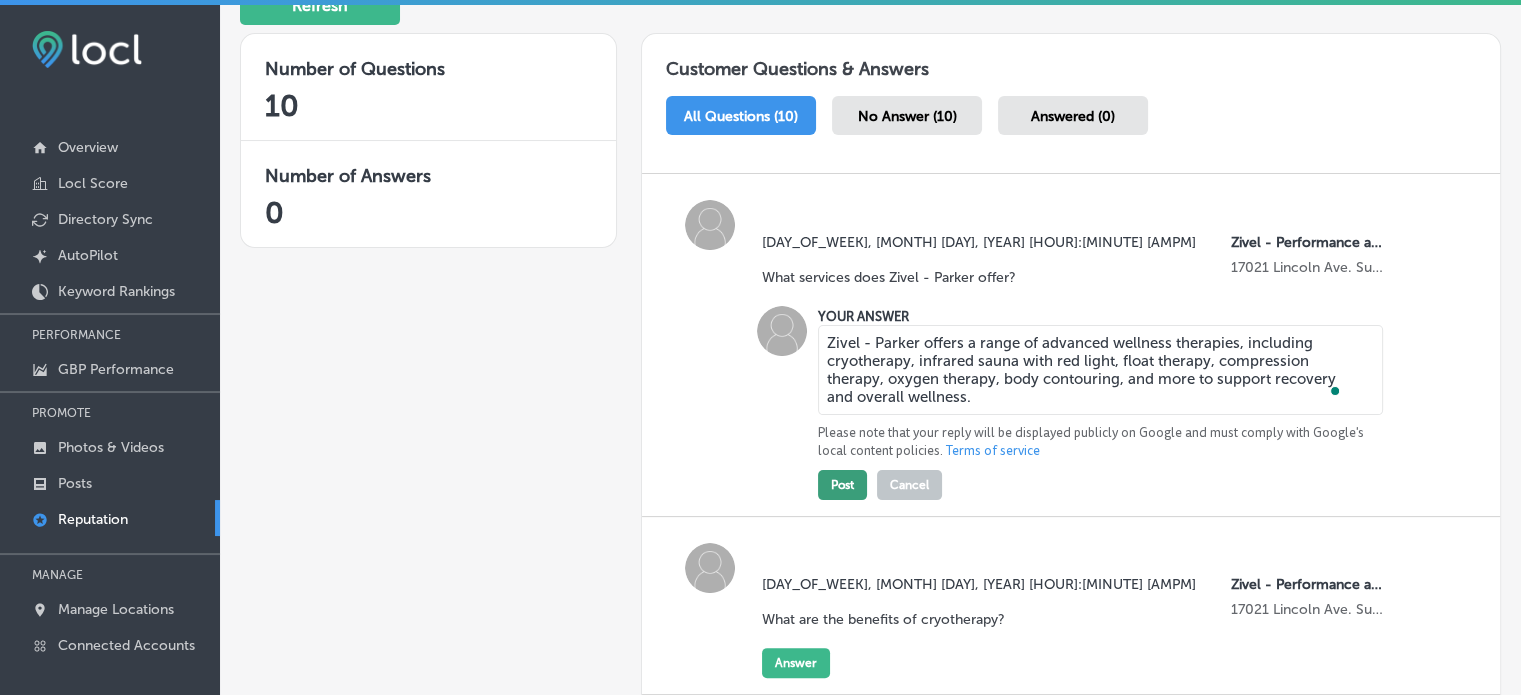 type on "Zivel - Parker offers a range of advanced wellness therapies, including cryotherapy, infrared sauna with red light, float therapy, compression therapy, oxygen therapy, body contouring, and more to support recovery and overall wellness." 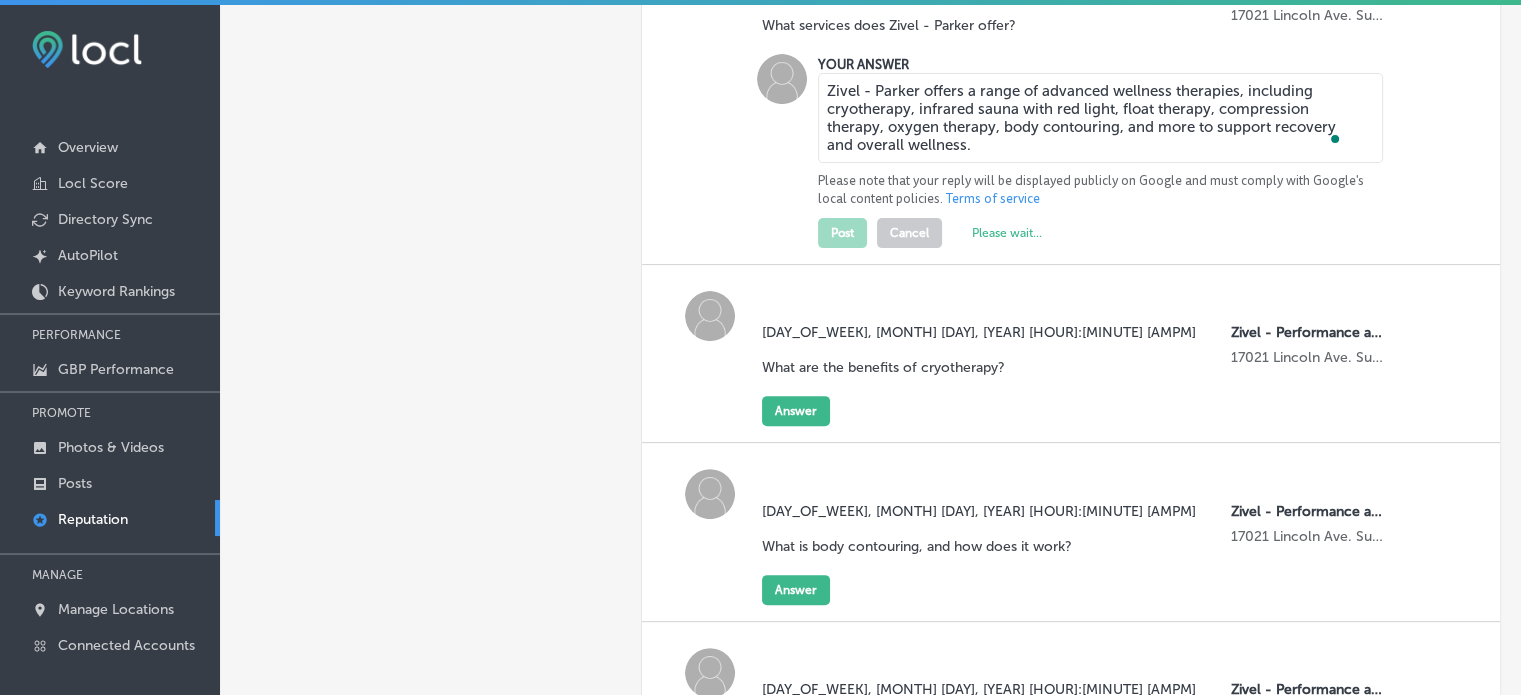 scroll, scrollTop: 606, scrollLeft: 0, axis: vertical 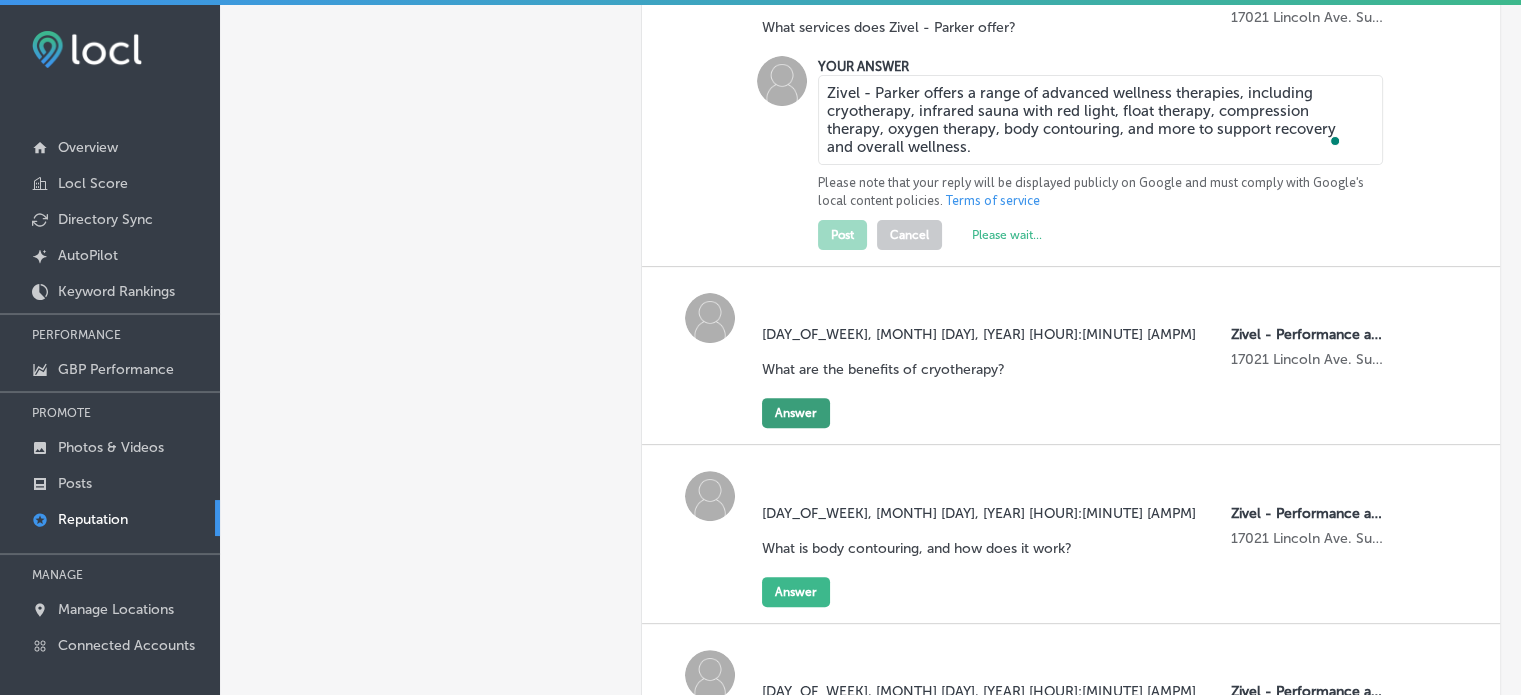 click on "Answer" 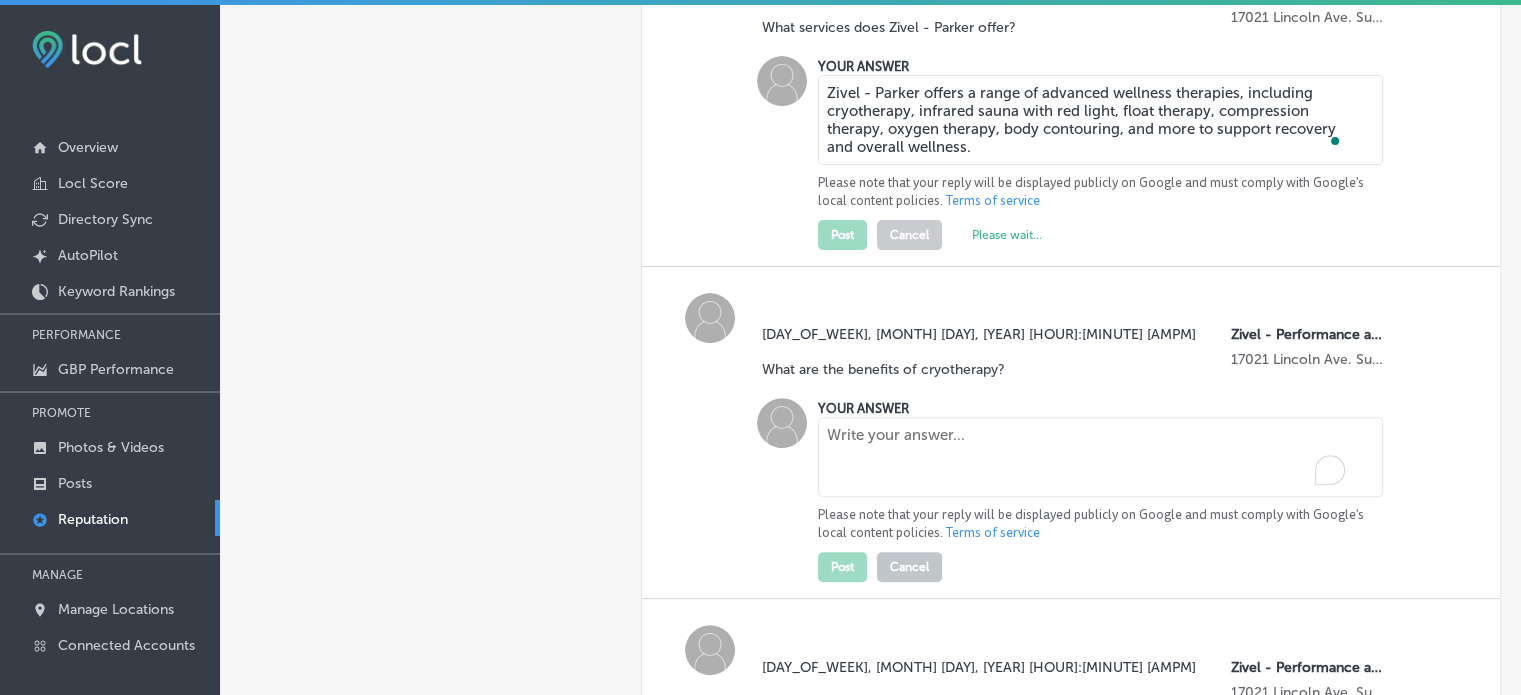 click at bounding box center (1100, 457) 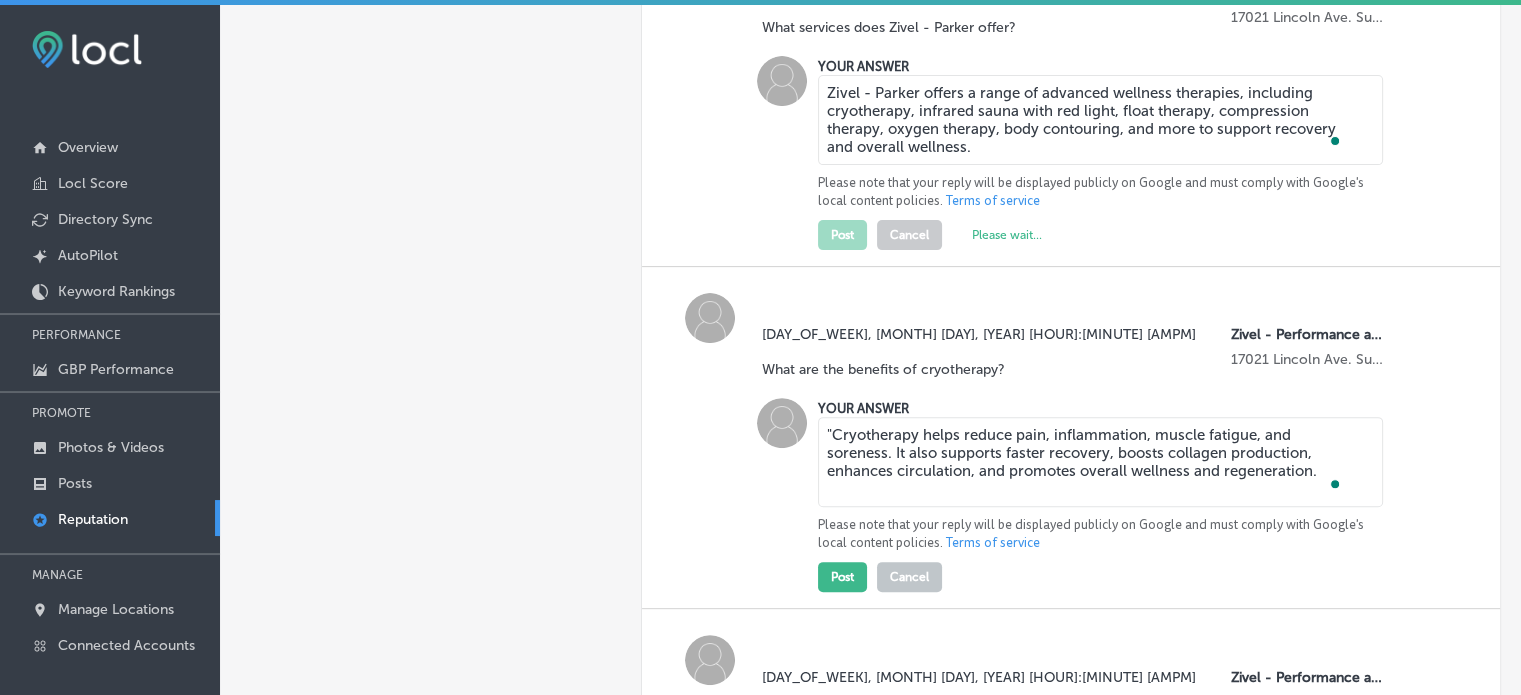 click on ""Cryotherapy helps reduce pain, inflammation, muscle fatigue, and soreness. It also supports faster recovery, boosts collagen production, enhances circulation, and promotes overall wellness and regeneration." at bounding box center (1100, 462) 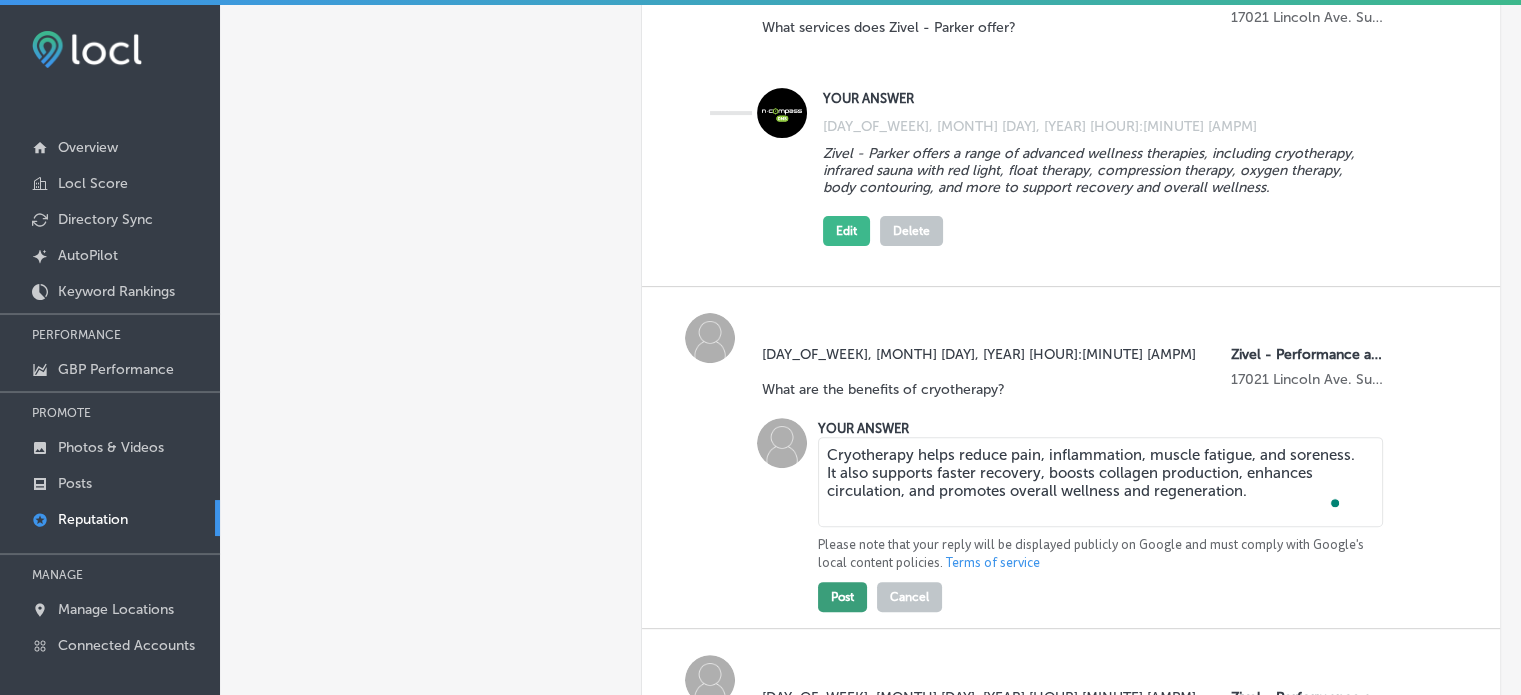 type on "Cryotherapy helps reduce pain, inflammation, muscle fatigue, and soreness. It also supports faster recovery, boosts collagen production, enhances circulation, and promotes overall wellness and regeneration." 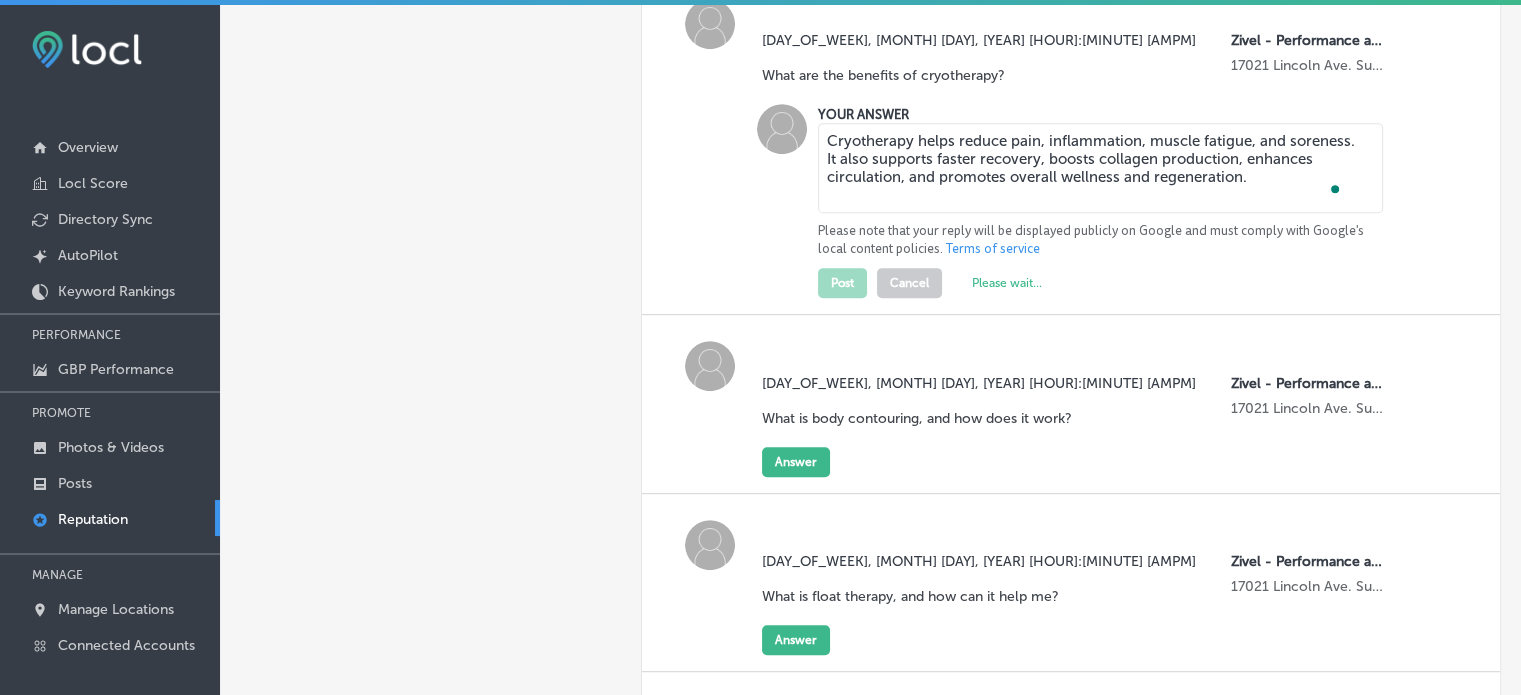scroll, scrollTop: 1032, scrollLeft: 0, axis: vertical 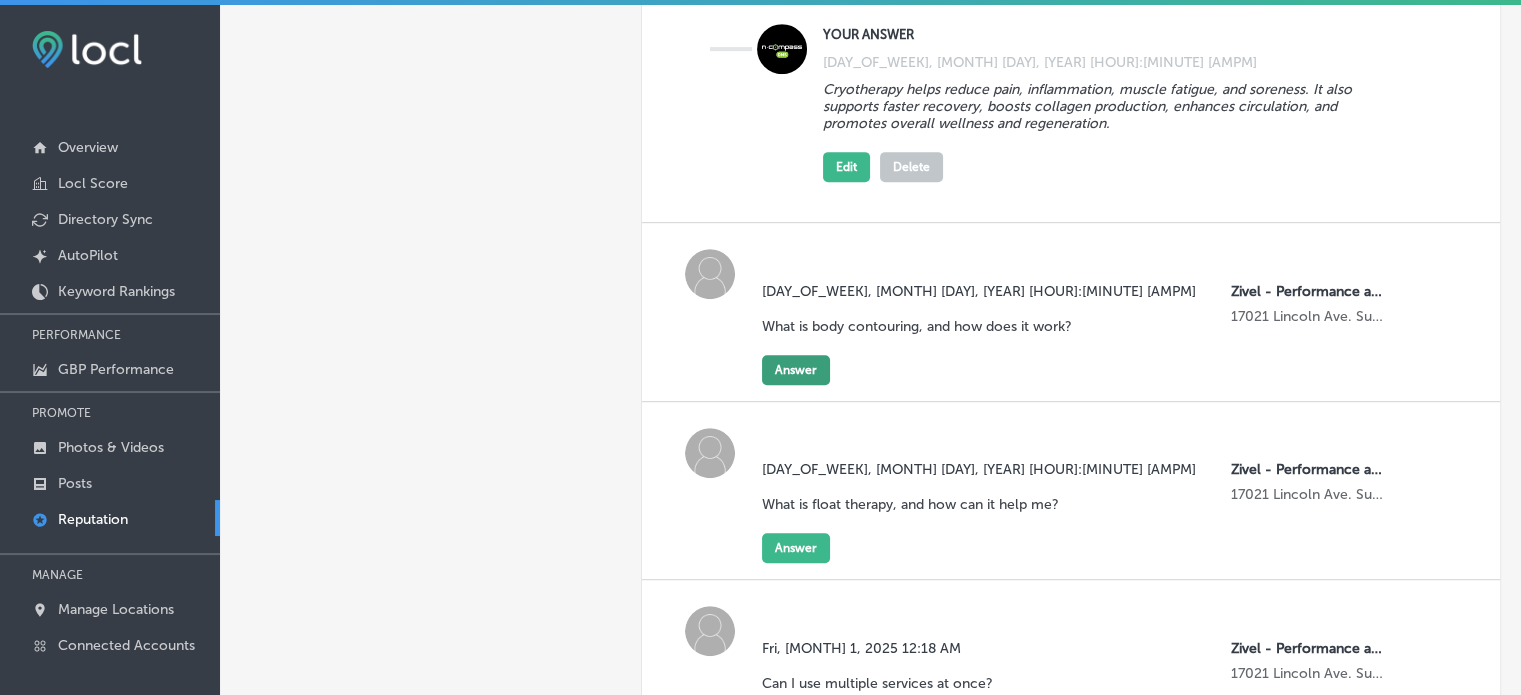 click on "Answer" 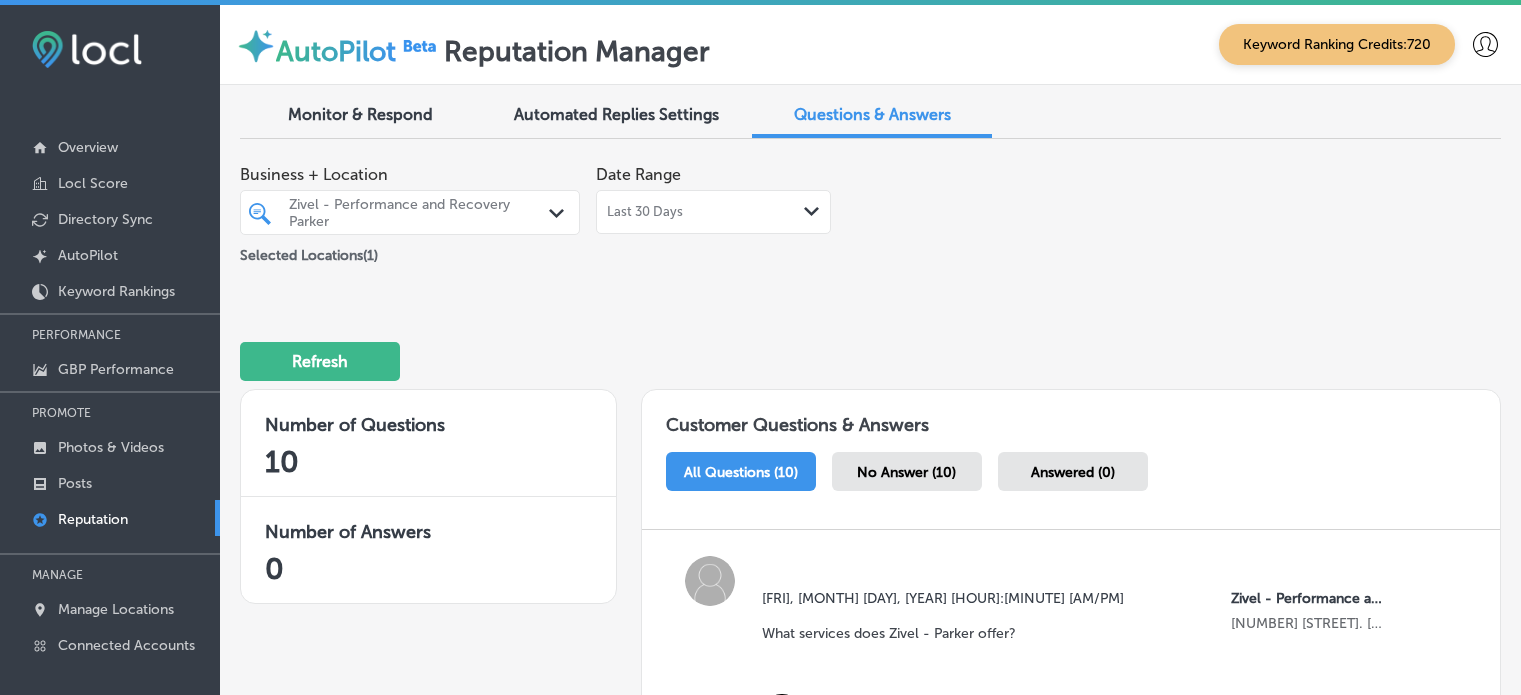click at bounding box center [1100, 1446] 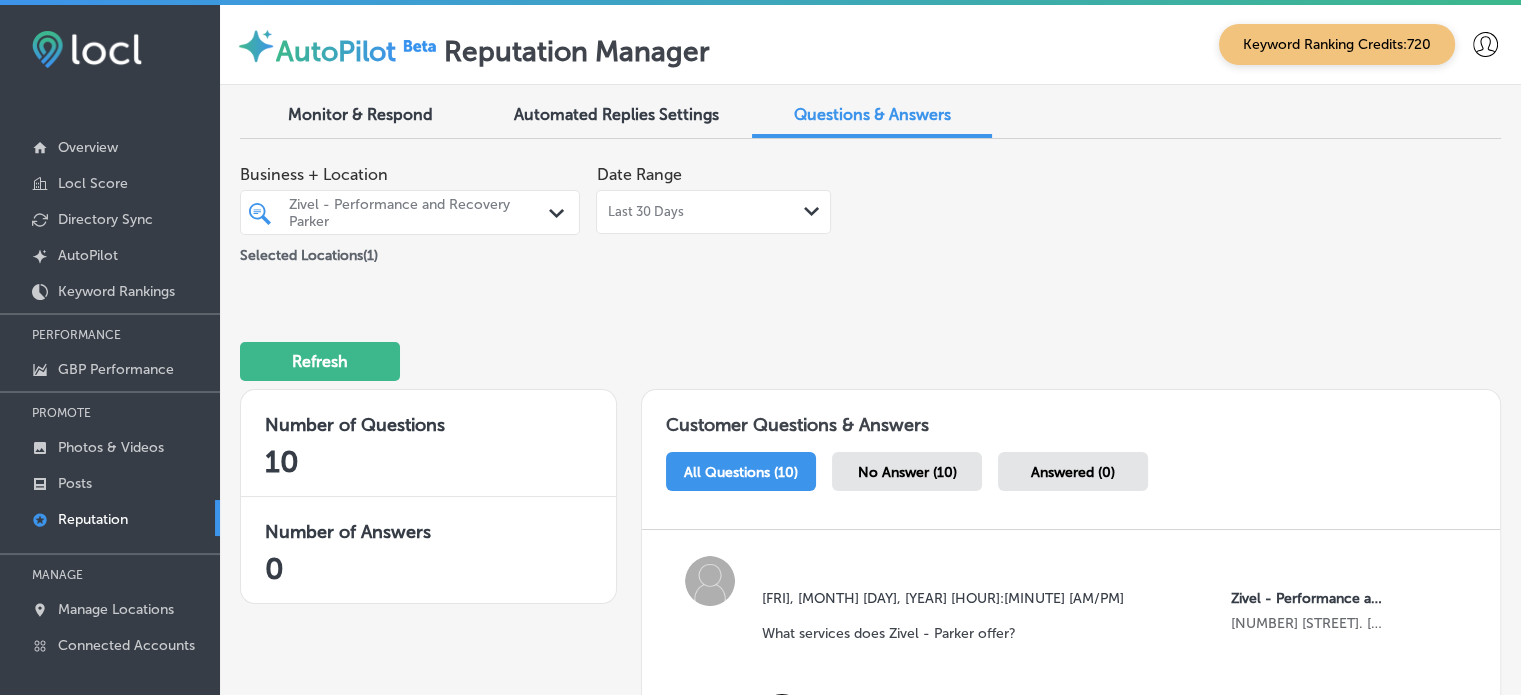 scroll, scrollTop: 0, scrollLeft: 0, axis: both 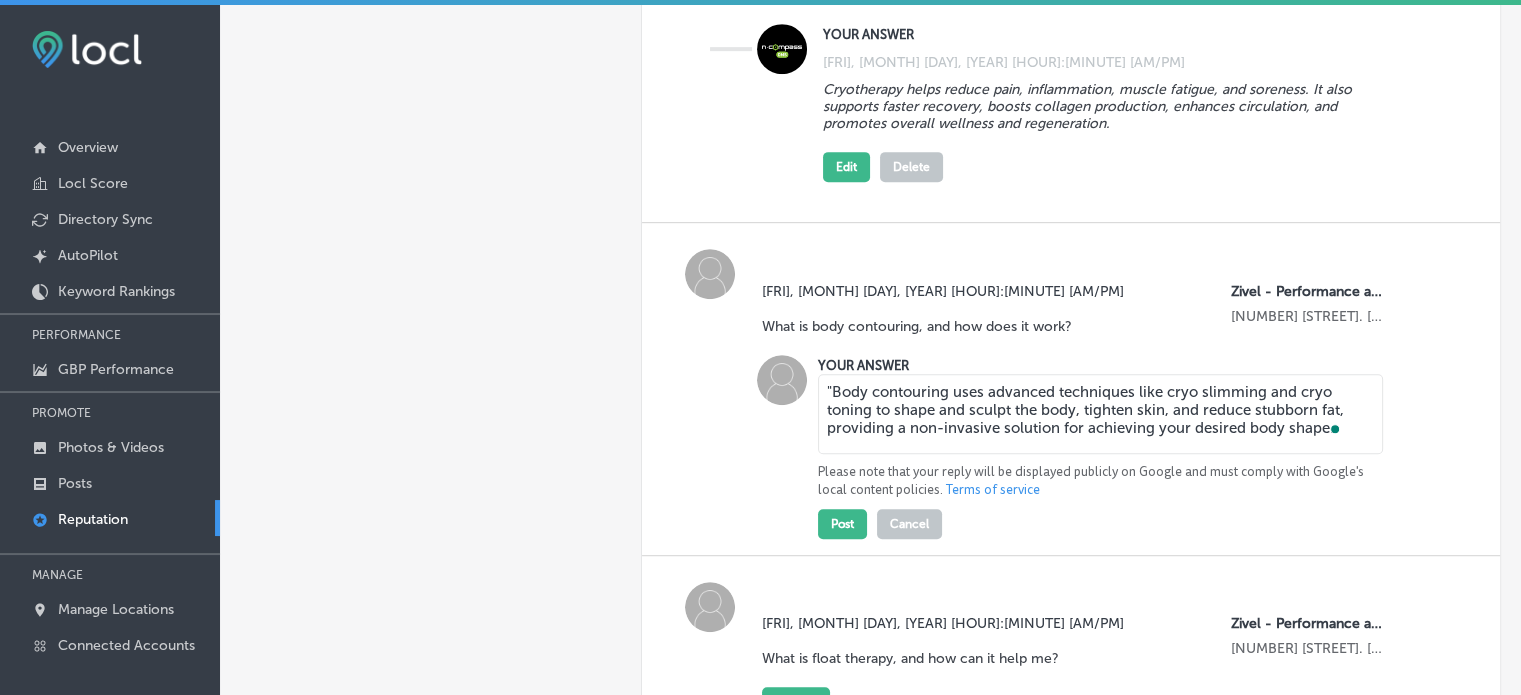 click on ""Body contouring uses advanced techniques like cryo slimming and cryo toning to shape and sculpt the body, tighten skin, and reduce stubborn fat, providing a non-invasive solution for achieving your desired body shape." at bounding box center (1100, 414) 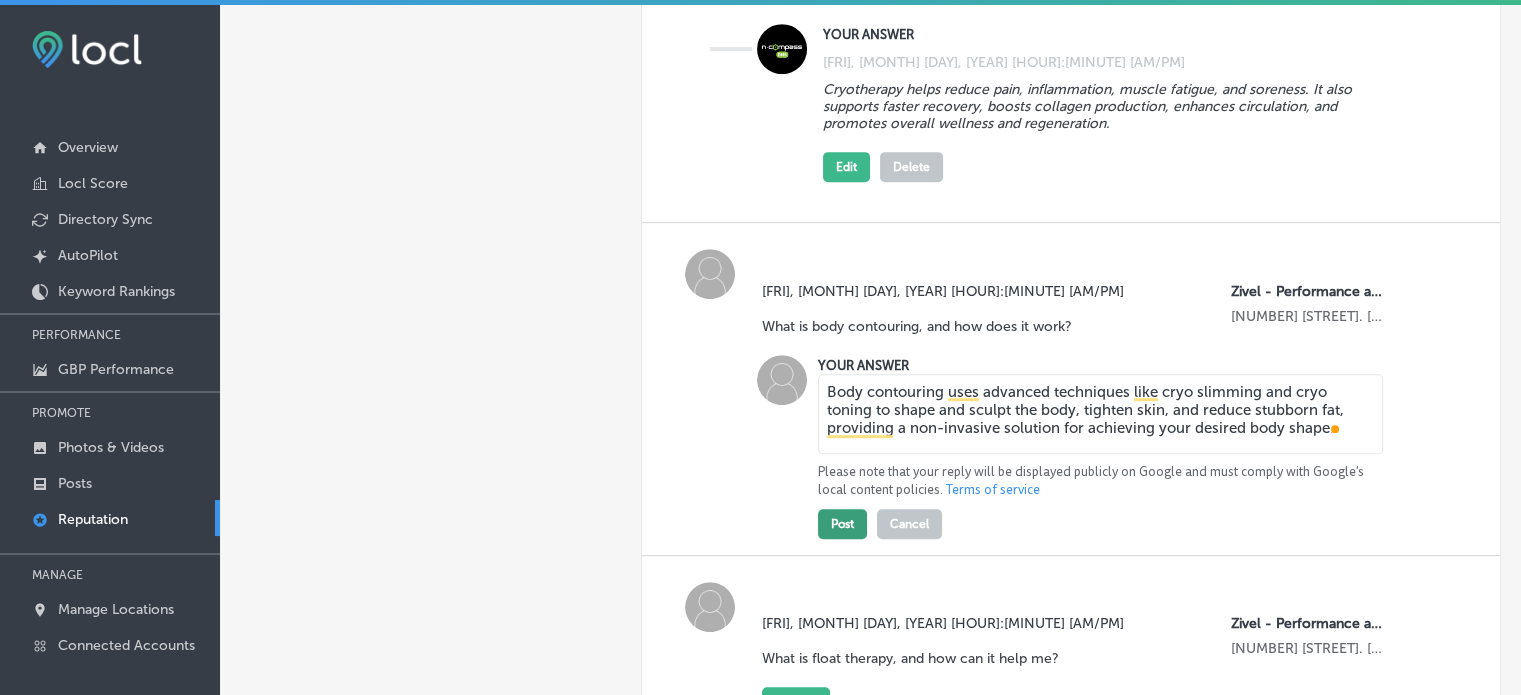 type on "Body contouring uses advanced techniques like cryo slimming and cryo toning to shape and sculpt the body, tighten skin, and reduce stubborn fat, providing a non-invasive solution for achieving your desired body shape." 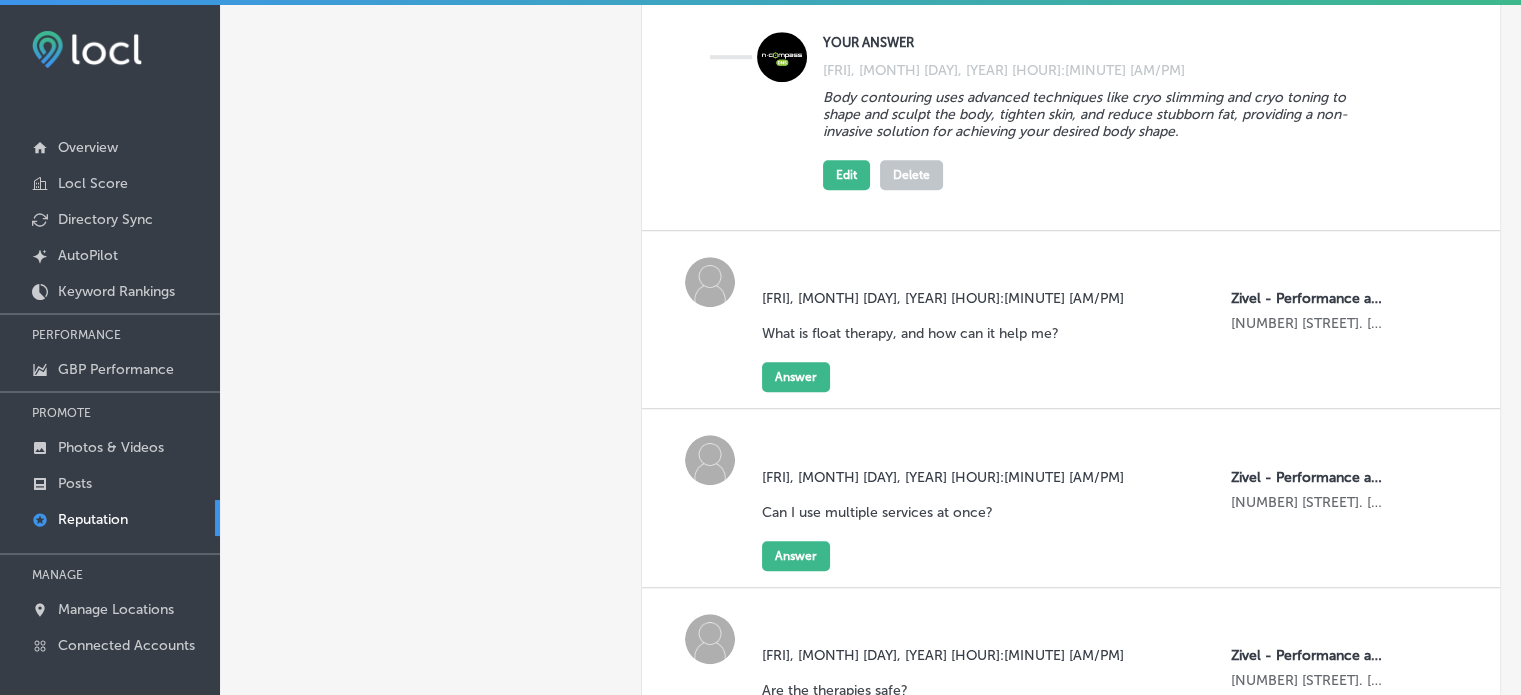 scroll, scrollTop: 1390, scrollLeft: 0, axis: vertical 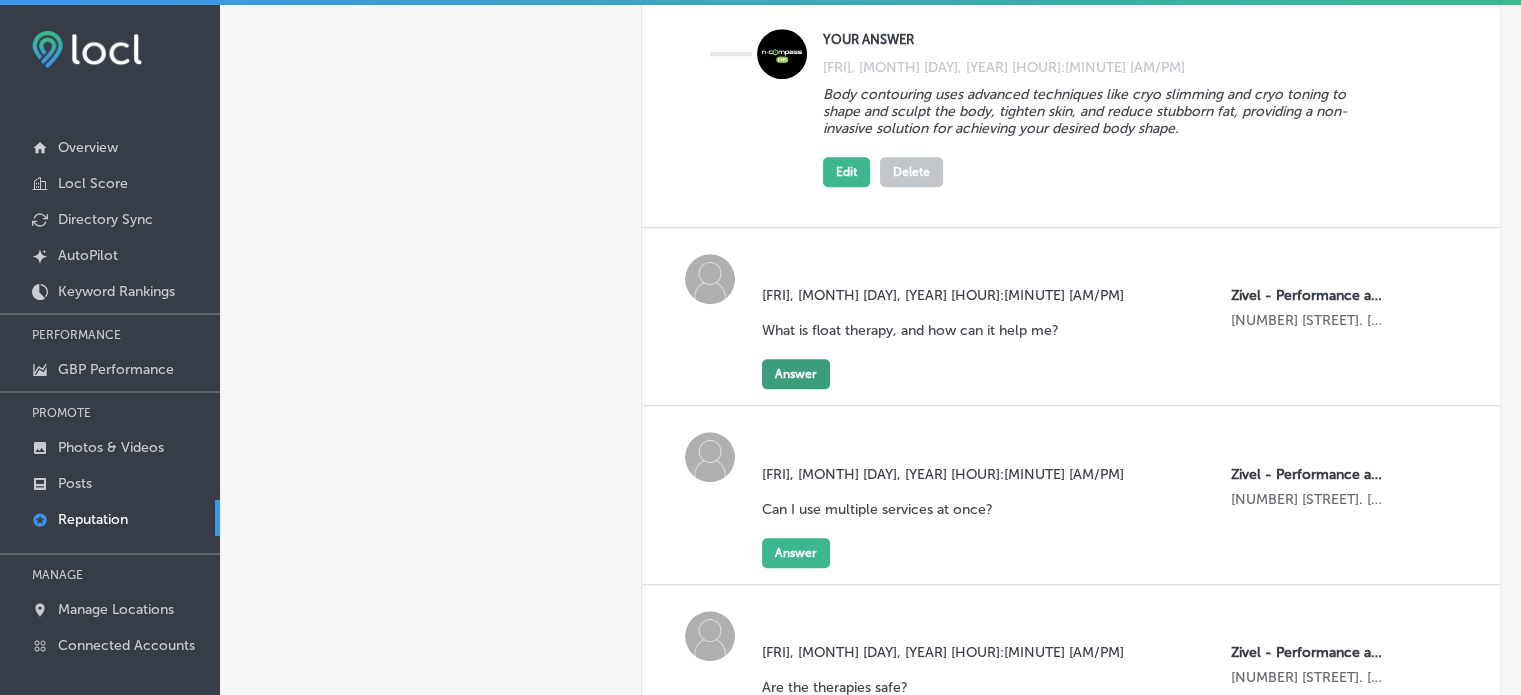 click on "Answer" 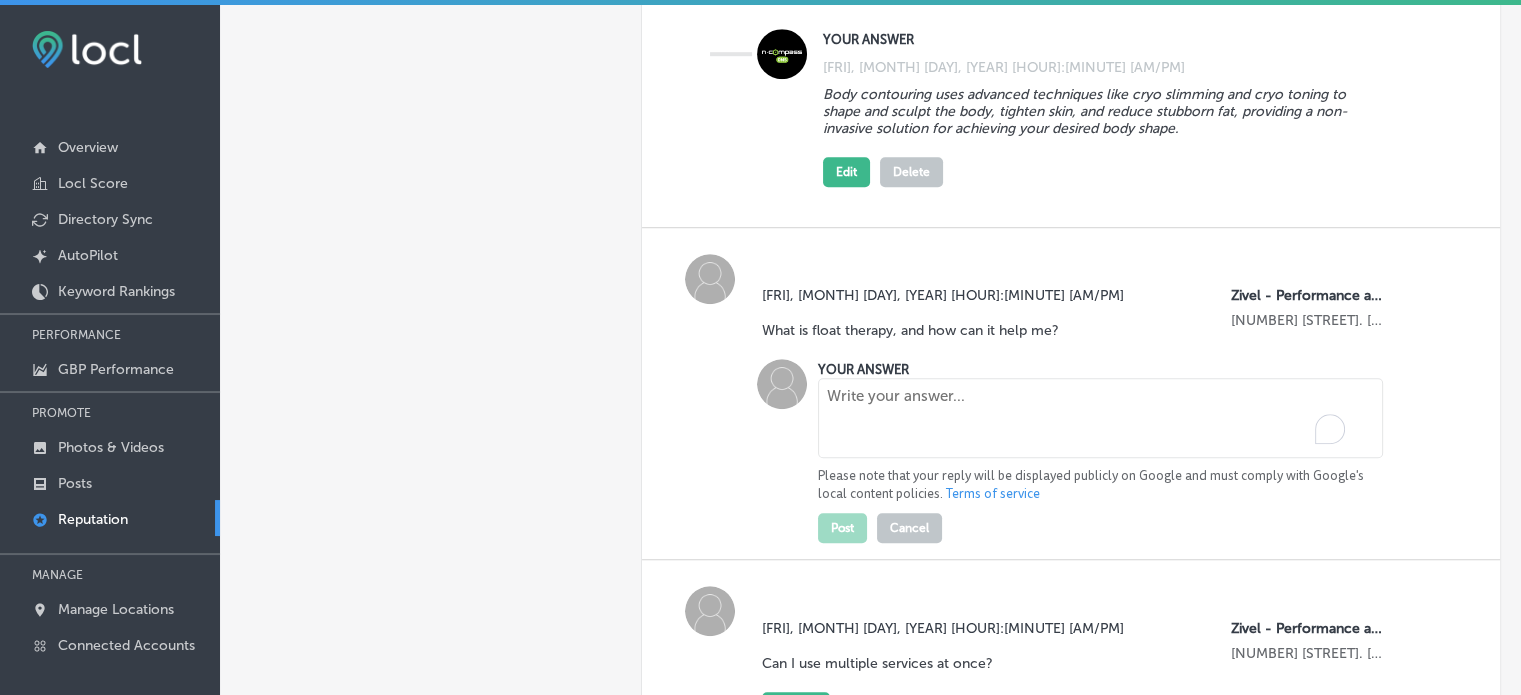 click at bounding box center [1100, 418] 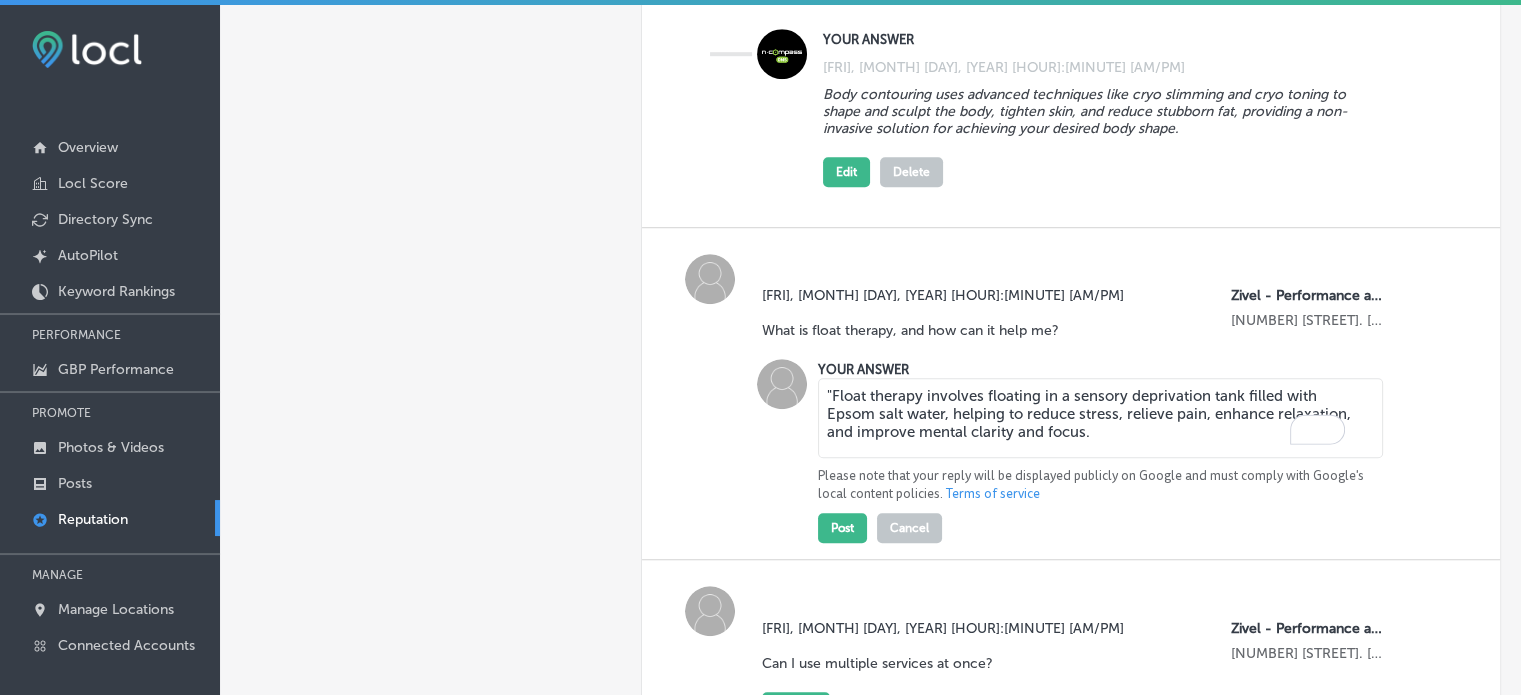 click on ""Float therapy involves floating in a sensory deprivation tank filled with Epsom salt water, helping to reduce stress, relieve pain, enhance relaxation, and improve mental clarity and focus." at bounding box center [1100, 418] 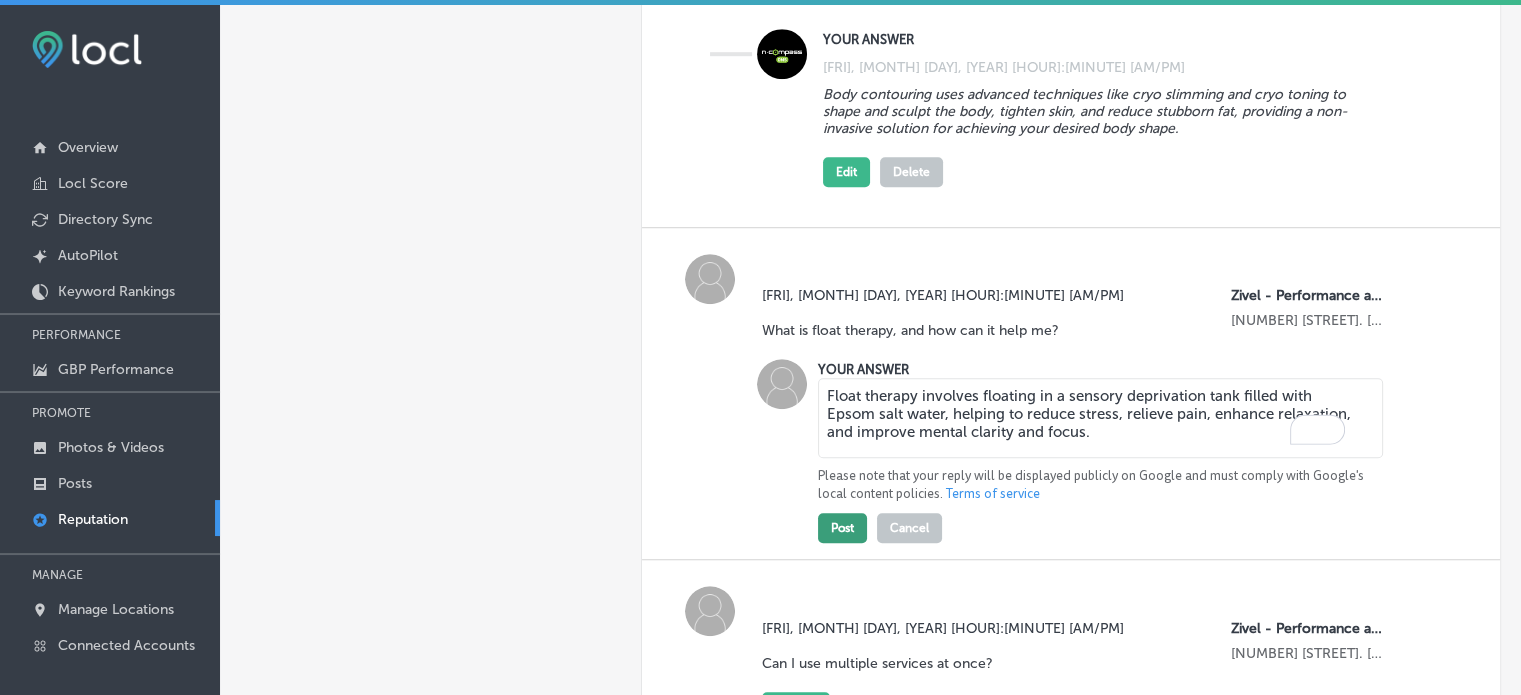type on "Float therapy involves floating in a sensory deprivation tank filled with Epsom salt water, helping to reduce stress, relieve pain, enhance relaxation, and improve mental clarity and focus." 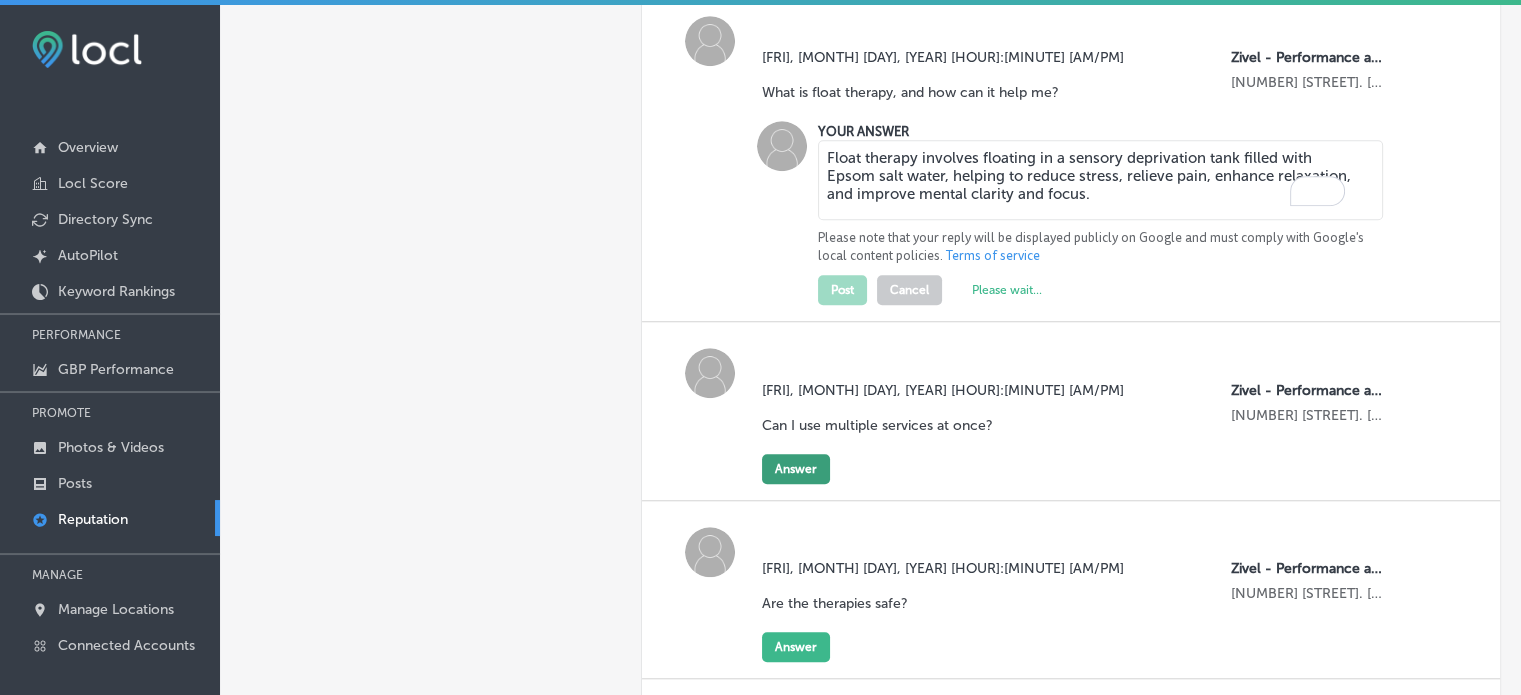 scroll, scrollTop: 1632, scrollLeft: 0, axis: vertical 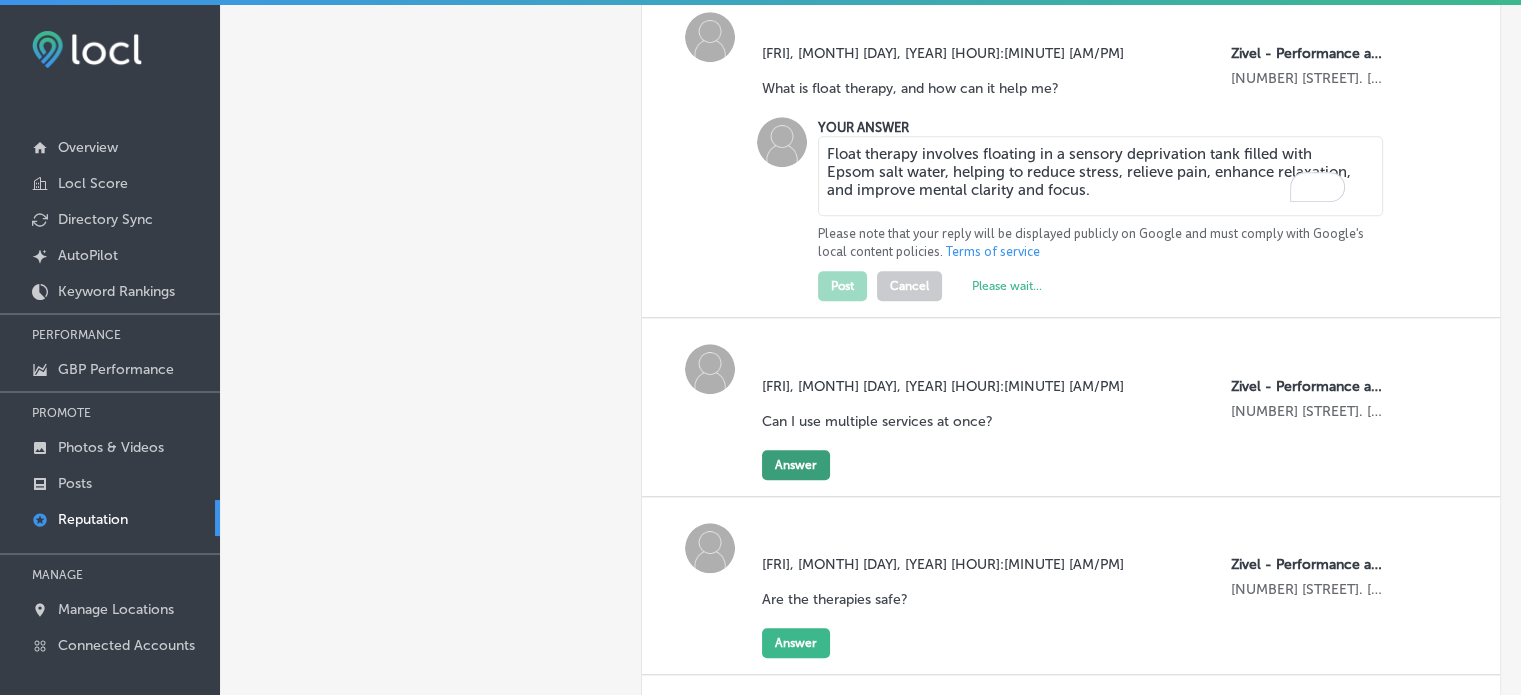 click on "Answer" 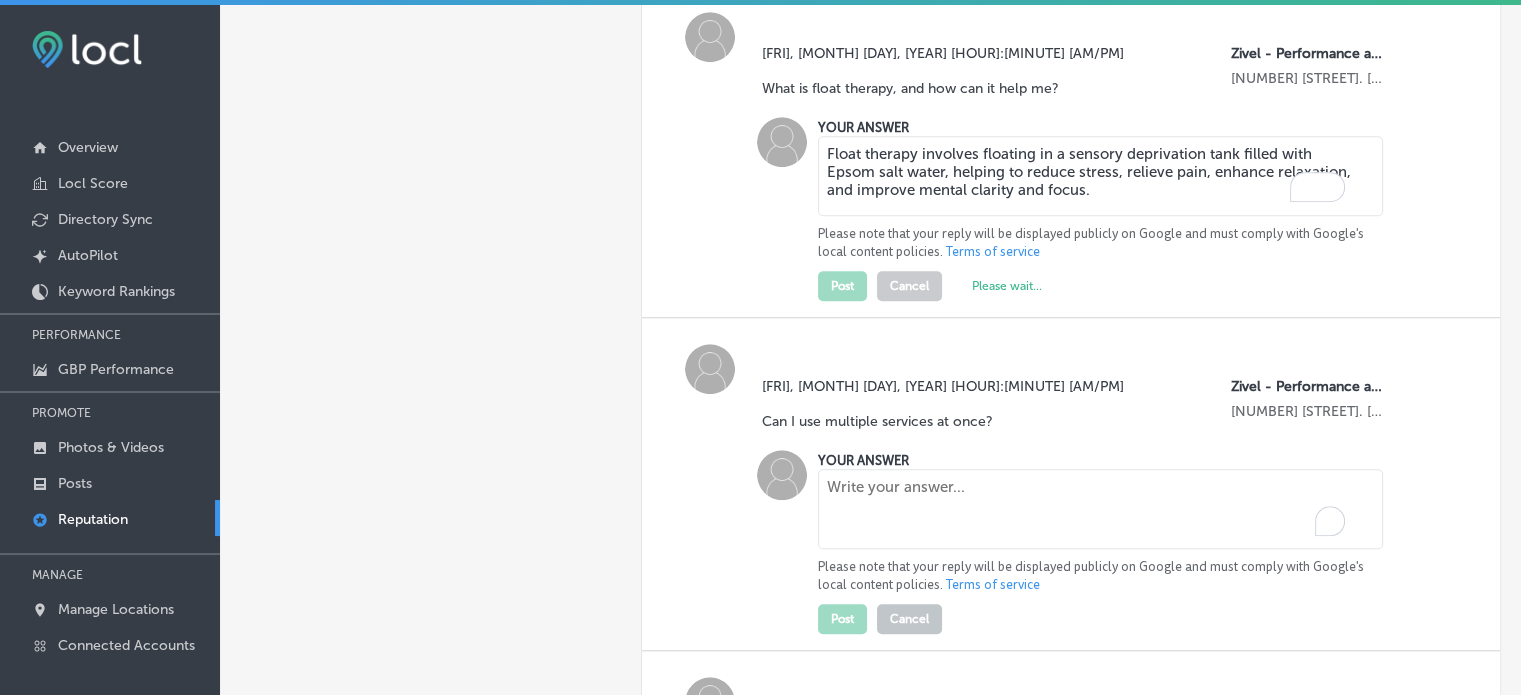 click at bounding box center (1100, 509) 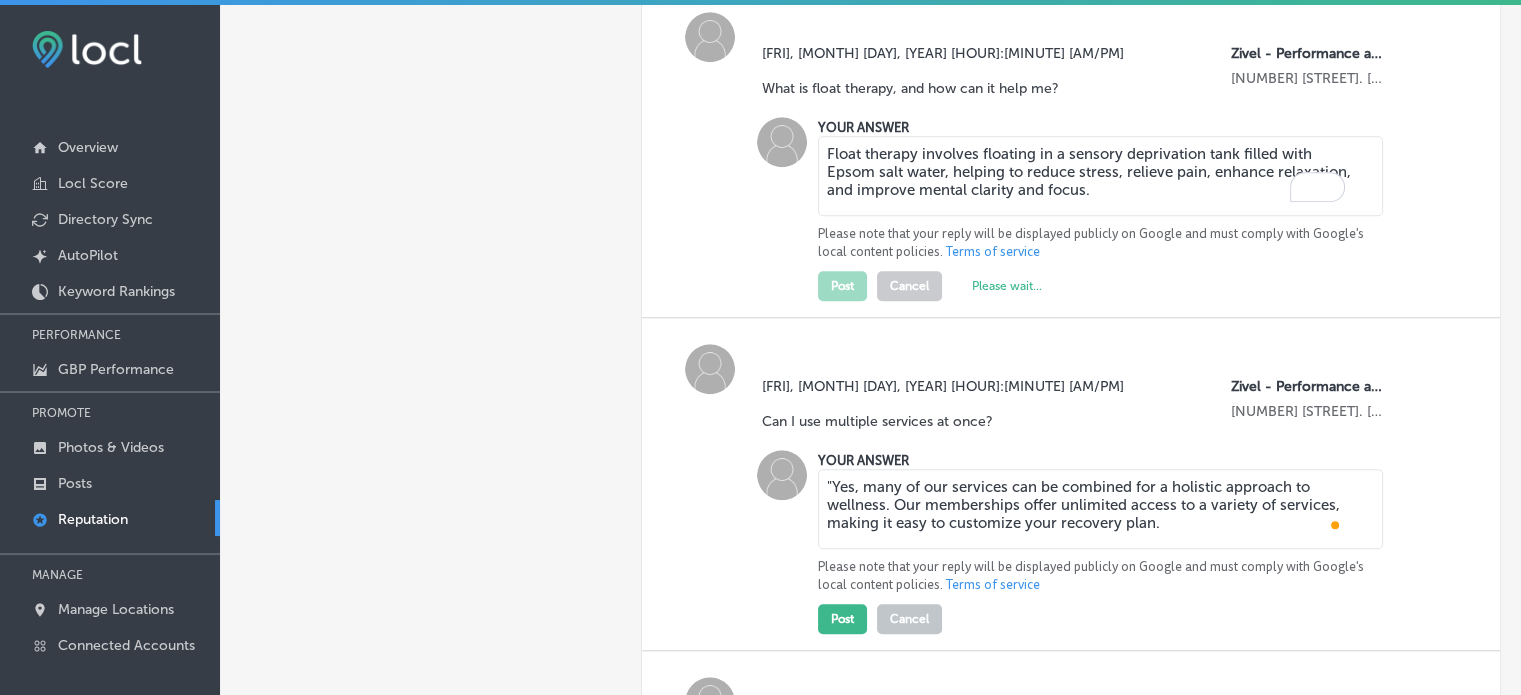 click on ""Yes, many of our services can be combined for a holistic approach to wellness. Our memberships offer unlimited access to a variety of services, making it easy to customize your recovery plan." at bounding box center [1100, 509] 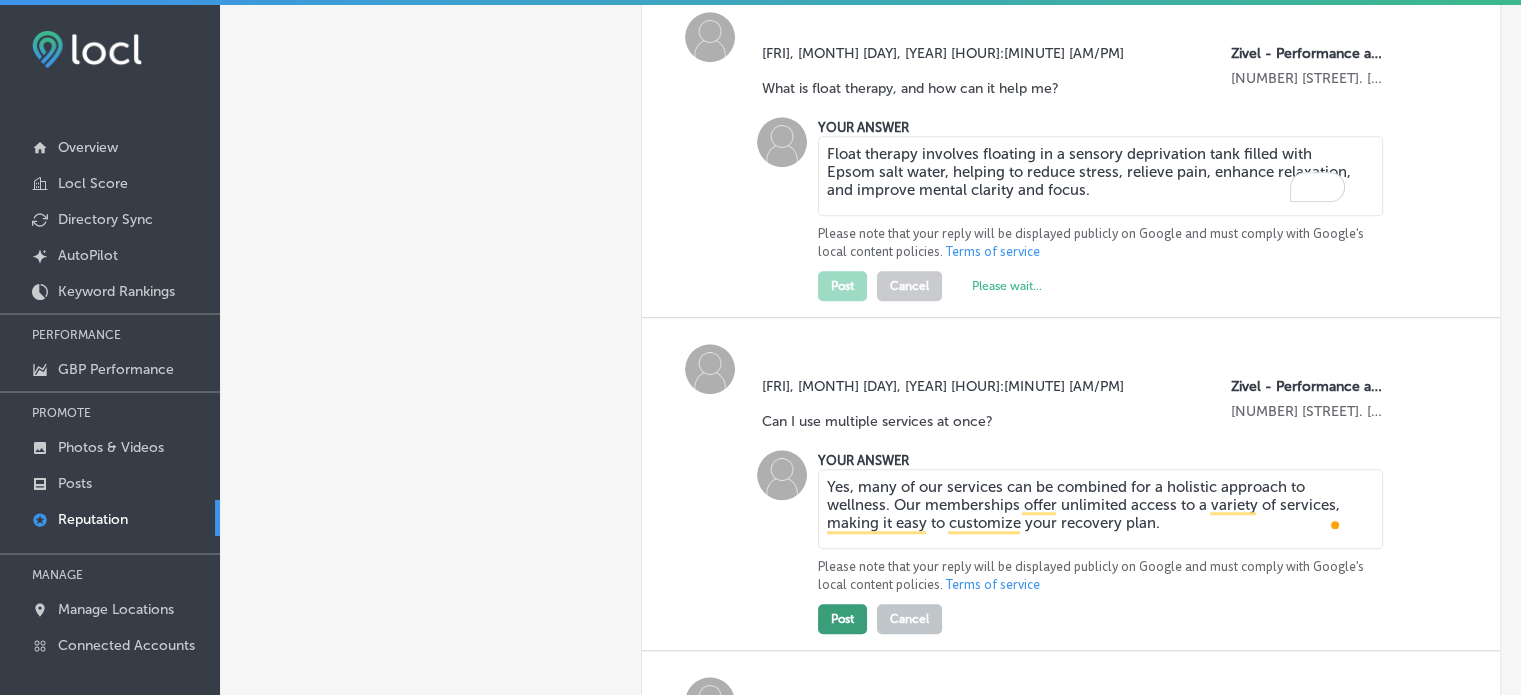 type on "Yes, many of our services can be combined for a holistic approach to wellness. Our memberships offer unlimited access to a variety of services, making it easy to customize your recovery plan." 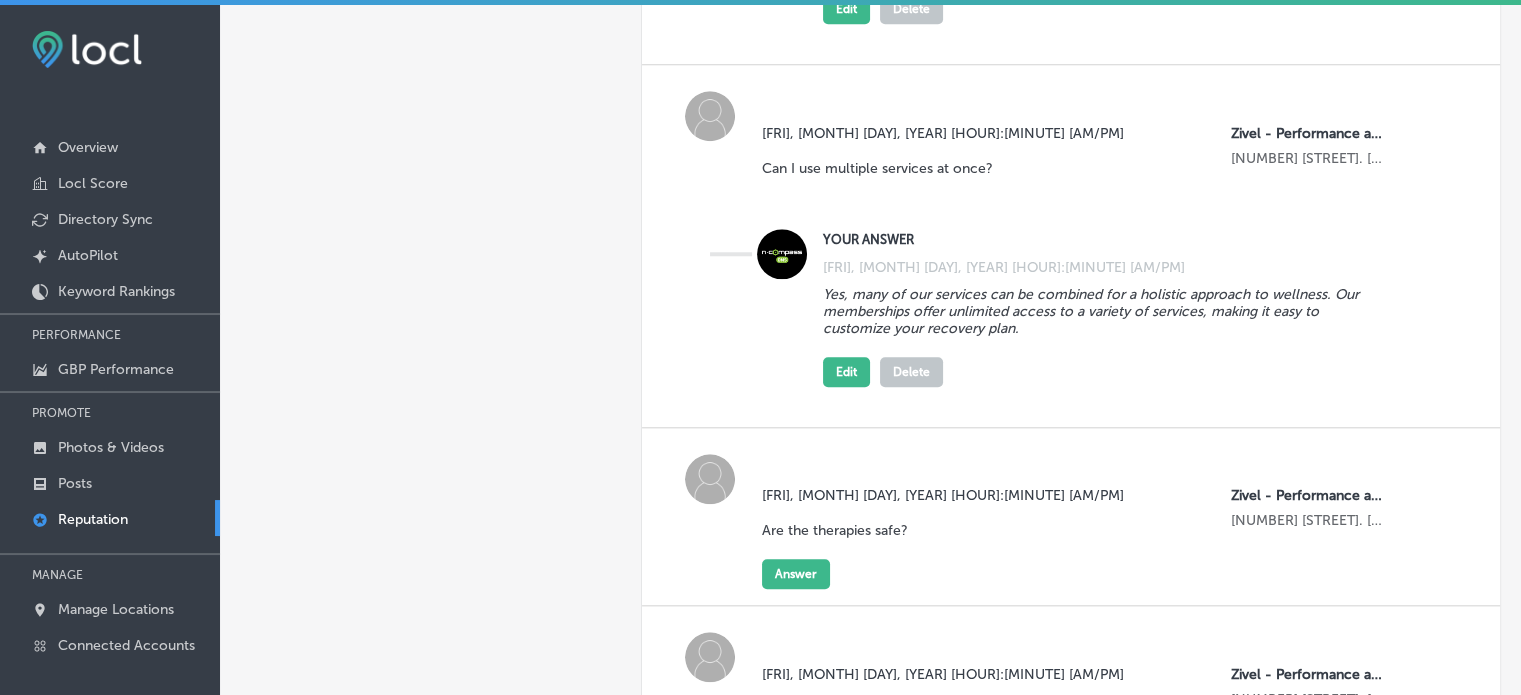 scroll, scrollTop: 1962, scrollLeft: 0, axis: vertical 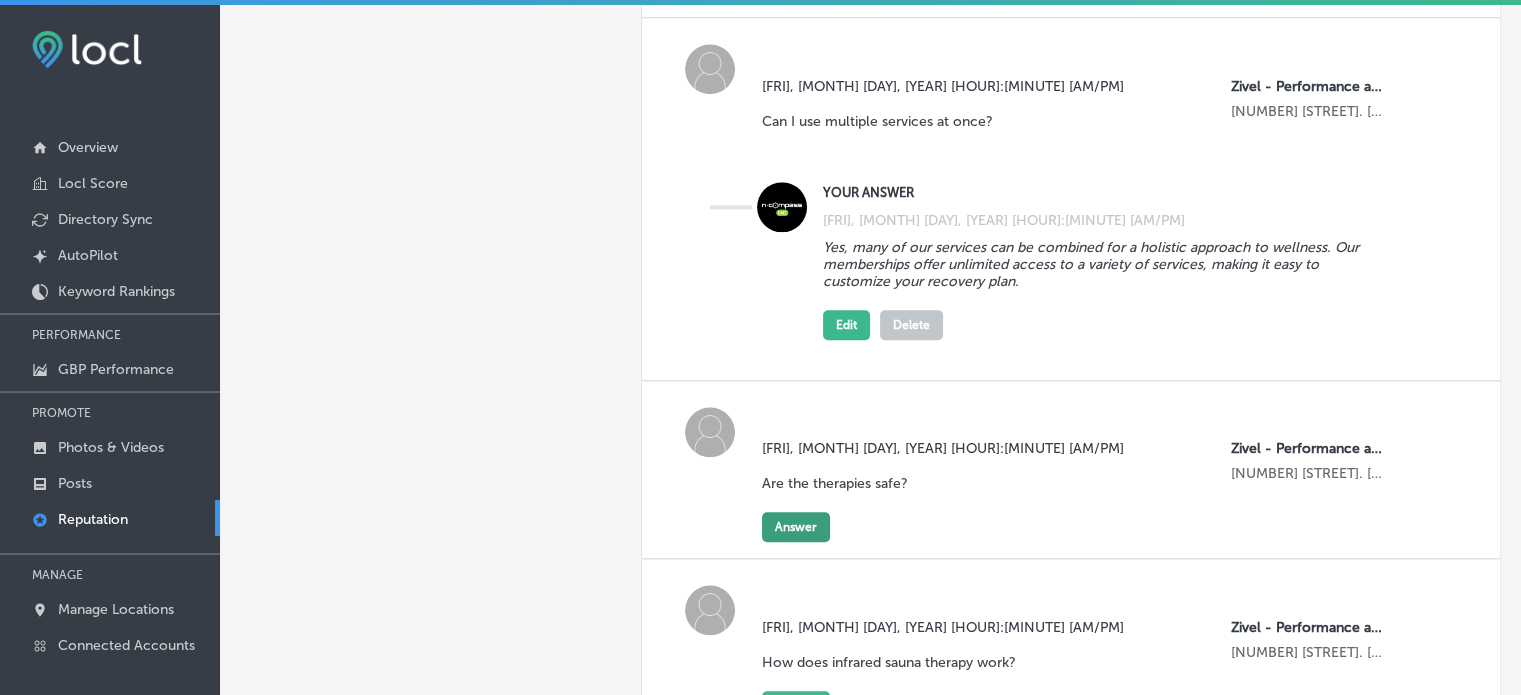 click on "Answer" 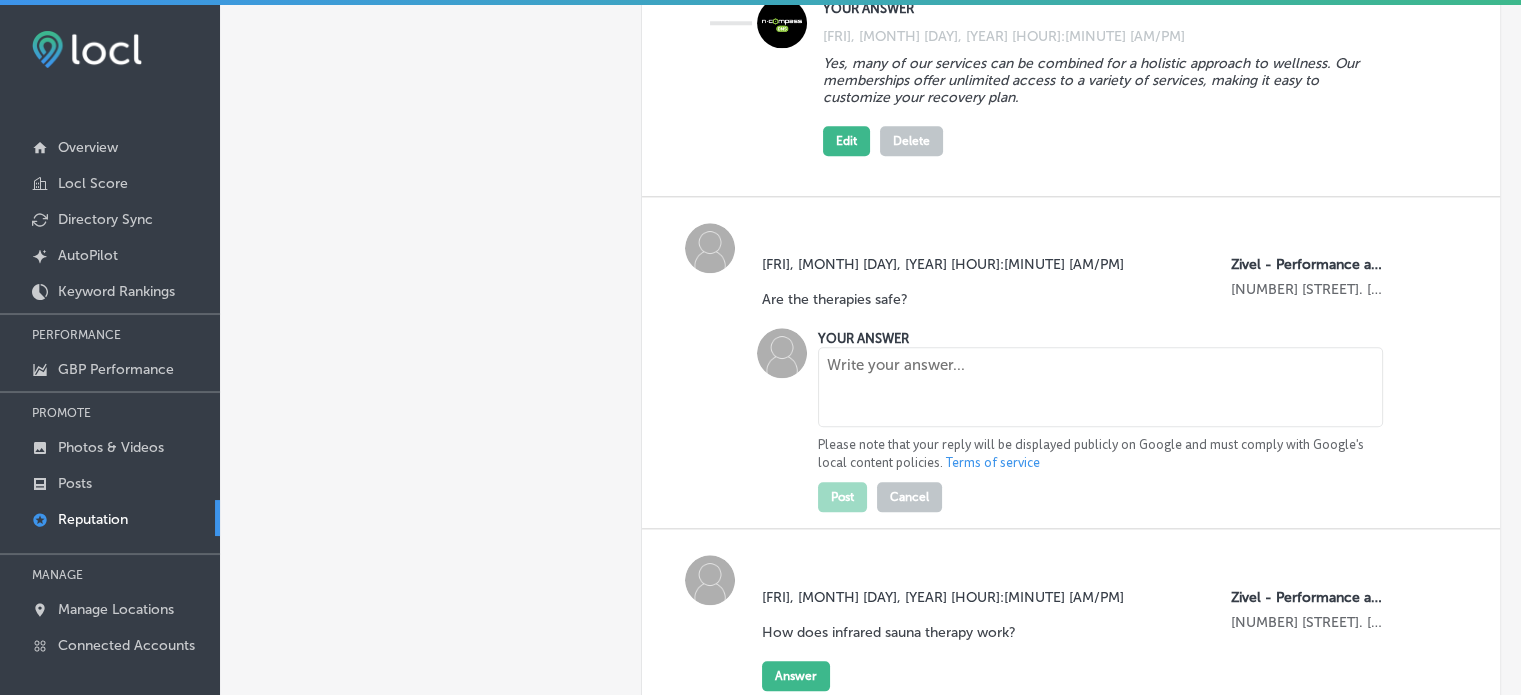 scroll, scrollTop: 2154, scrollLeft: 0, axis: vertical 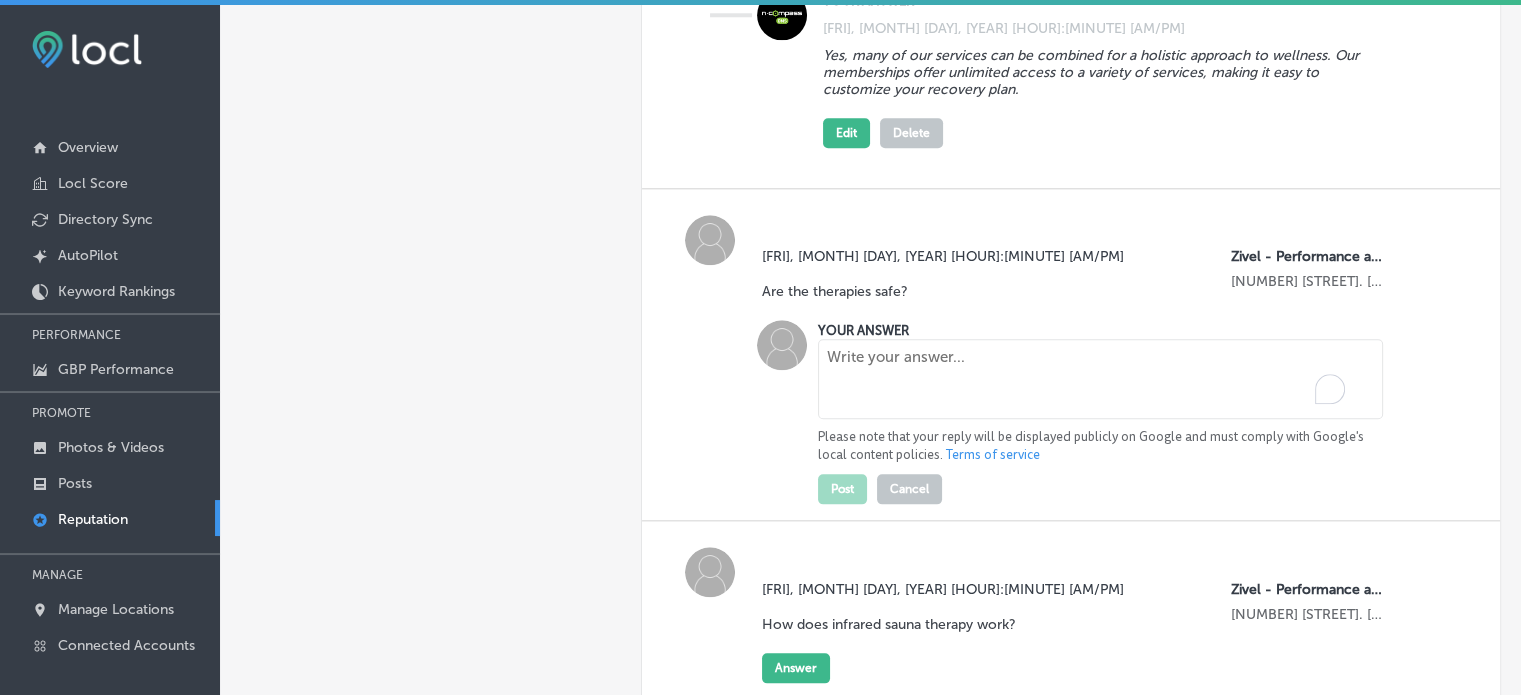 click at bounding box center (1100, 379) 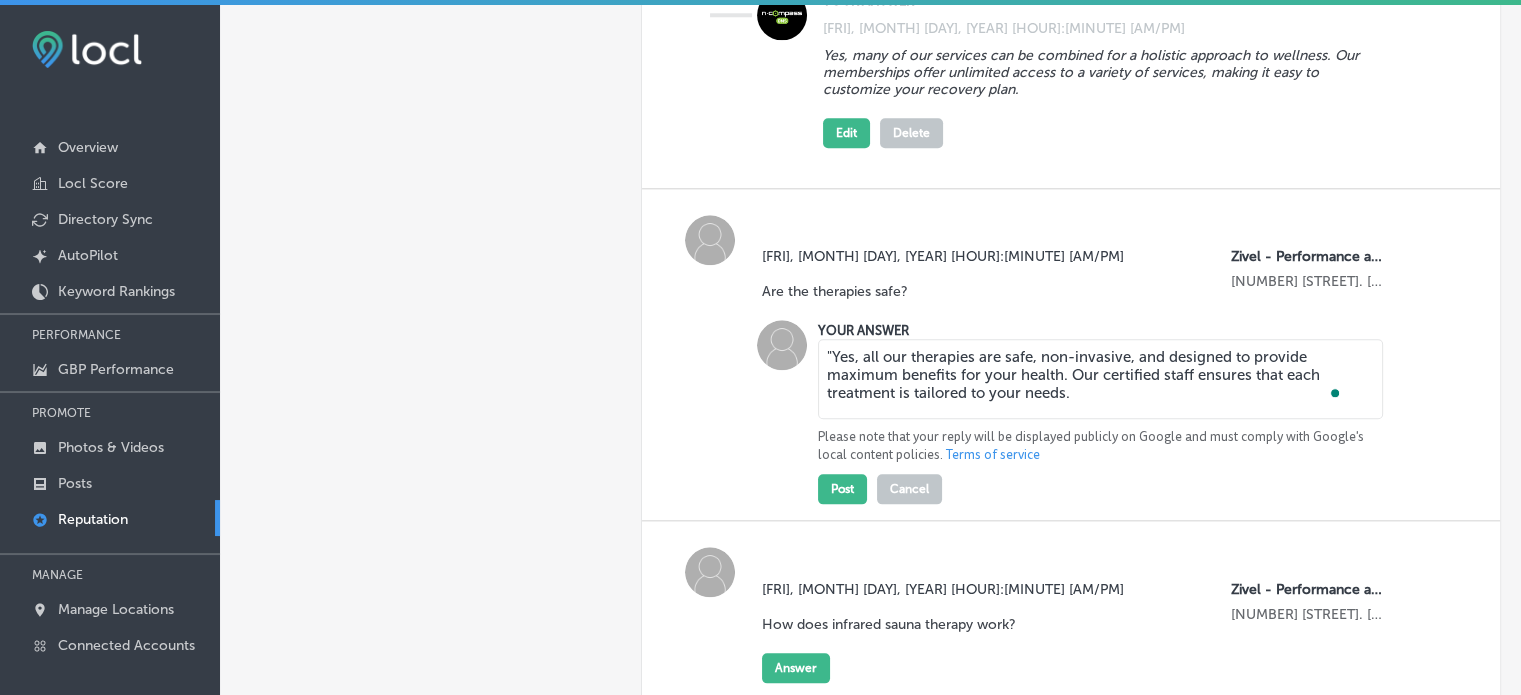 click on ""Yes, all our therapies are safe, non-invasive, and designed to provide maximum benefits for your health. Our certified staff ensures that each treatment is tailored to your needs." at bounding box center [1100, 379] 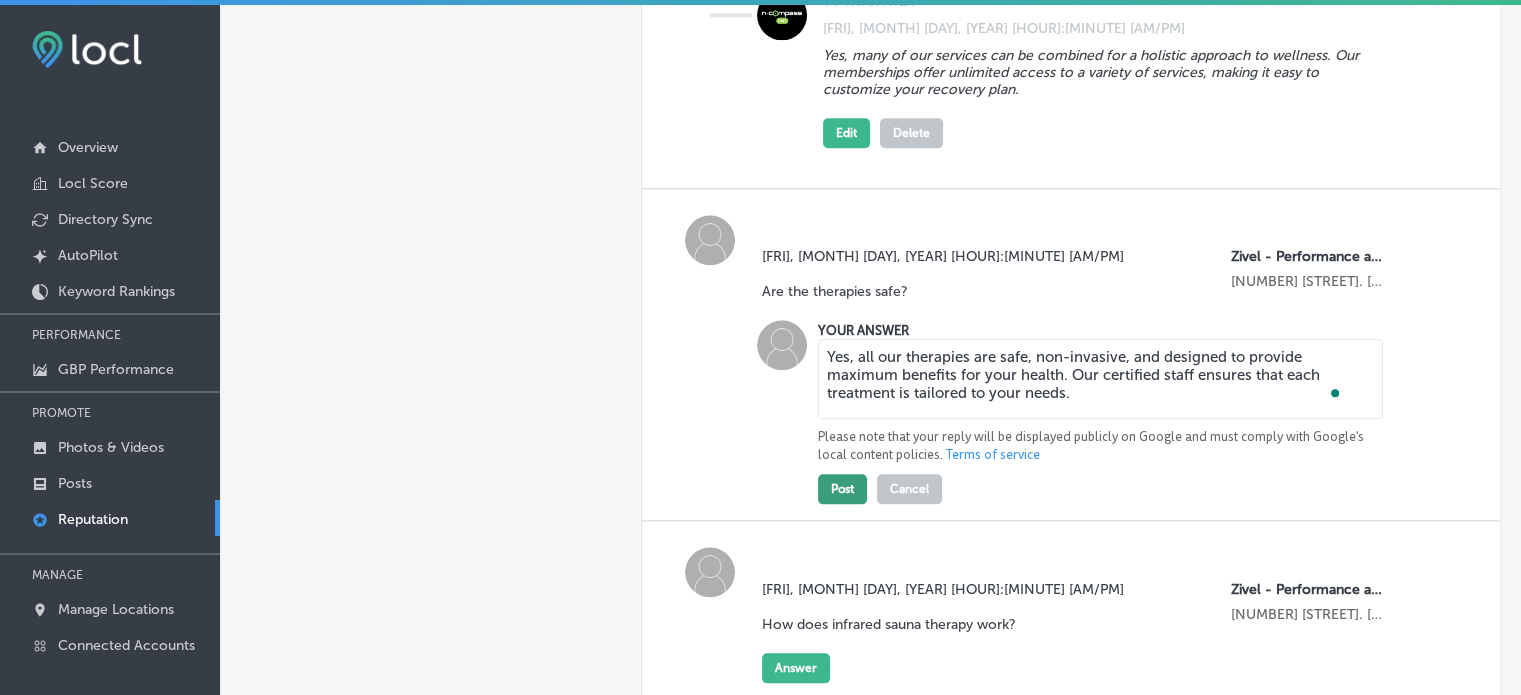 type on "Yes, all our therapies are safe, non-invasive, and designed to provide maximum benefits for your health. Our certified staff ensures that each treatment is tailored to your needs." 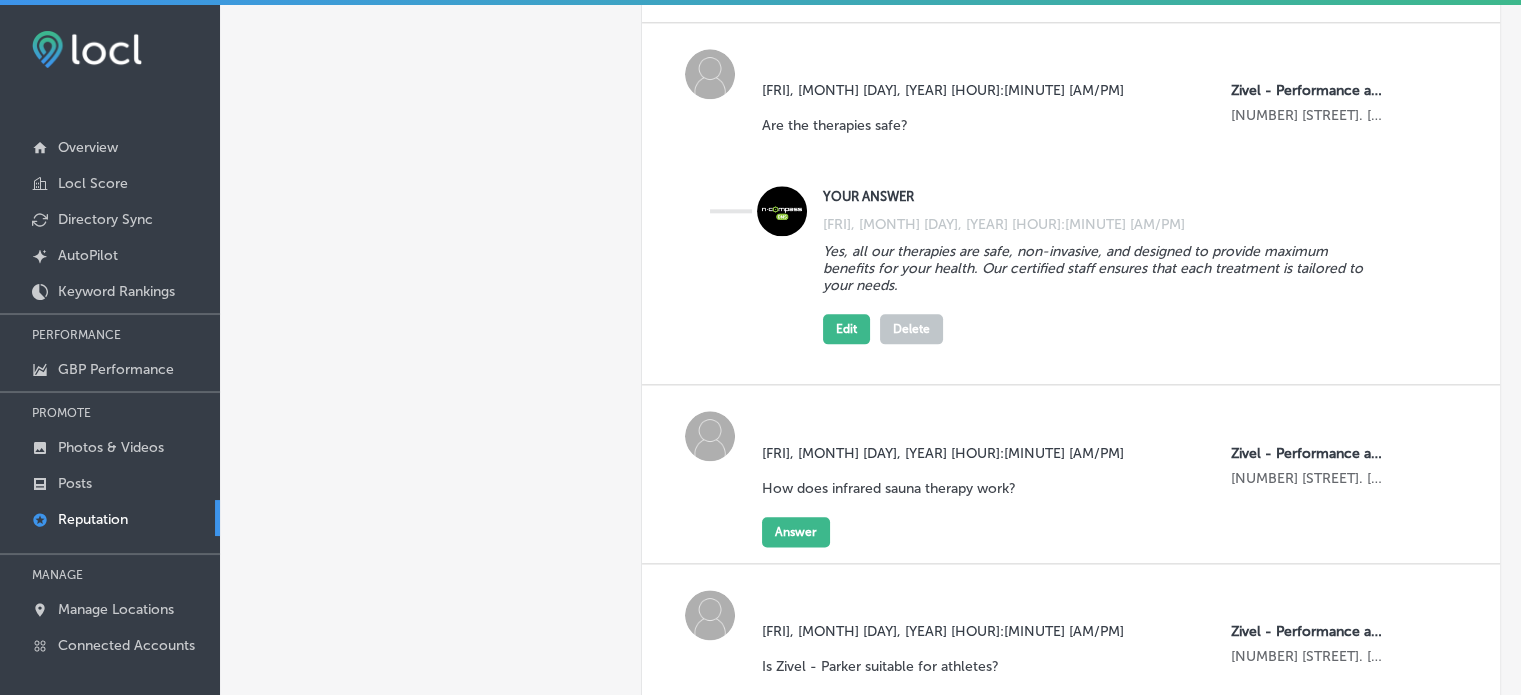 scroll, scrollTop: 2322, scrollLeft: 0, axis: vertical 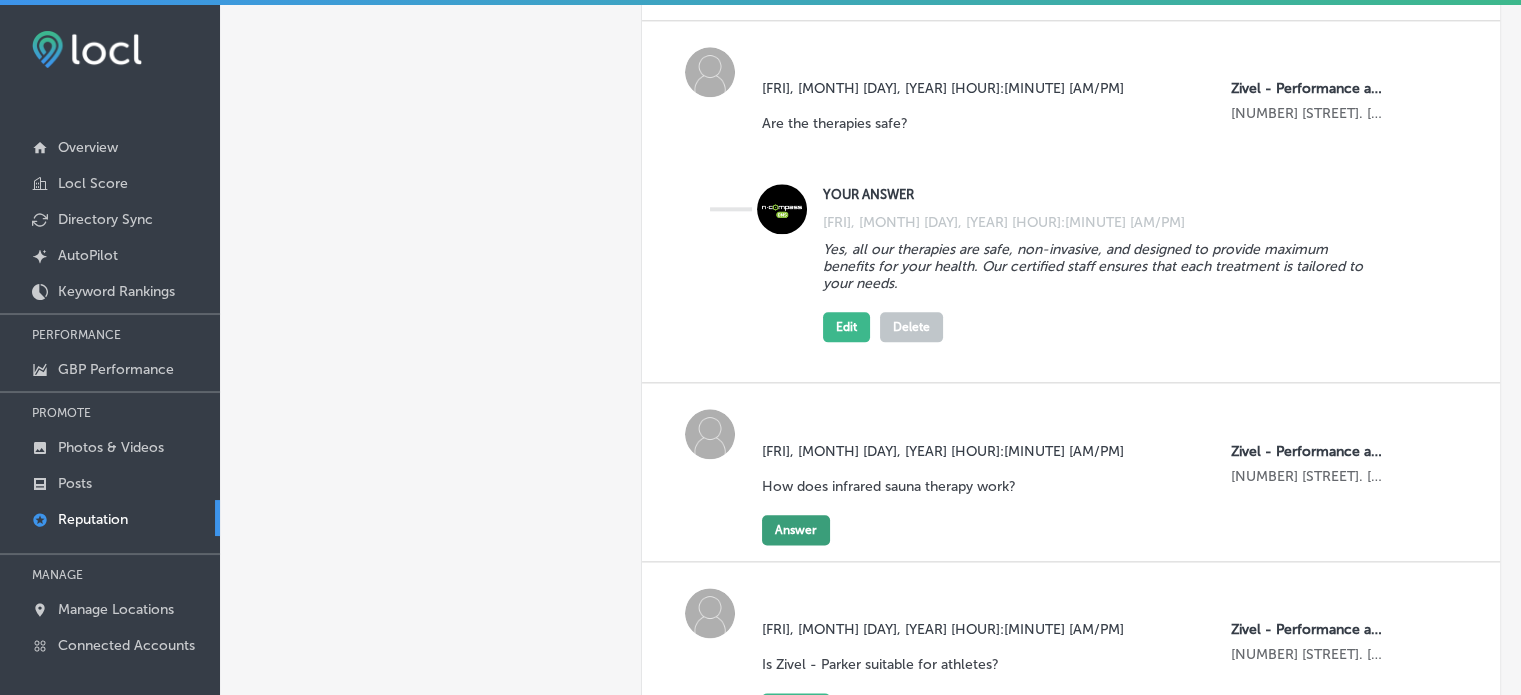 click on "Answer" 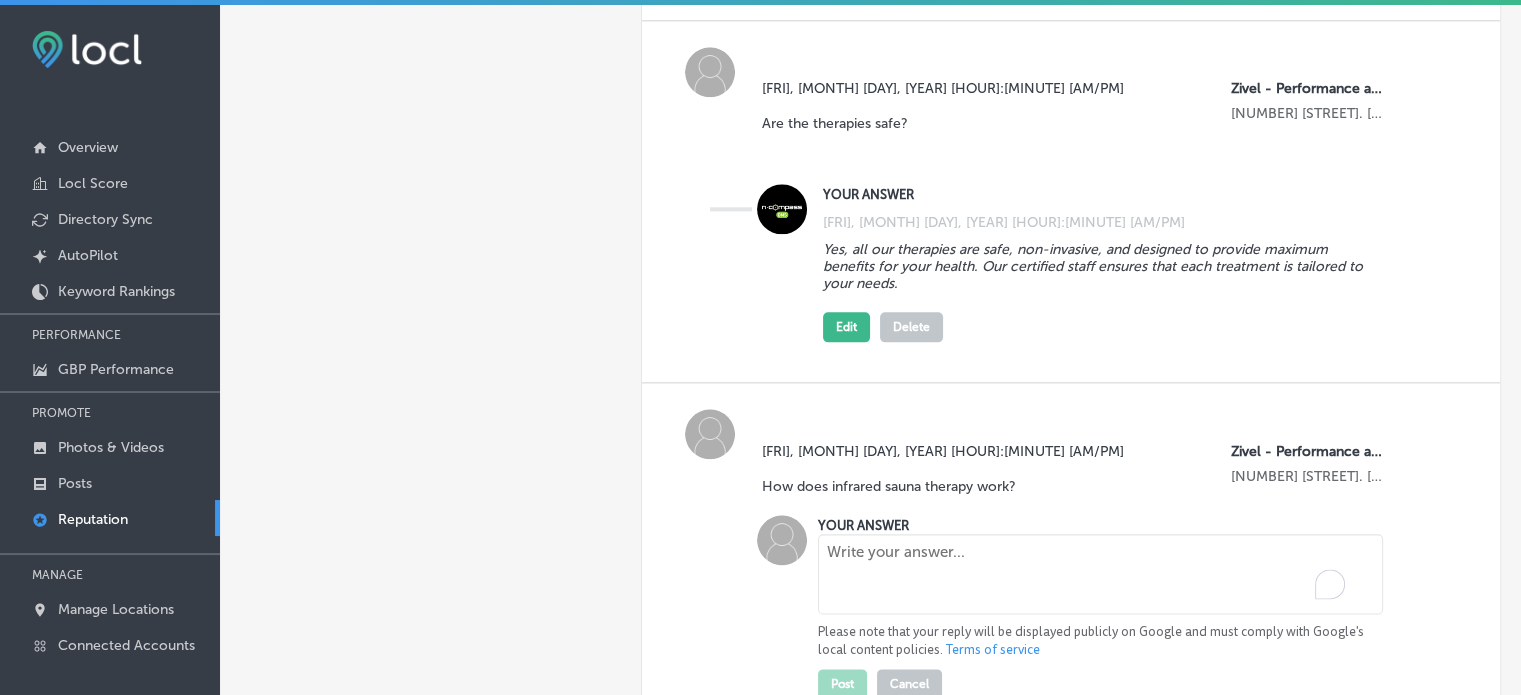 click at bounding box center (1100, 574) 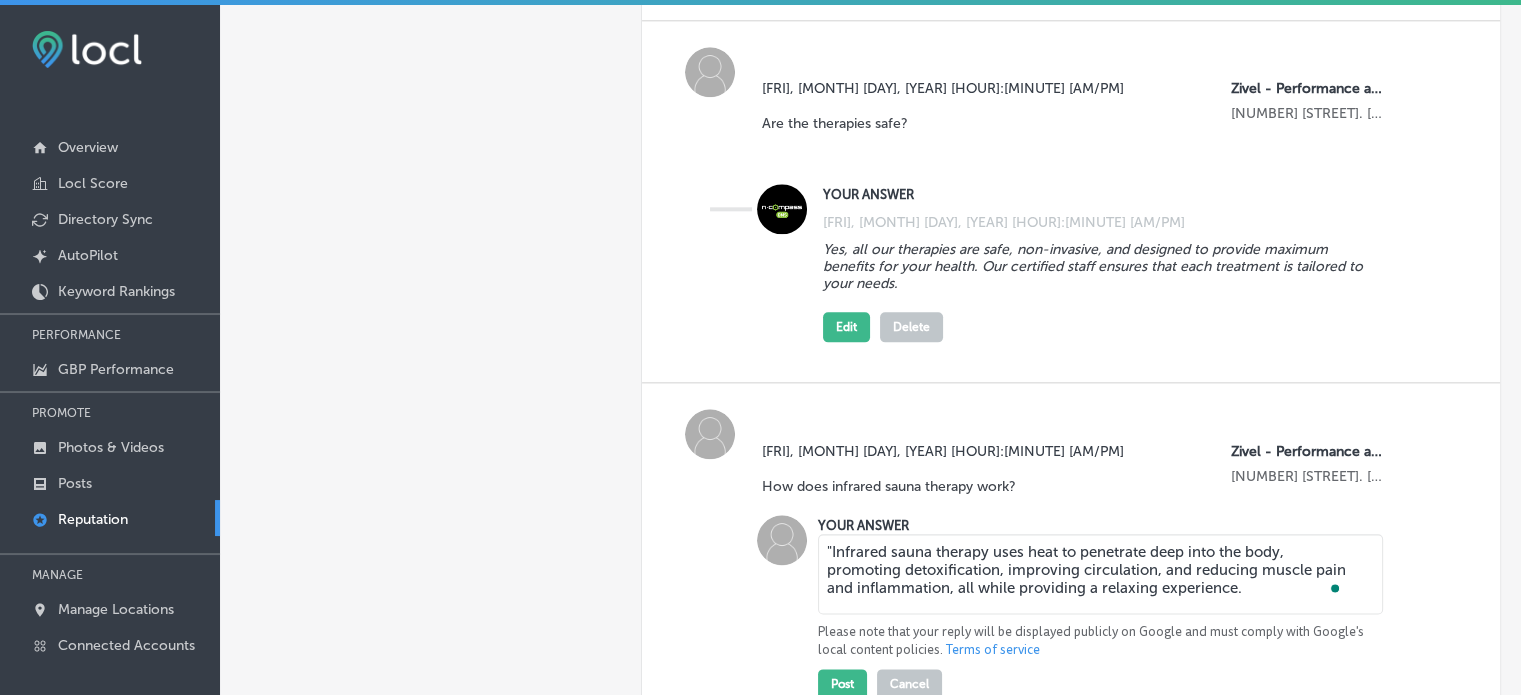 click on ""Infrared sauna therapy uses heat to penetrate deep into the body, promoting detoxification, improving circulation, and reducing muscle pain and inflammation, all while providing a relaxing experience." at bounding box center (1100, 574) 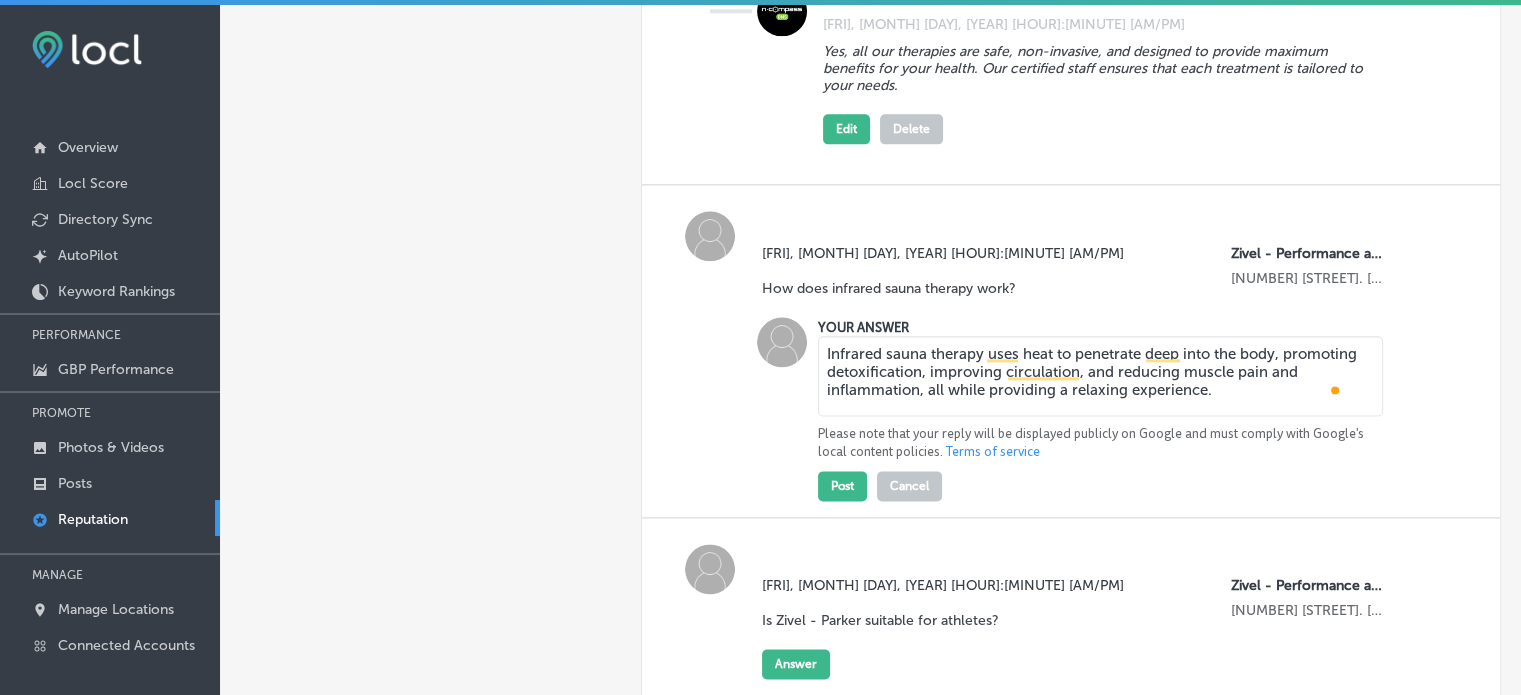 scroll, scrollTop: 2522, scrollLeft: 0, axis: vertical 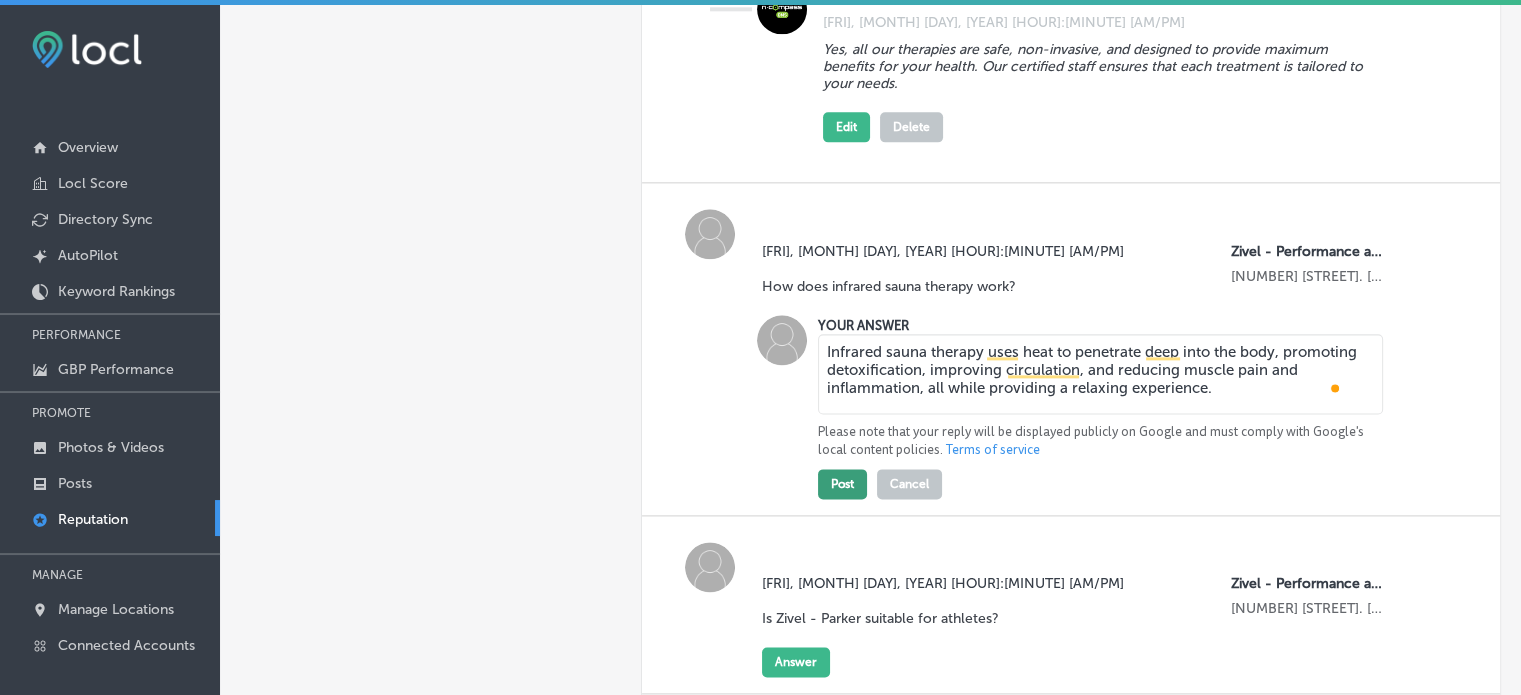 type on "Infrared sauna therapy uses heat to penetrate deep into the body, promoting detoxification, improving circulation, and reducing muscle pain and inflammation, all while providing a relaxing experience." 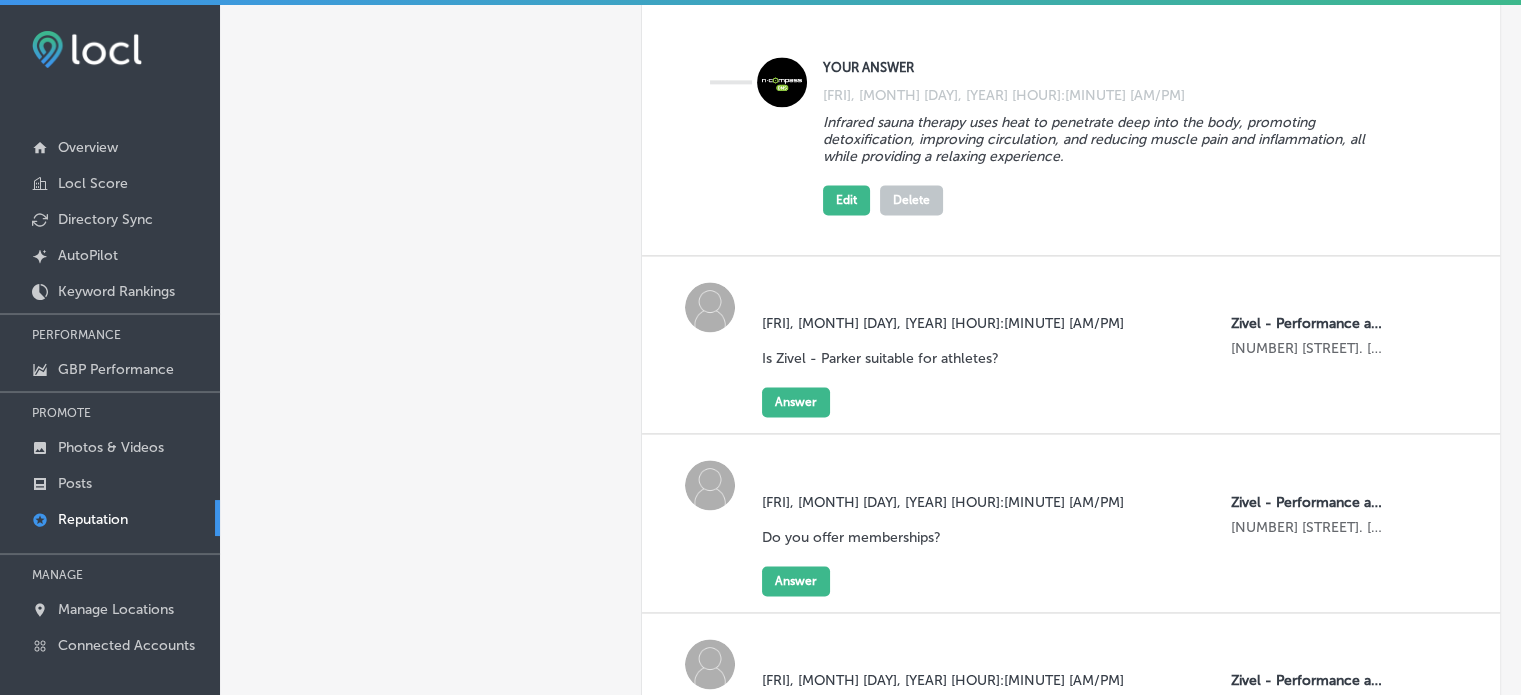 scroll, scrollTop: 2824, scrollLeft: 0, axis: vertical 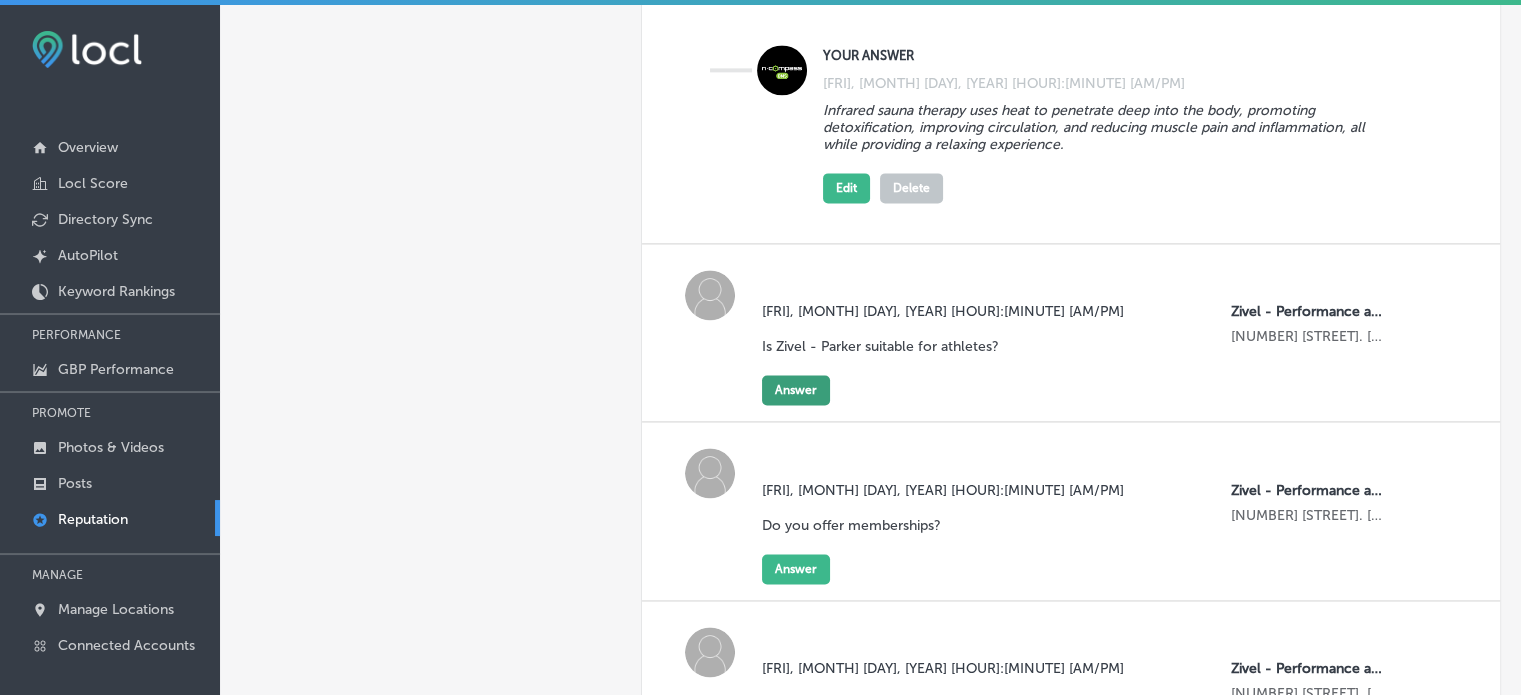 click on "Answer" 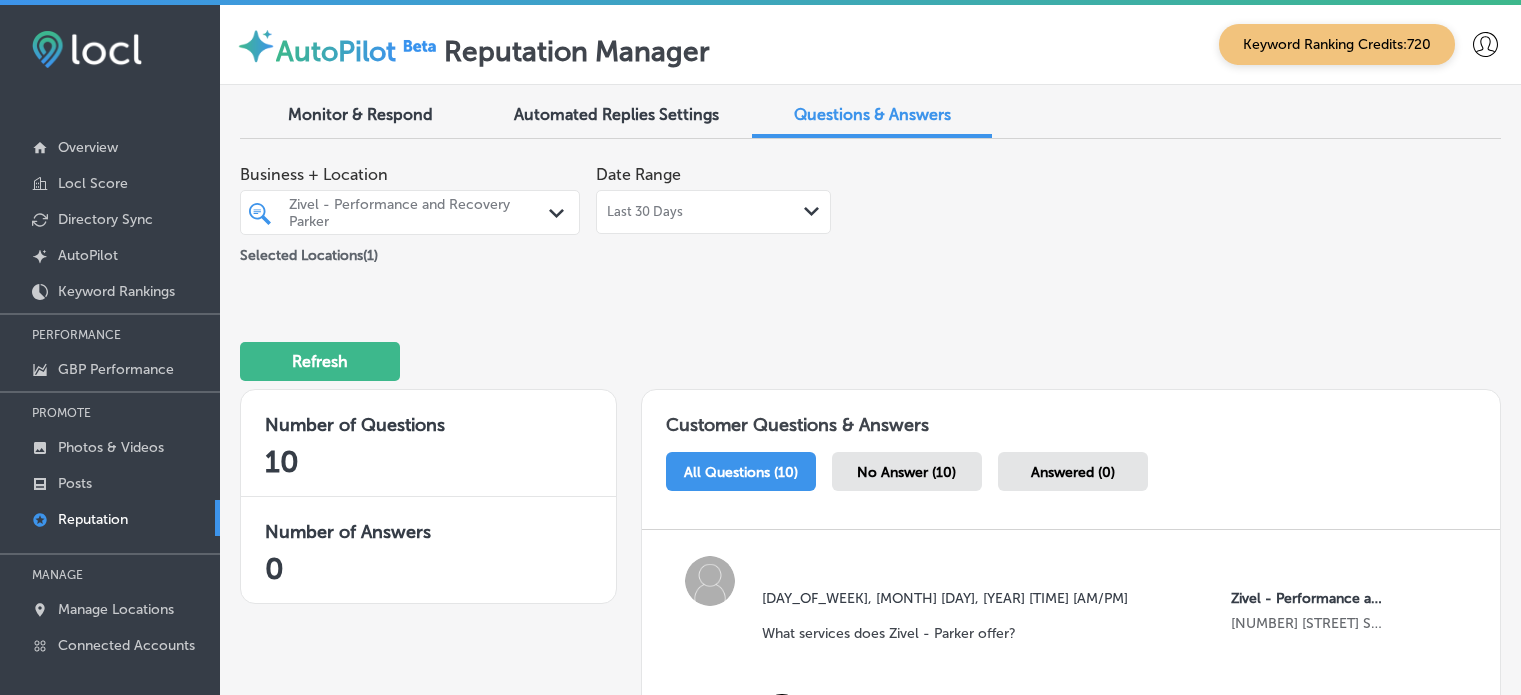click at bounding box center (1100, 3258) 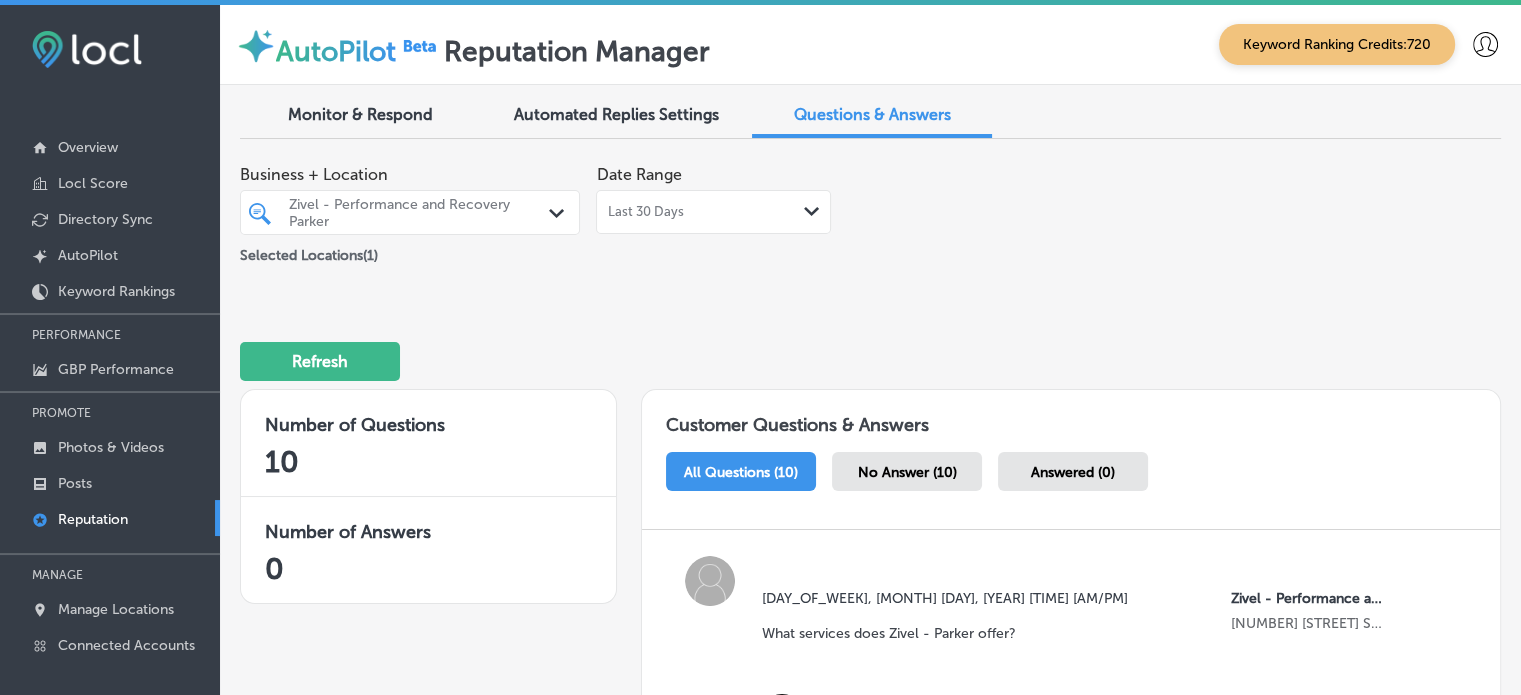 scroll, scrollTop: 0, scrollLeft: 0, axis: both 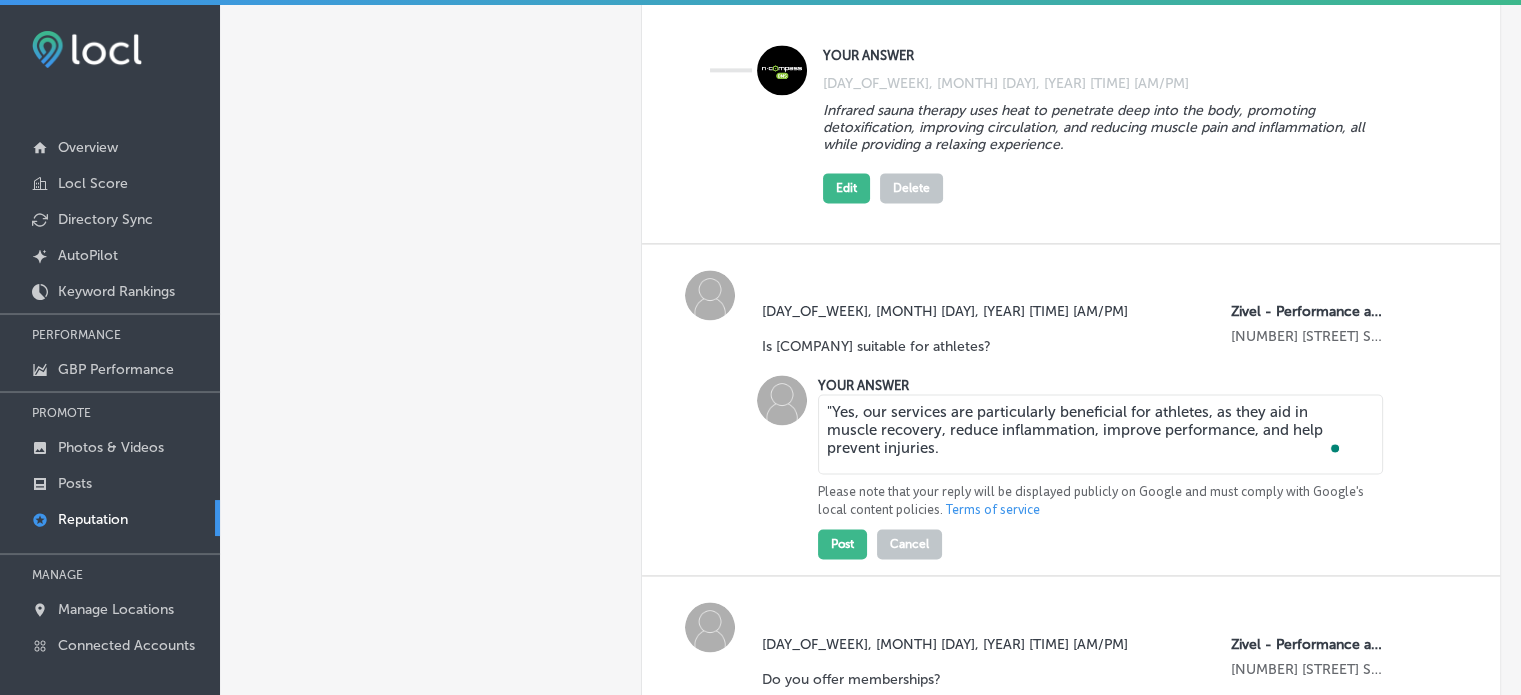 click on ""Yes, our services are particularly beneficial for athletes, as they aid in muscle recovery, reduce inflammation, improve performance, and help prevent injuries." at bounding box center (1100, 434) 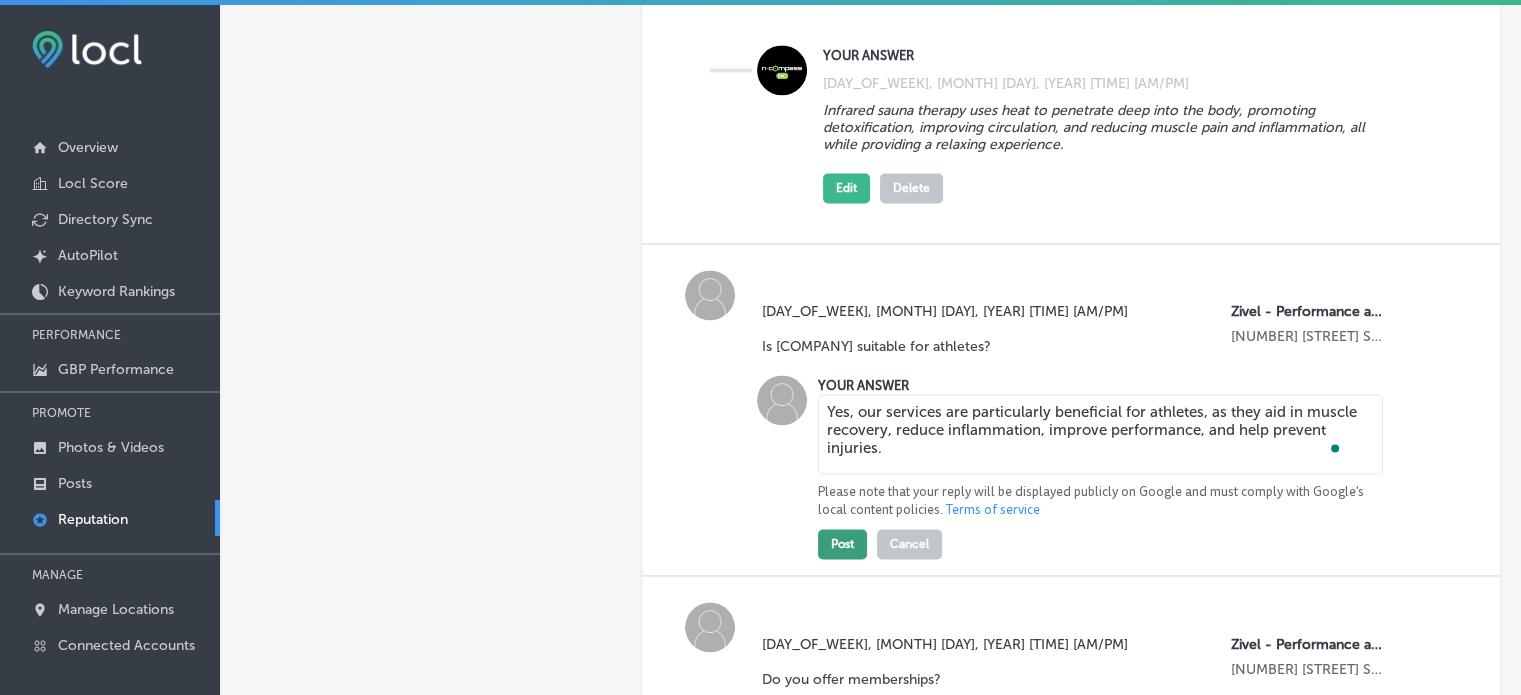 type on "Yes, our services are particularly beneficial for athletes, as they aid in muscle recovery, reduce inflammation, improve performance, and help prevent injuries." 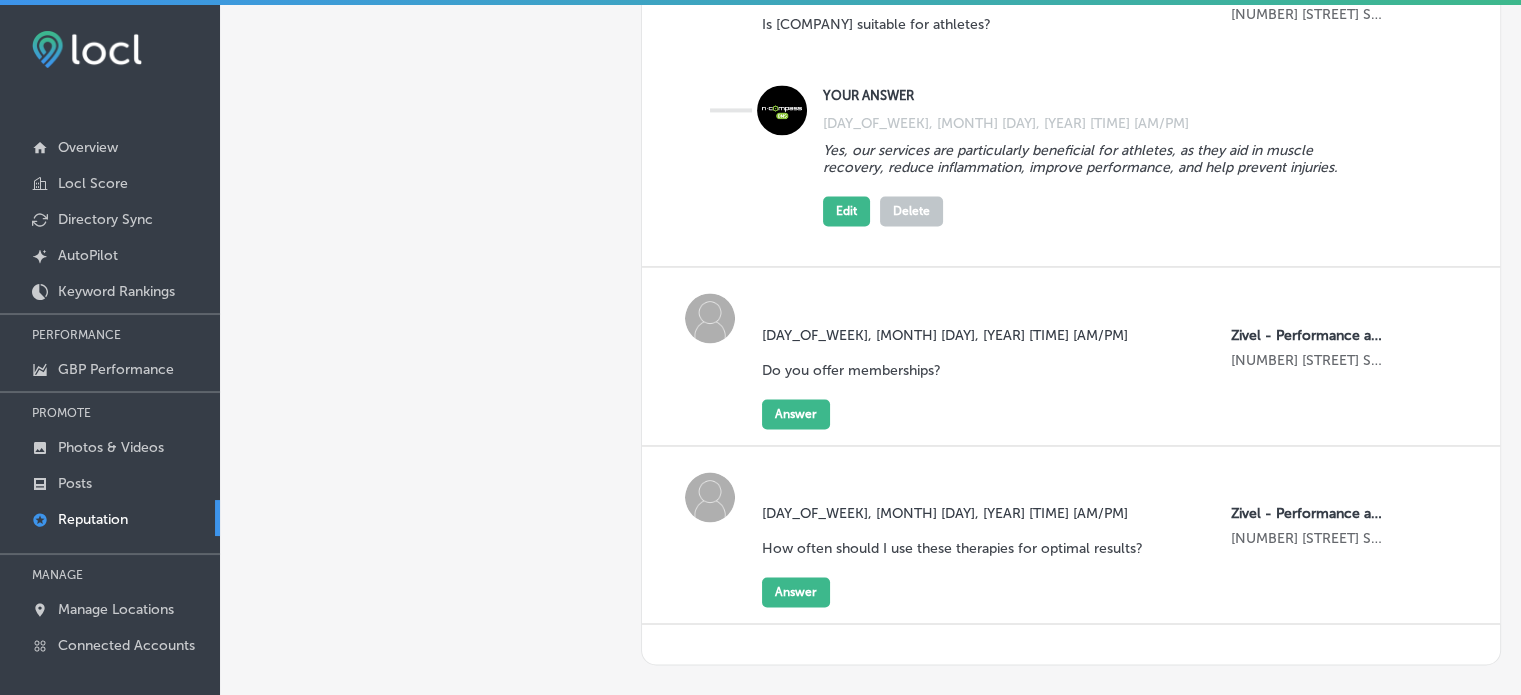 scroll, scrollTop: 3151, scrollLeft: 0, axis: vertical 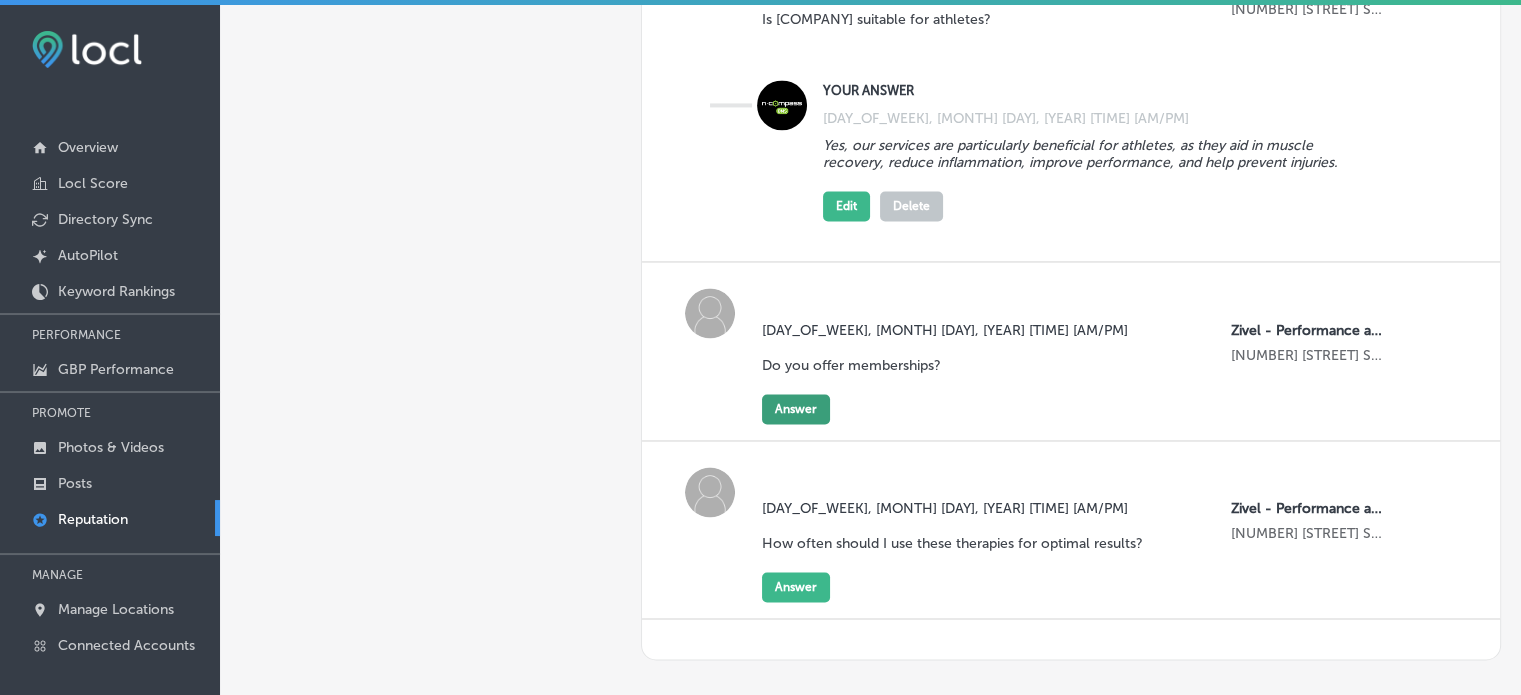 click on "Answer" 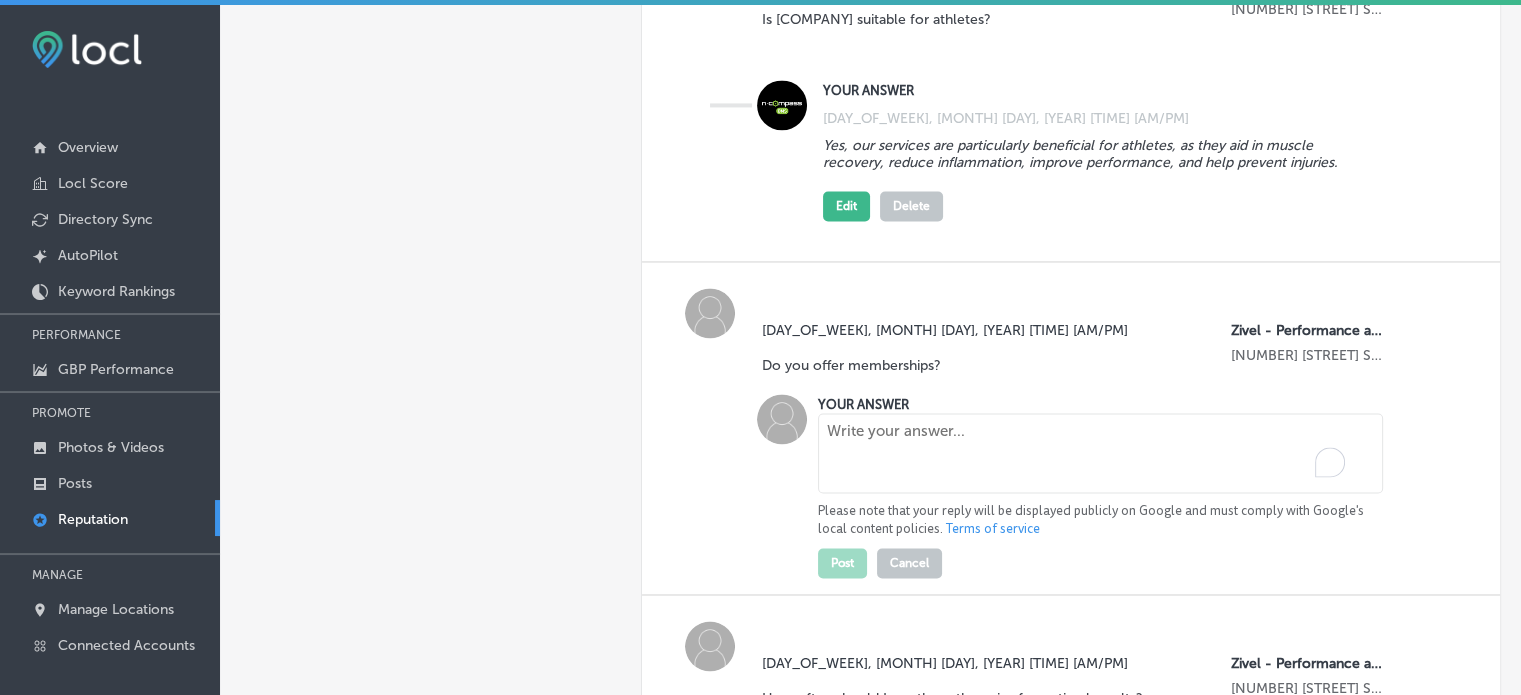 click at bounding box center [1100, 453] 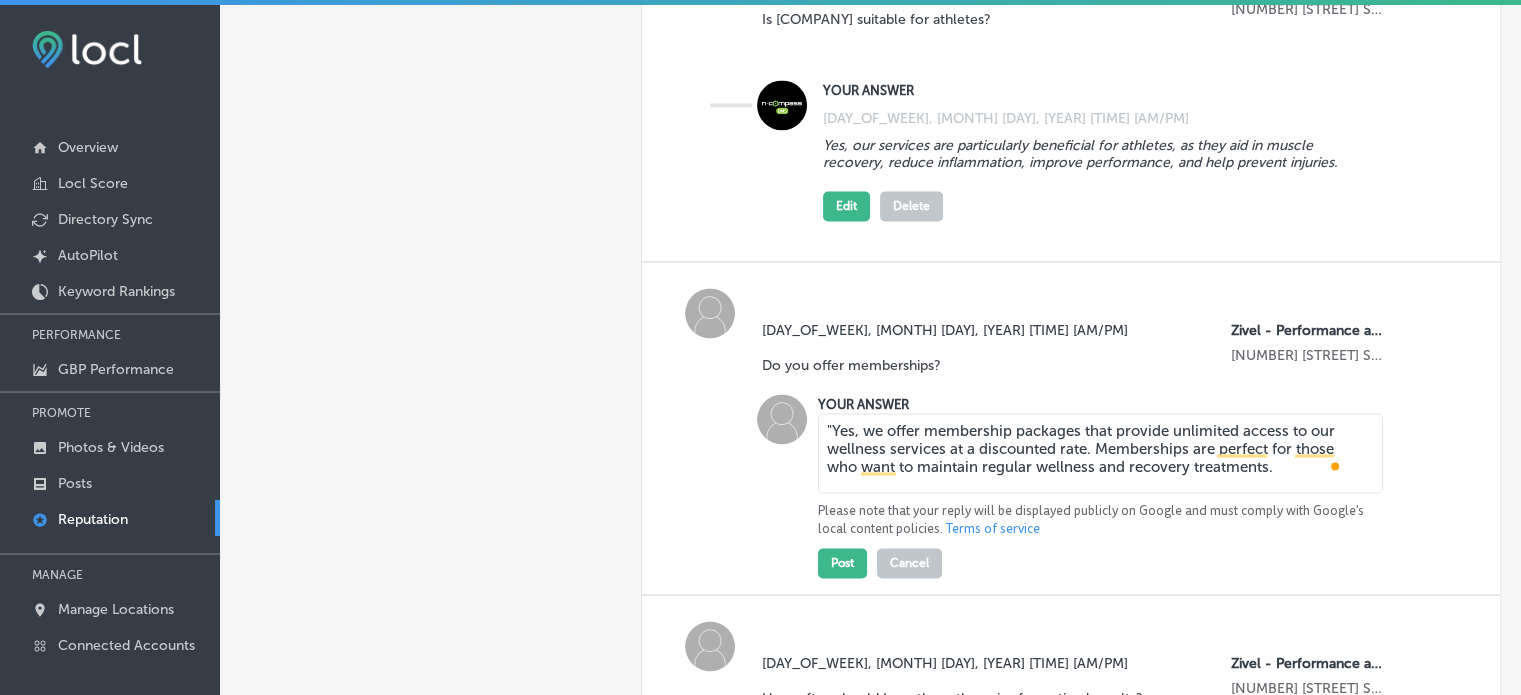 click on ""Yes, we offer membership packages that provide unlimited access to our wellness services at a discounted rate. Memberships are perfect for those who want to maintain regular wellness and recovery treatments." at bounding box center (1100, 453) 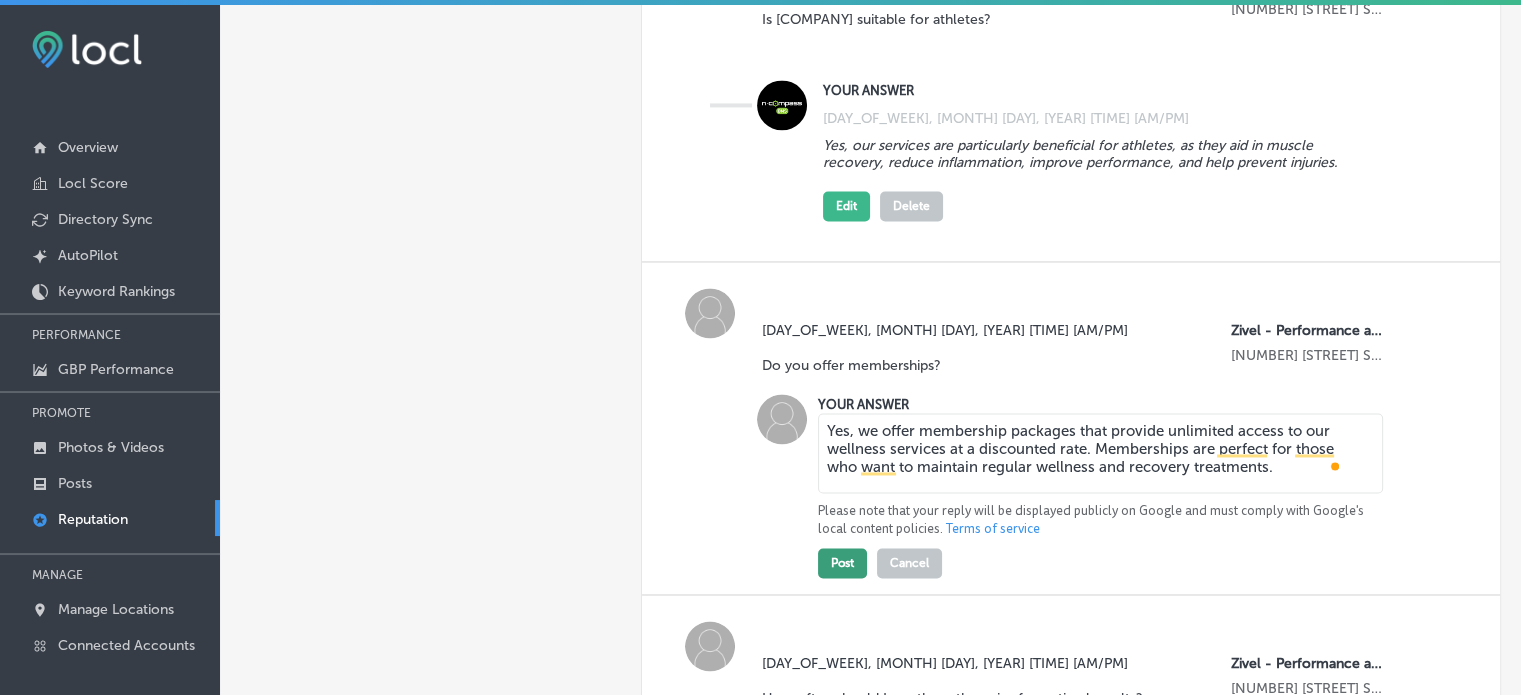 type on "Yes, we offer membership packages that provide unlimited access to our wellness services at a discounted rate. Memberships are perfect for those who want to maintain regular wellness and recovery treatments." 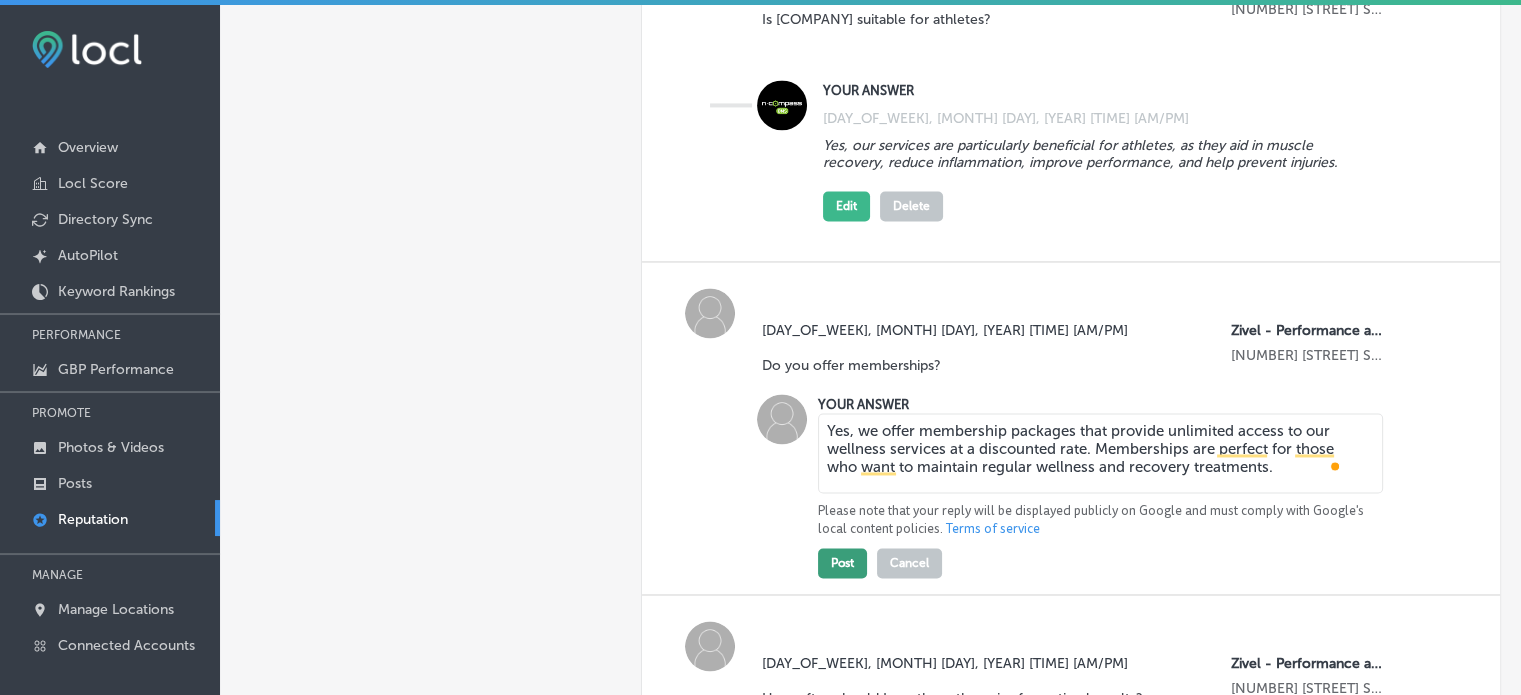 click on "Post" at bounding box center (842, 563) 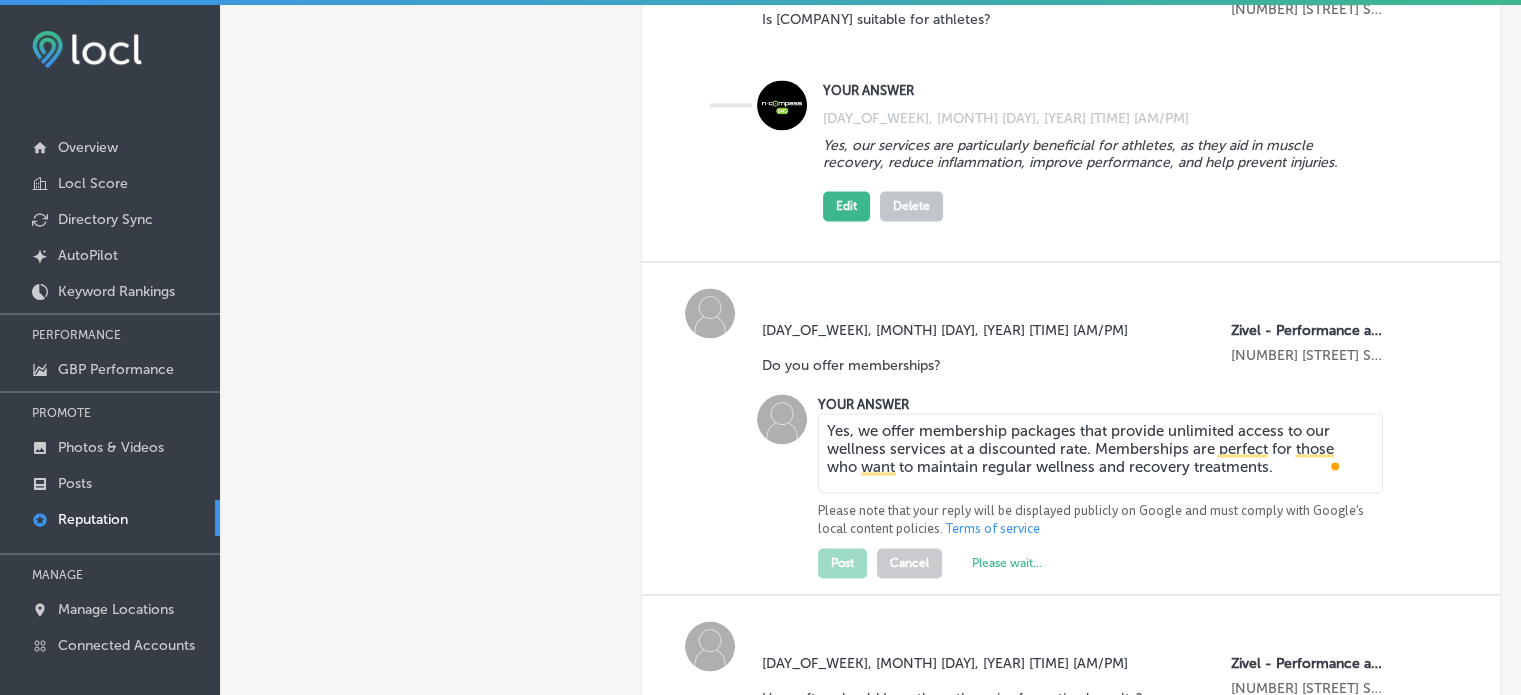 scroll, scrollTop: 3407, scrollLeft: 0, axis: vertical 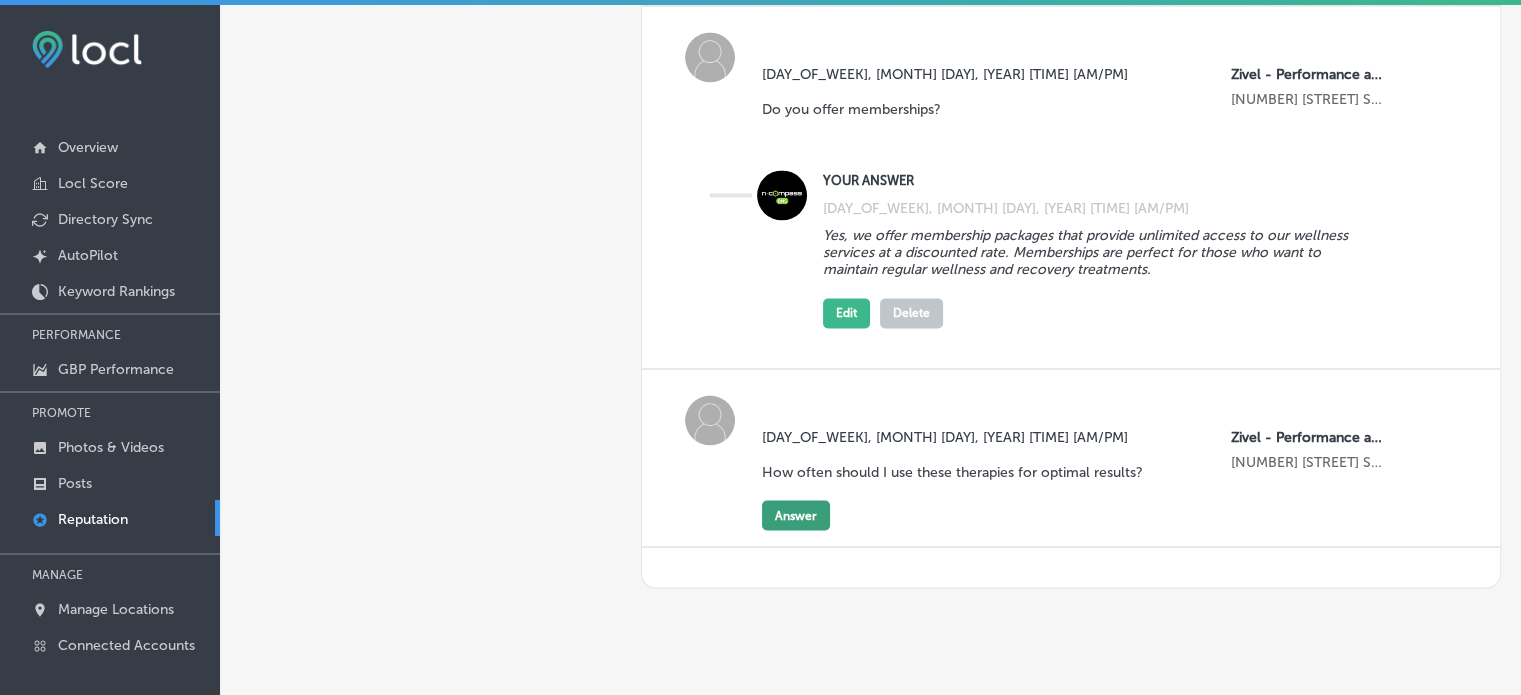 click on "Answer" 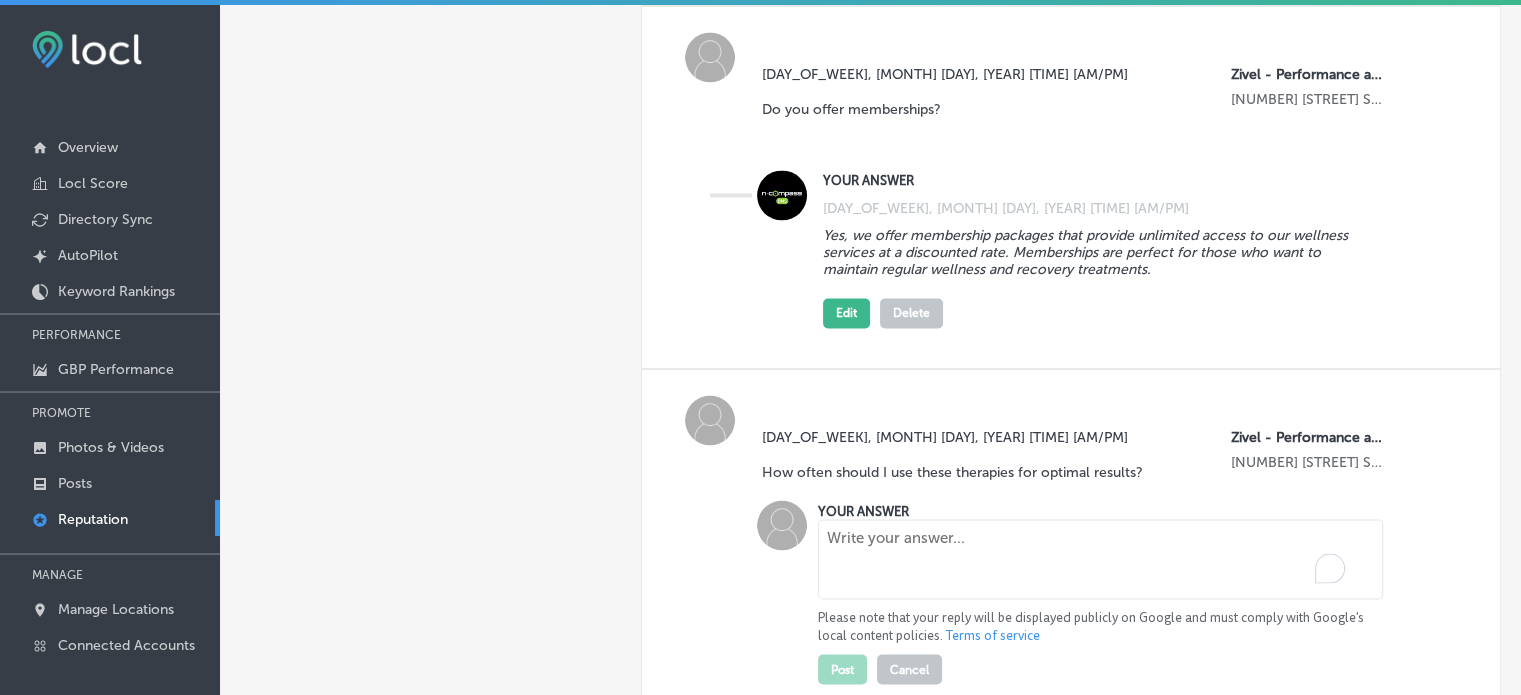 click at bounding box center [1100, 559] 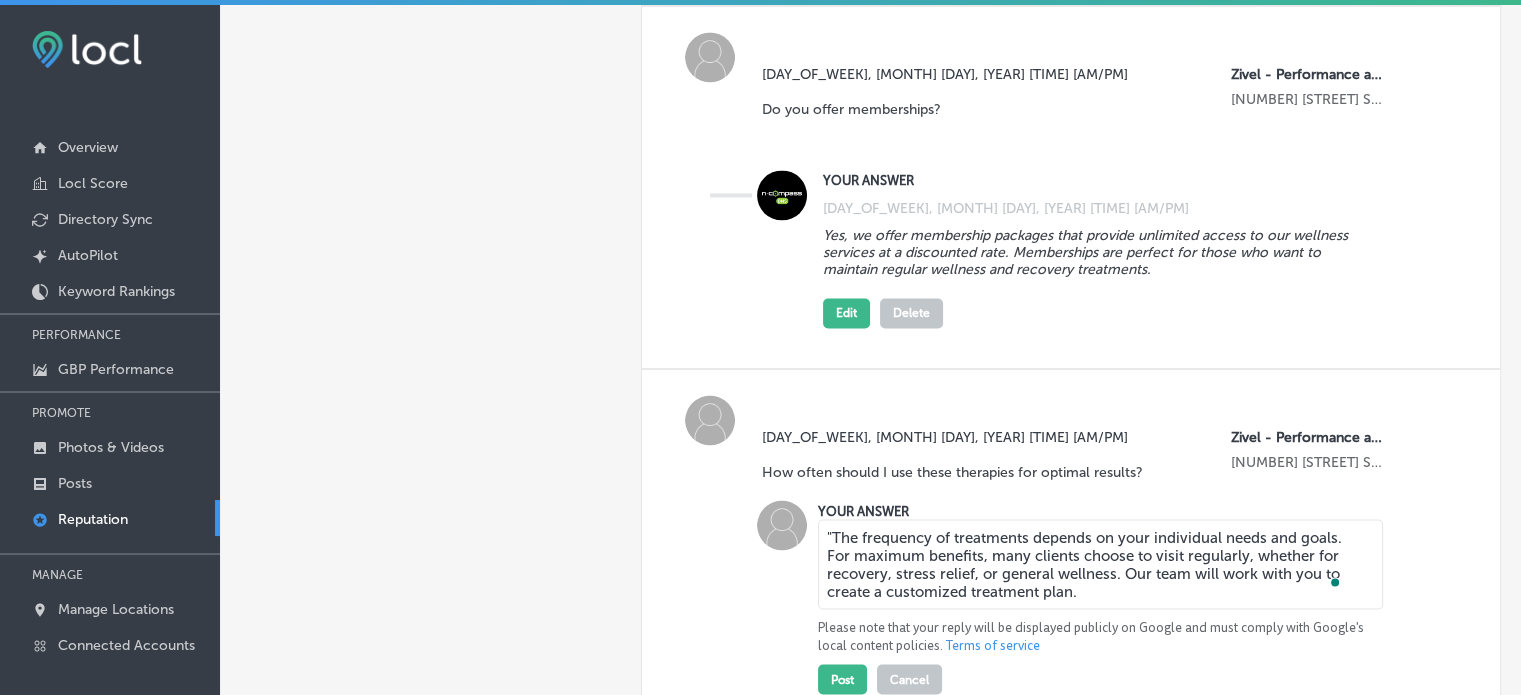 click on ""The frequency of treatments depends on your individual needs and goals. For maximum benefits, many clients choose to visit regularly, whether for recovery, stress relief, or general wellness. Our team will work with you to create a customized treatment plan." at bounding box center [1100, 564] 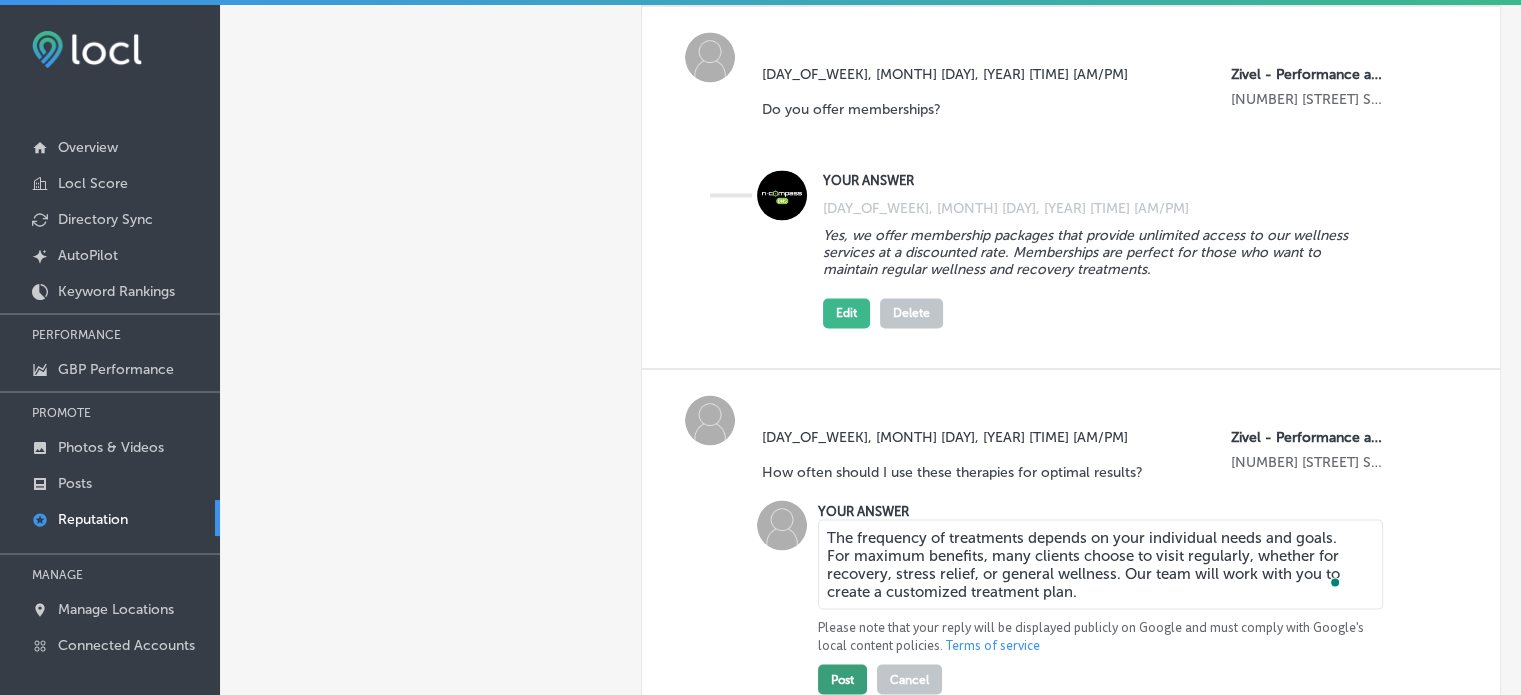 type on "The frequency of treatments depends on your individual needs and goals. For maximum benefits, many clients choose to visit regularly, whether for recovery, stress relief, or general wellness. Our team will work with you to create a customized treatment plan." 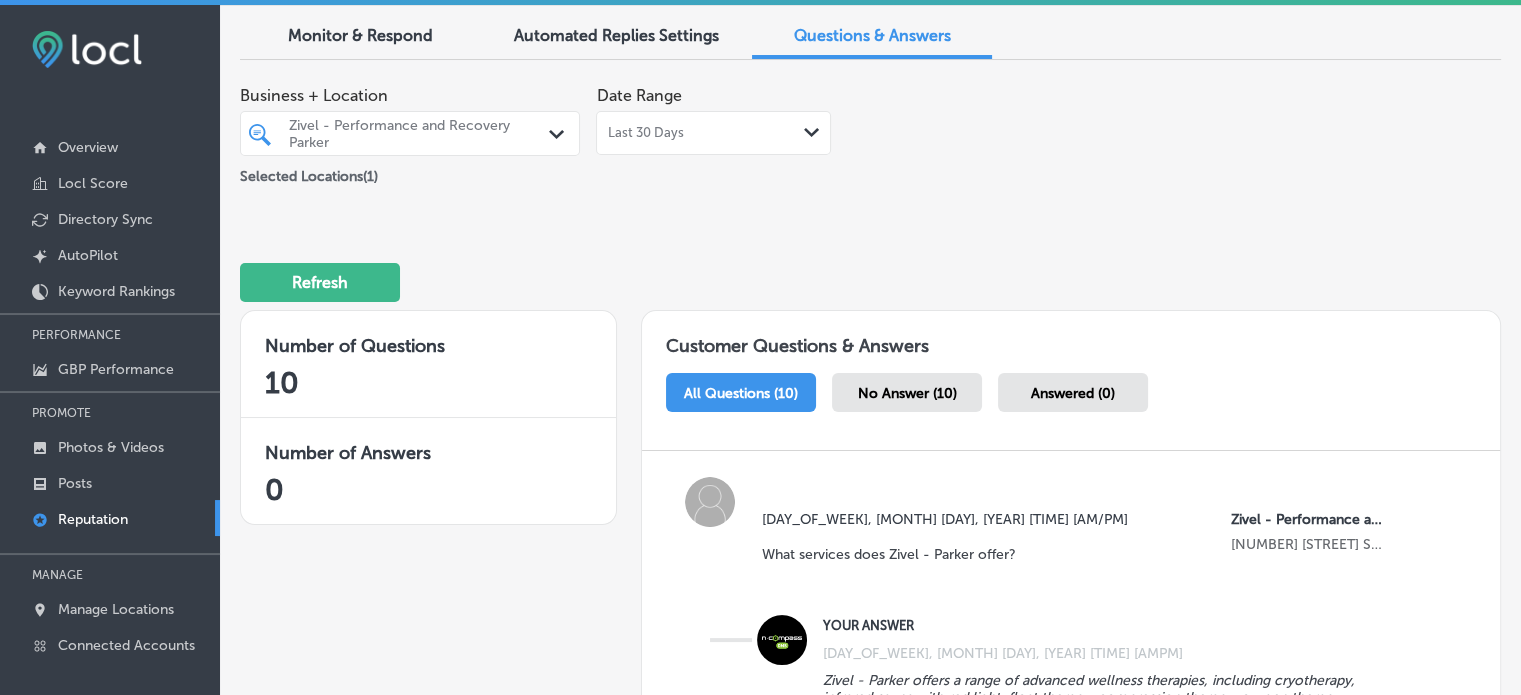 scroll, scrollTop: 0, scrollLeft: 0, axis: both 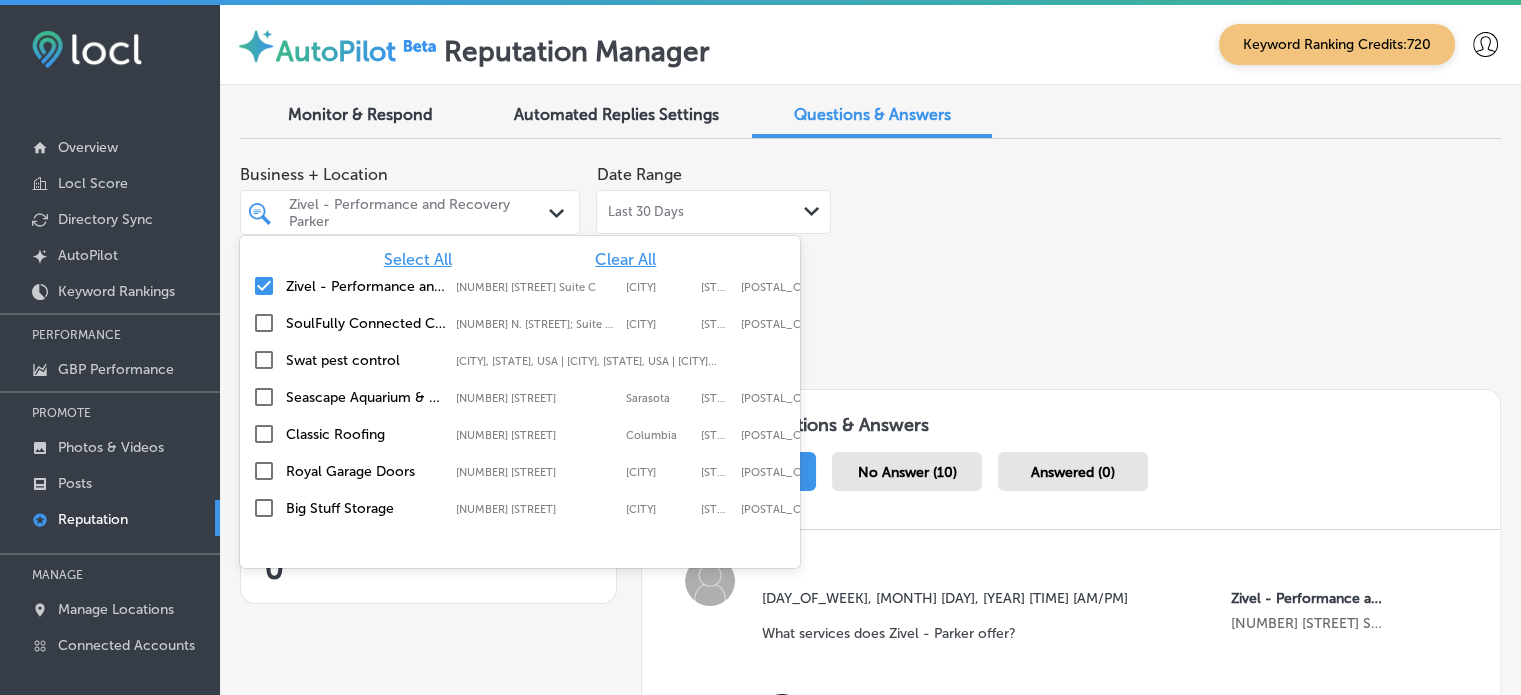 click on "Zivel - Performance and Recovery [CITY]" at bounding box center [420, 213] 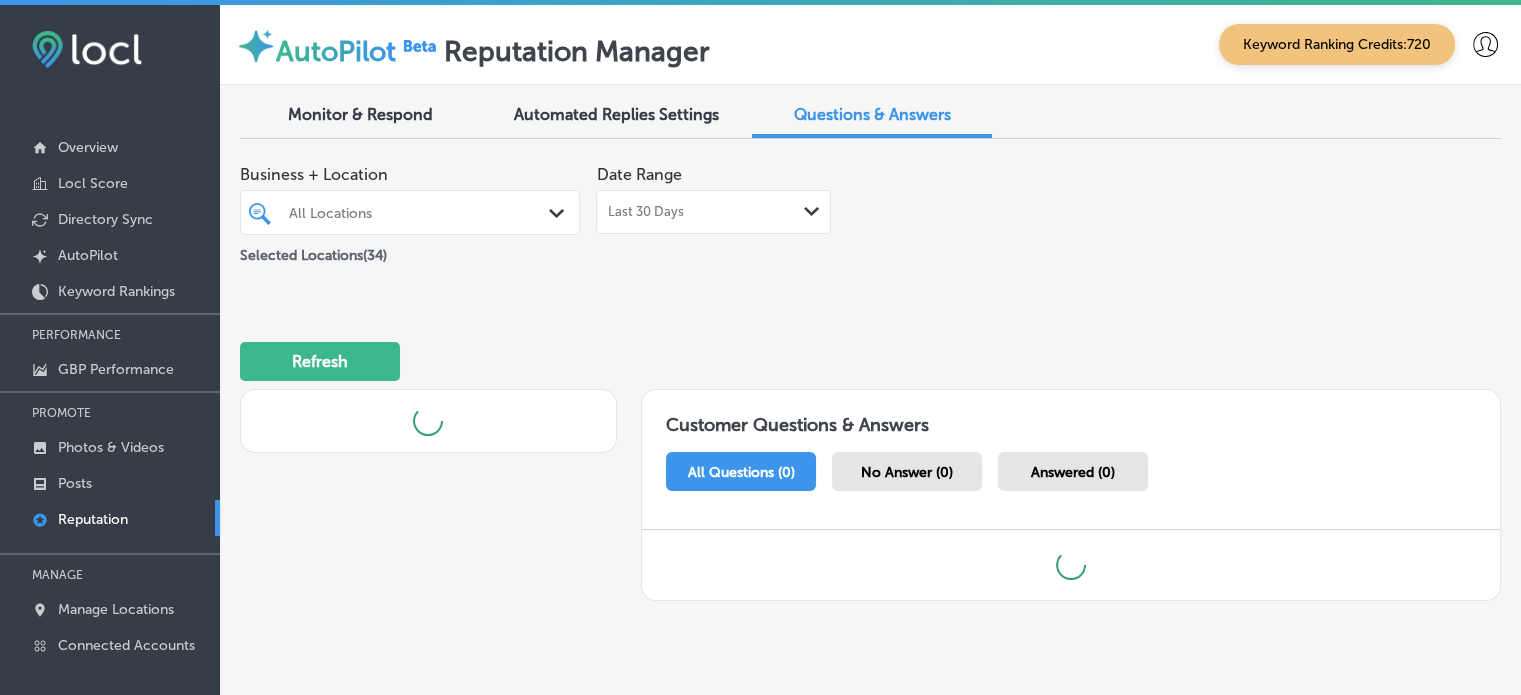 click on "Refresh" at bounding box center (870, 353) 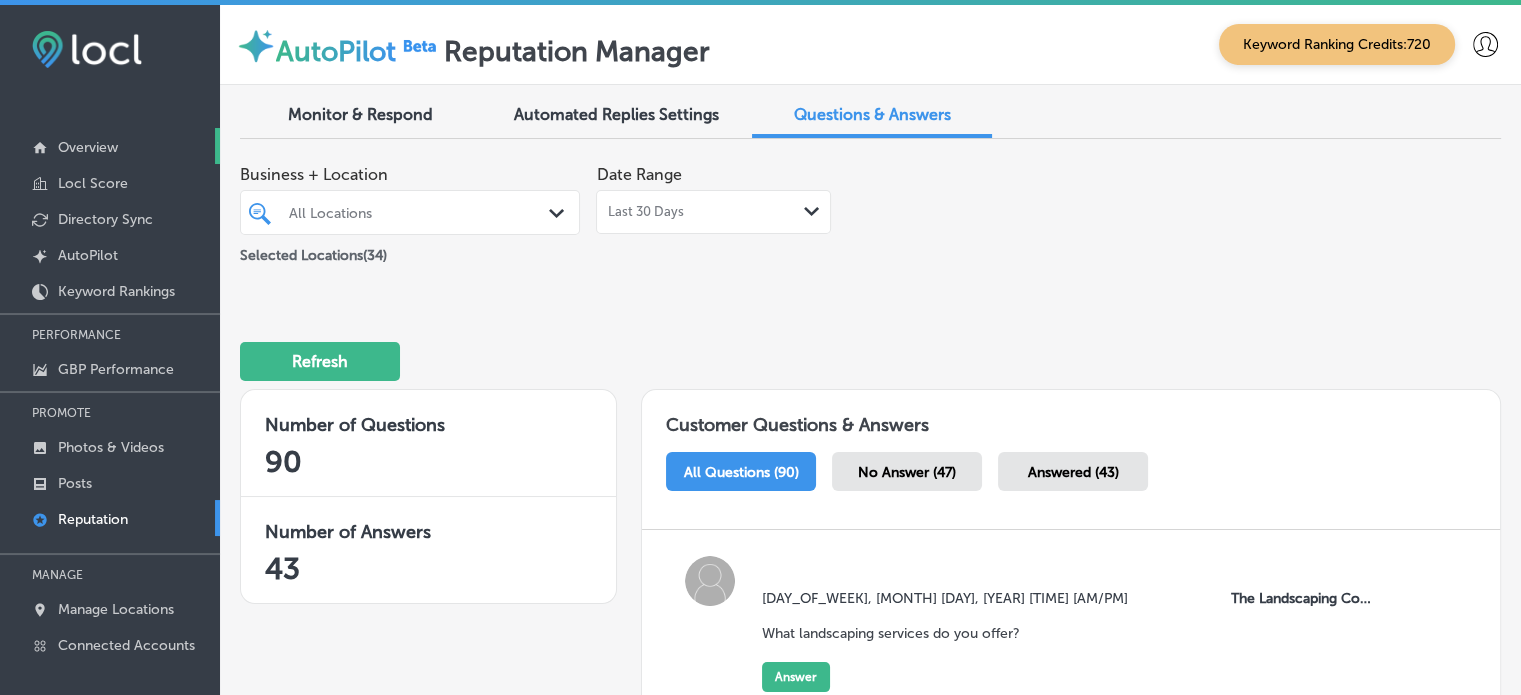 click on "Overview" at bounding box center (88, 147) 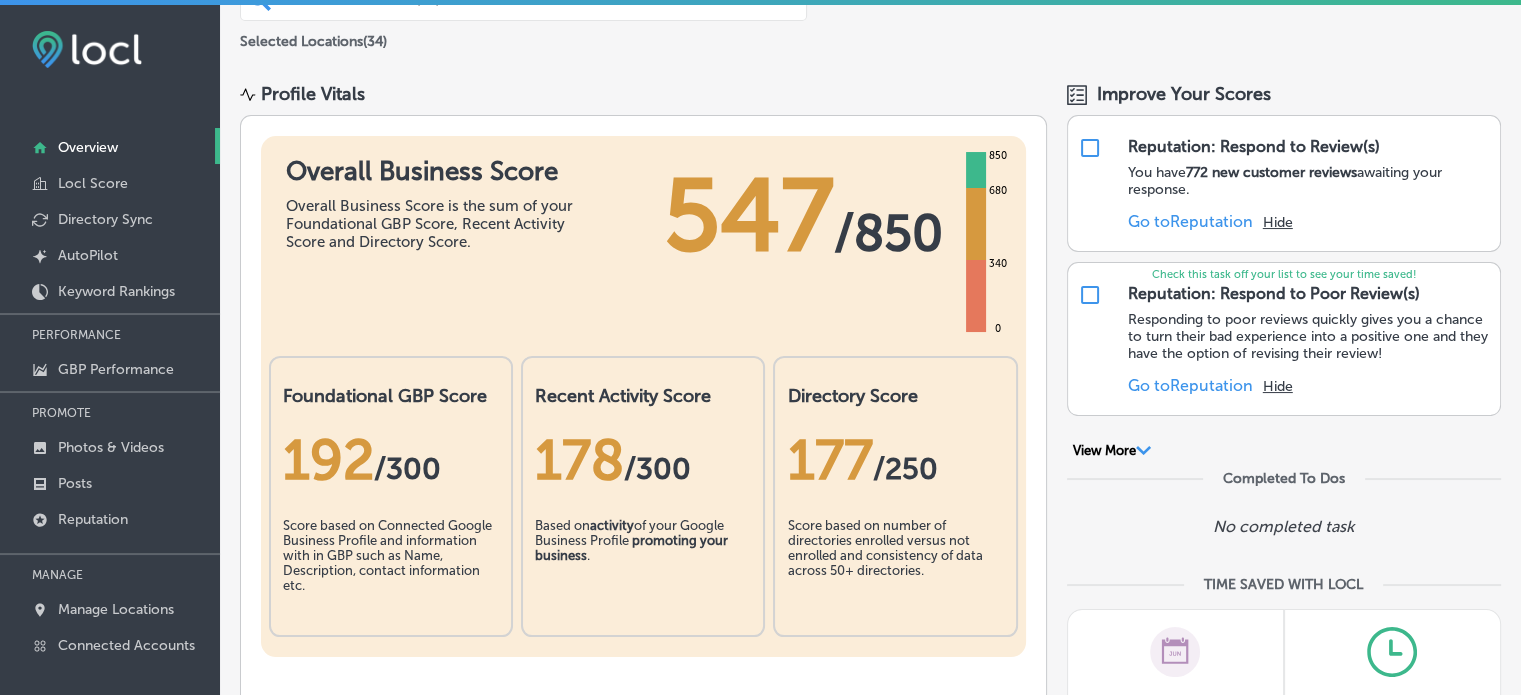 scroll, scrollTop: 0, scrollLeft: 0, axis: both 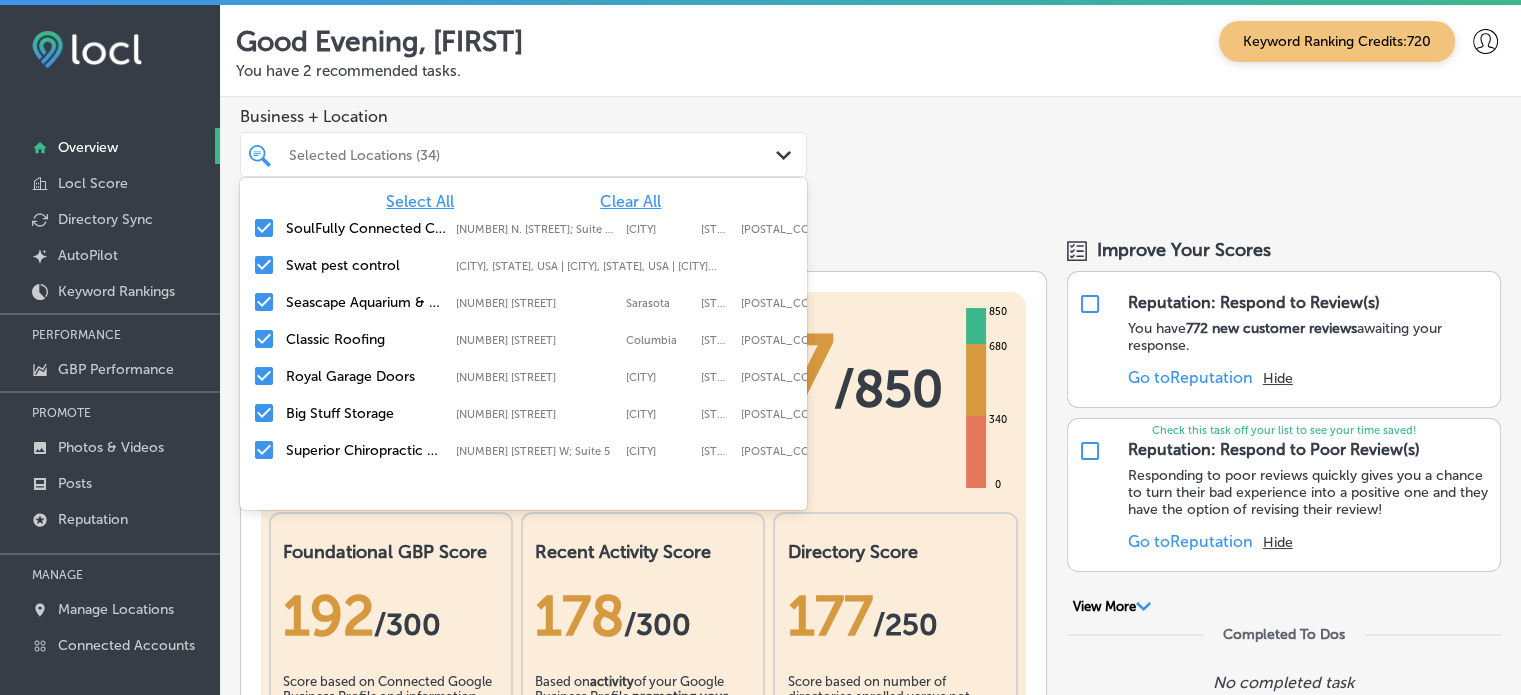 click on "Selected Locations (34)" at bounding box center (533, 154) 